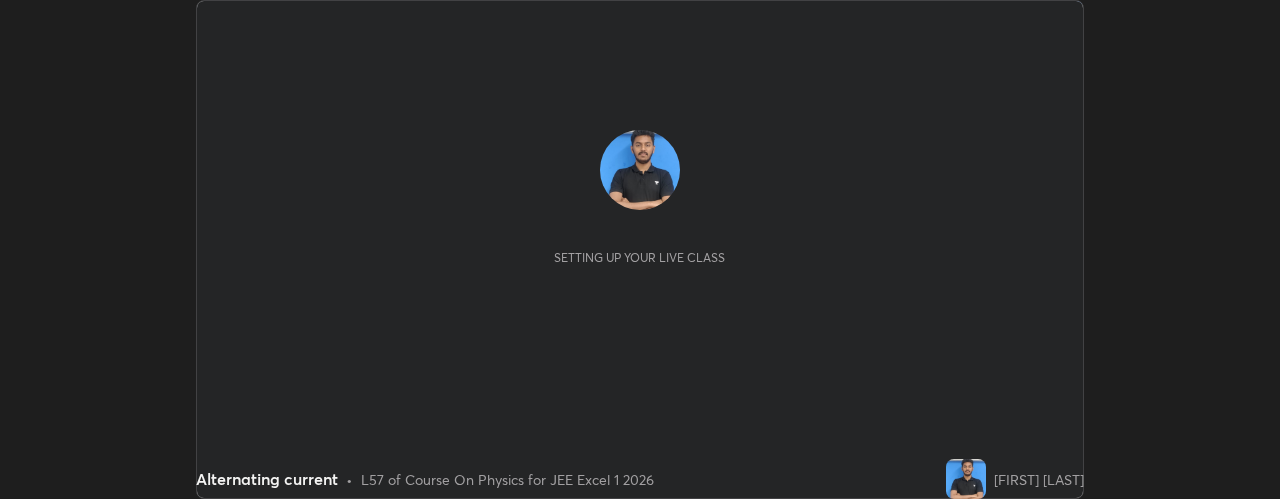 scroll, scrollTop: 0, scrollLeft: 0, axis: both 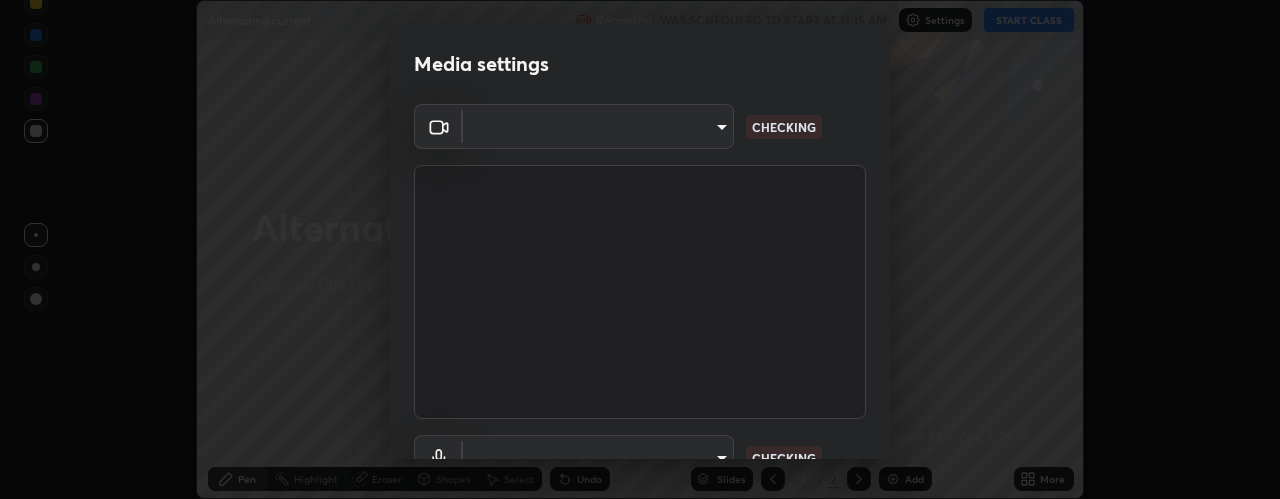 type on "2ccc99a9bca6b7e42b4774afd8bf1c35f5e1c8539d659abff1788790f3df98e6" 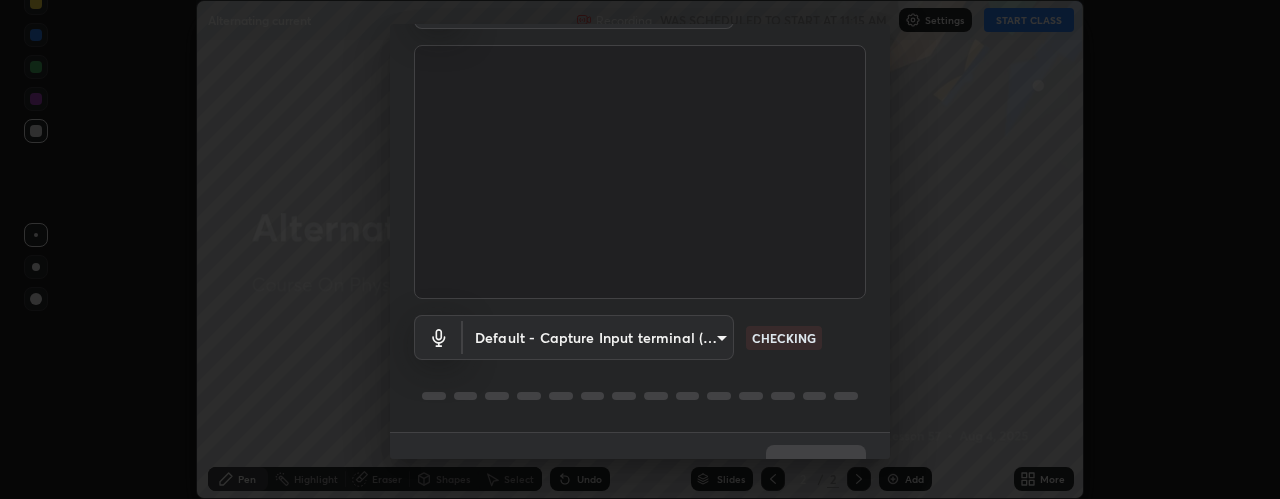 scroll, scrollTop: 157, scrollLeft: 0, axis: vertical 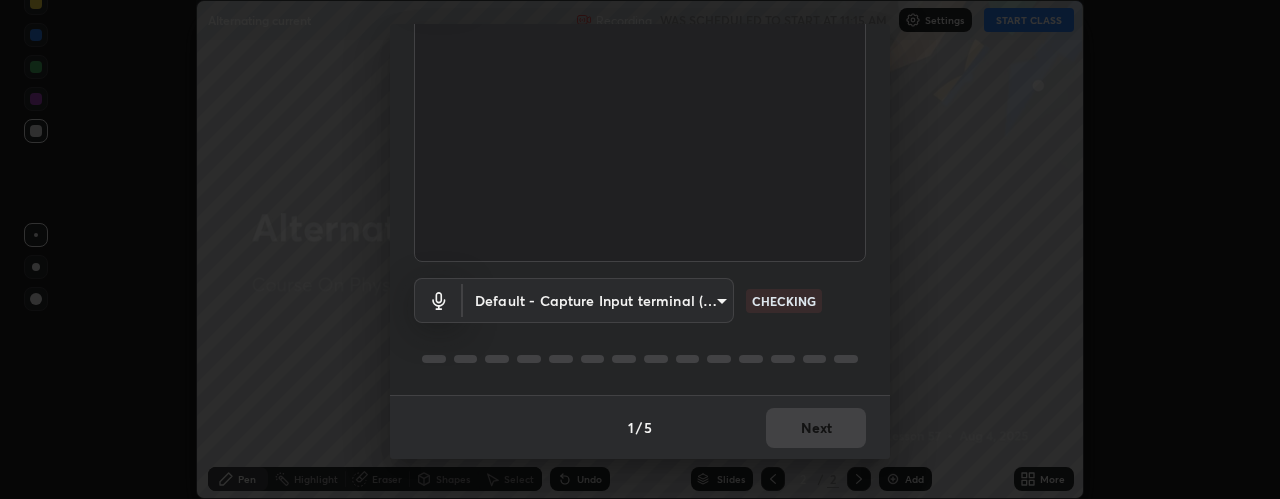 click on "Erase all Alternating current Recording WAS SCHEDULED TO START AT  11:15 AM Settings START CLASS Setting up your live class Alternating current • L57 of Course On Physics for JEE Excel 1 2026 [FIRST] [LAST] Pen Highlight Eraser Shapes Select Undo Slides 2 / 2 Add More No doubts shared Encourage your learners to ask a doubt for better clarity Report an issue Reason for reporting Buffering Chat not working Audio - Video sync issue Educator video quality low ​ Attach an image Report Media settings OBS Virtual Camera 2ccc99a9bca6b7e42b4774afd8bf1c35f5e1c8539d659abff1788790f3df98e6 CHECKING Default - Capture Input terminal (Digital Array MIC) default CHECKING 1 / 5 Next" at bounding box center [640, 249] 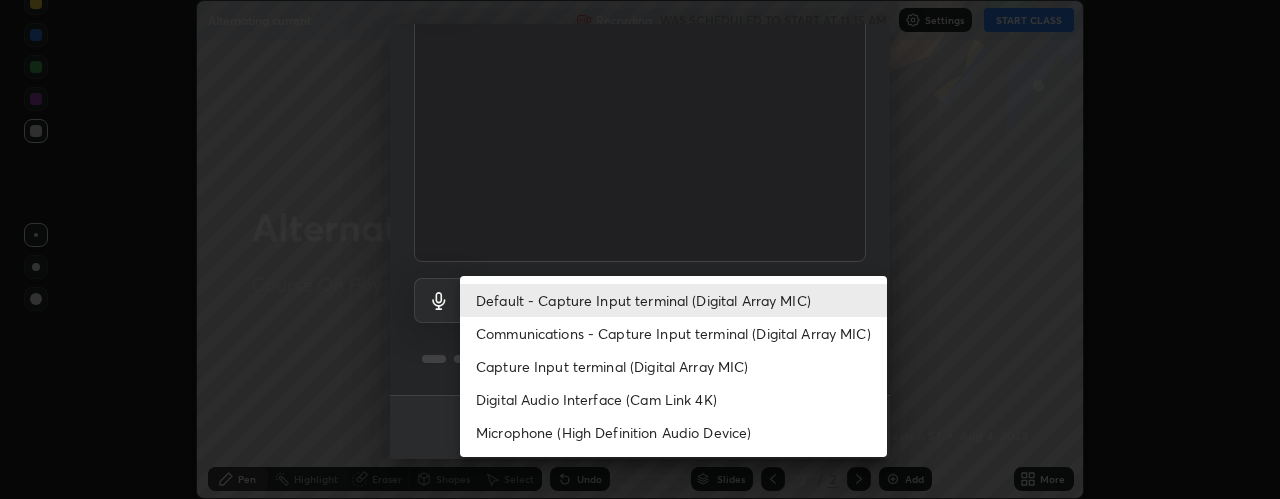 click on "Communications - Capture Input terminal (Digital Array MIC)" at bounding box center [673, 333] 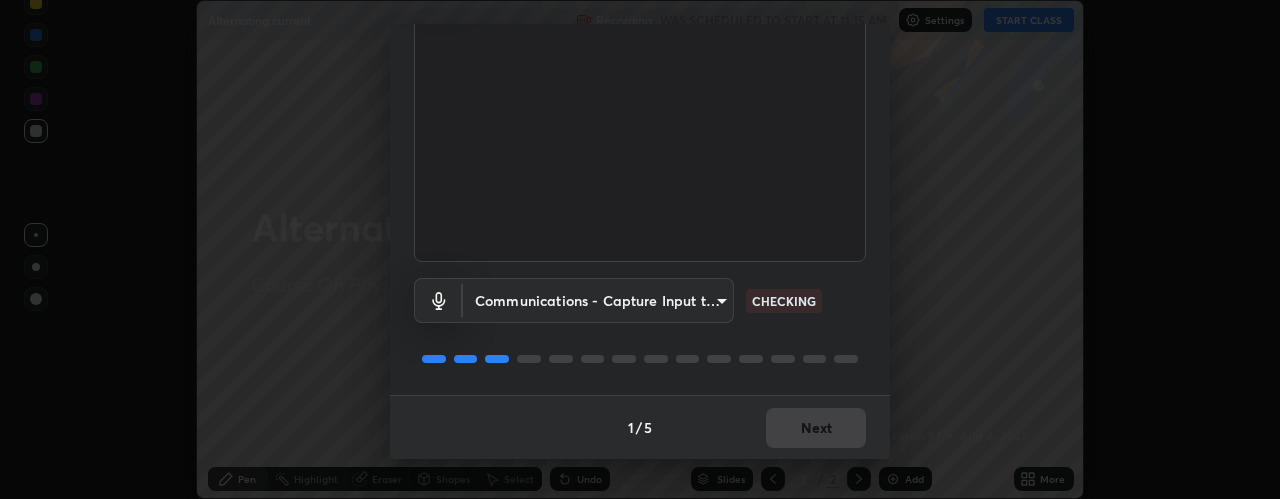 click on "Erase all Alternating current Recording WAS SCHEDULED TO START AT  11:15 AM Settings START CLASS Setting up your live class Alternating current • L57 of Course On Physics for JEE Excel 1 2026 [FIRST] [LAST] Pen Highlight Eraser Shapes Select Undo Slides 2 / 2 Add More No doubts shared Encourage your learners to ask a doubt for better clarity Report an issue Reason for reporting Buffering Chat not working Audio - Video sync issue Educator video quality low ​ Attach an image Report Media settings OBS Virtual Camera 2ccc99a9bca6b7e42b4774afd8bf1c35f5e1c8539d659abff1788790f3df98e6 CHECKING Communications - Capture Input terminal (Digital Array MIC) communications CHECKING 1 / 5 Next" at bounding box center (640, 249) 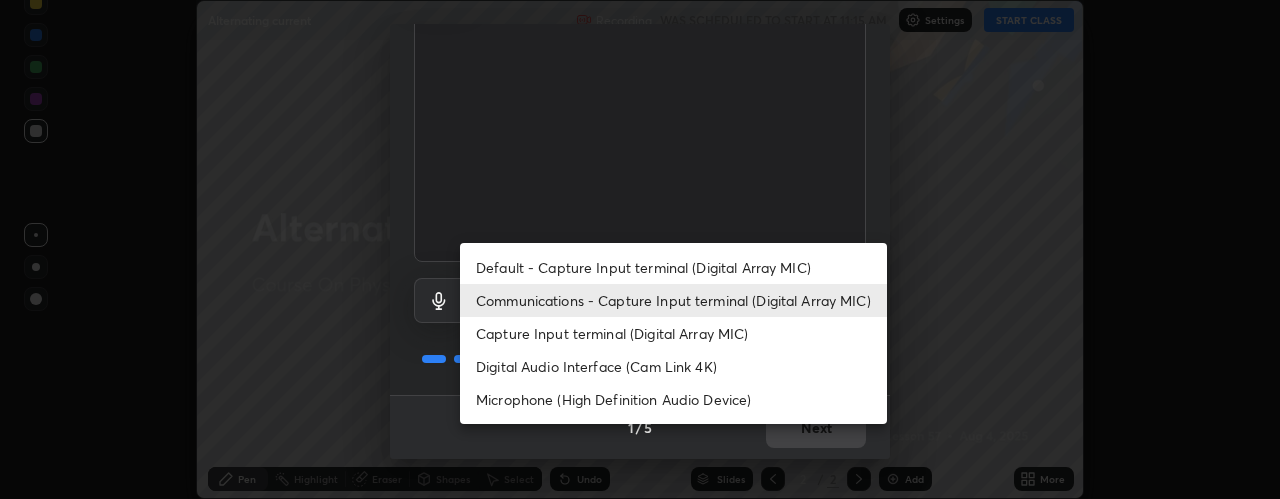 click on "Default - Capture Input terminal (Digital Array MIC)" at bounding box center (673, 267) 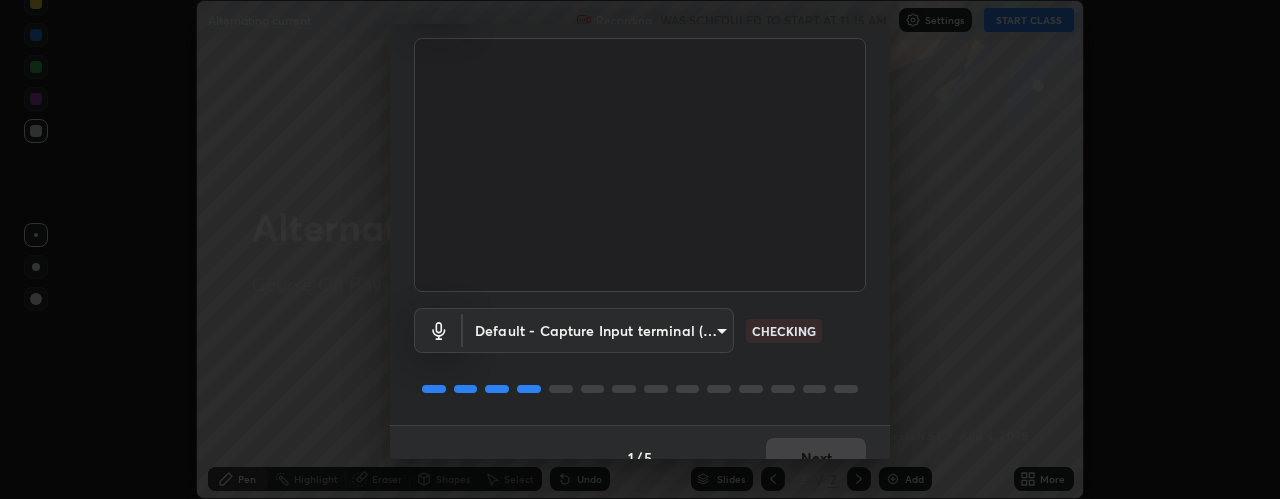 scroll, scrollTop: 157, scrollLeft: 0, axis: vertical 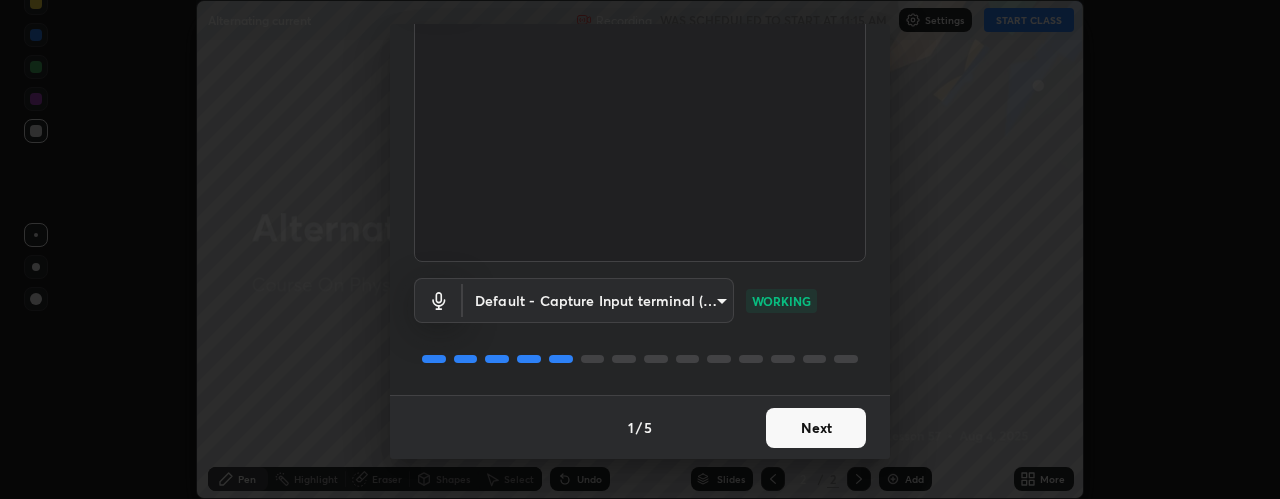 click on "Next" at bounding box center [816, 428] 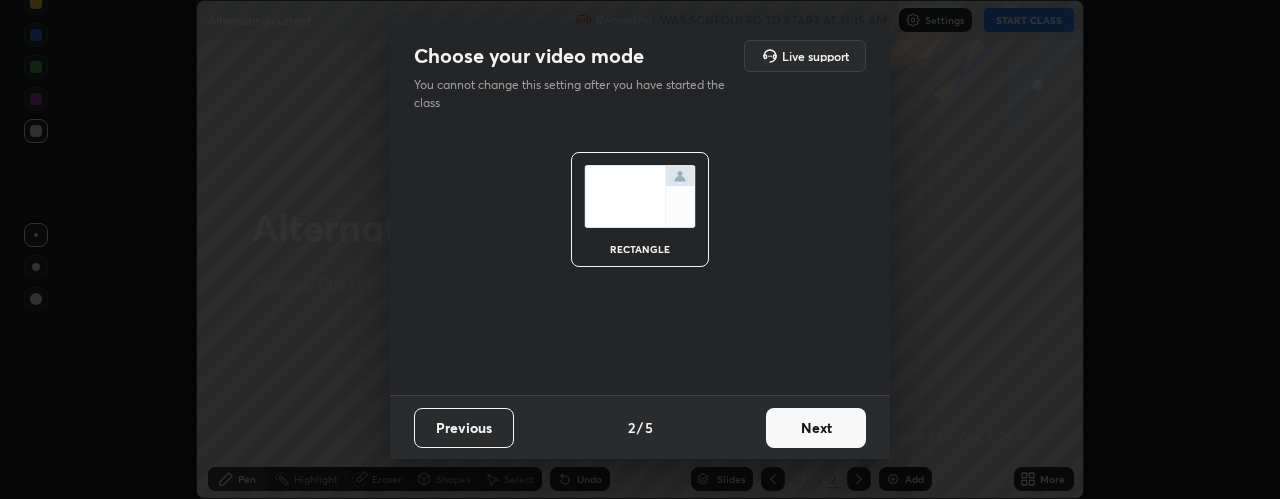 scroll, scrollTop: 0, scrollLeft: 0, axis: both 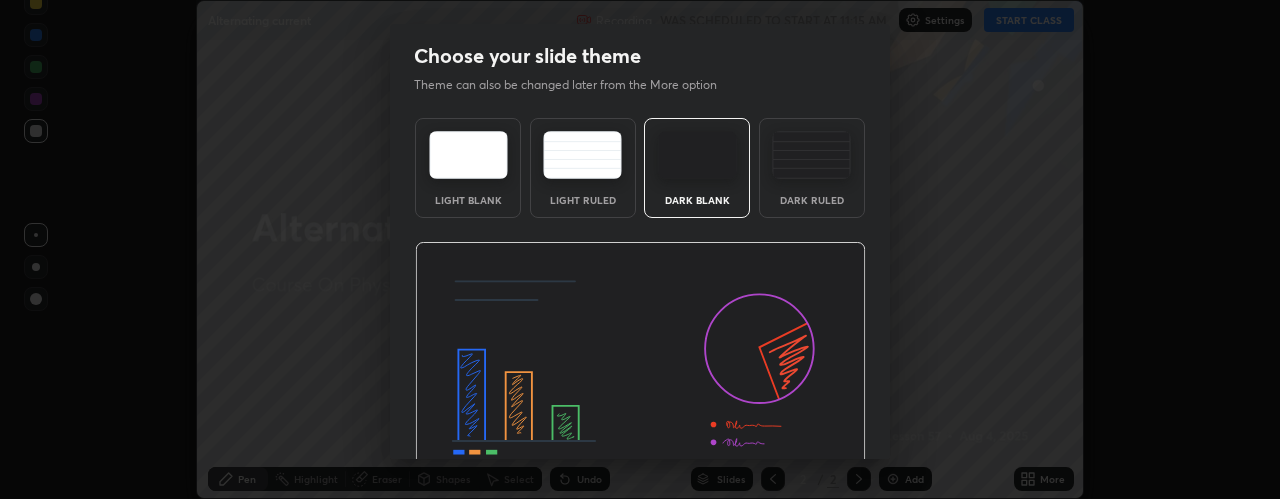 click at bounding box center (640, 369) 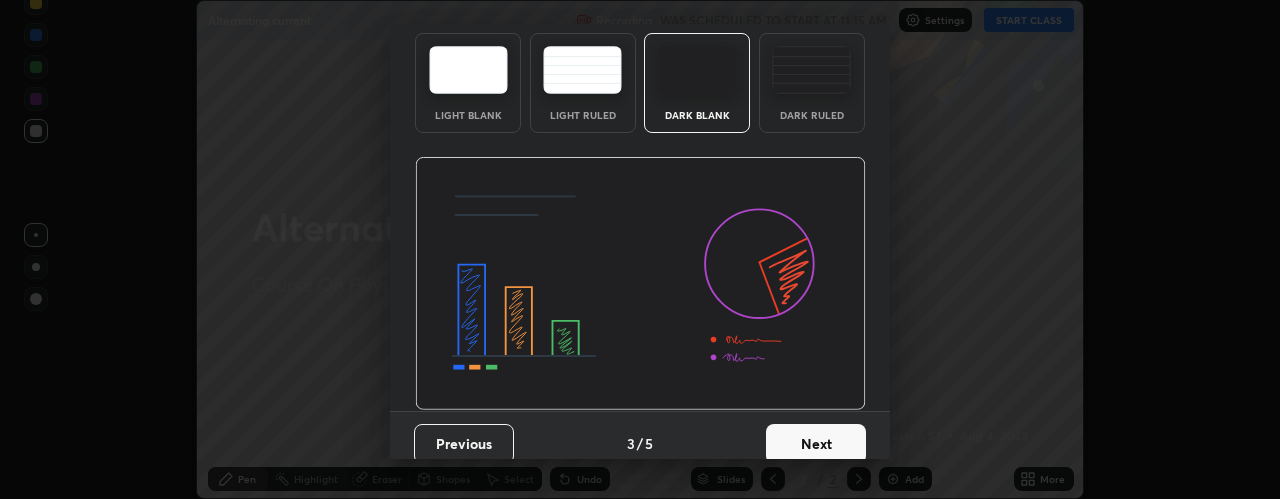 scroll, scrollTop: 101, scrollLeft: 0, axis: vertical 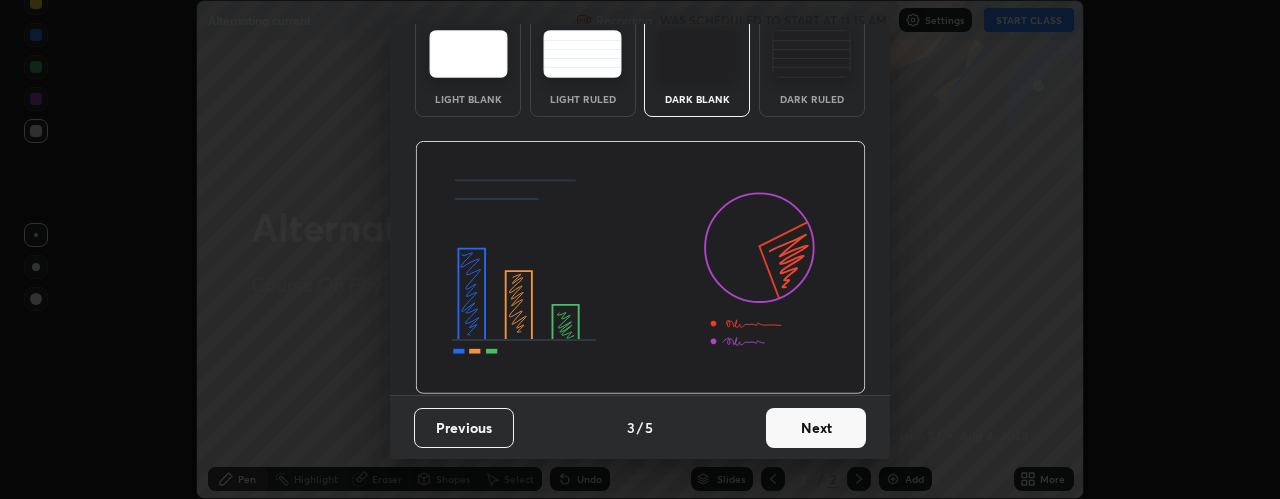 click on "Next" at bounding box center [816, 428] 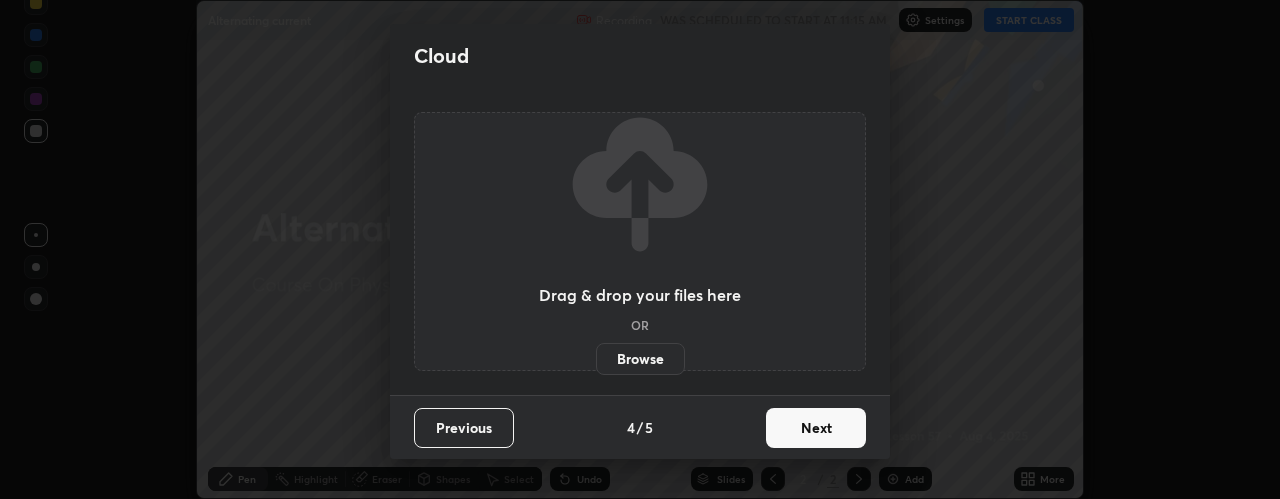 click on "Next" at bounding box center [816, 428] 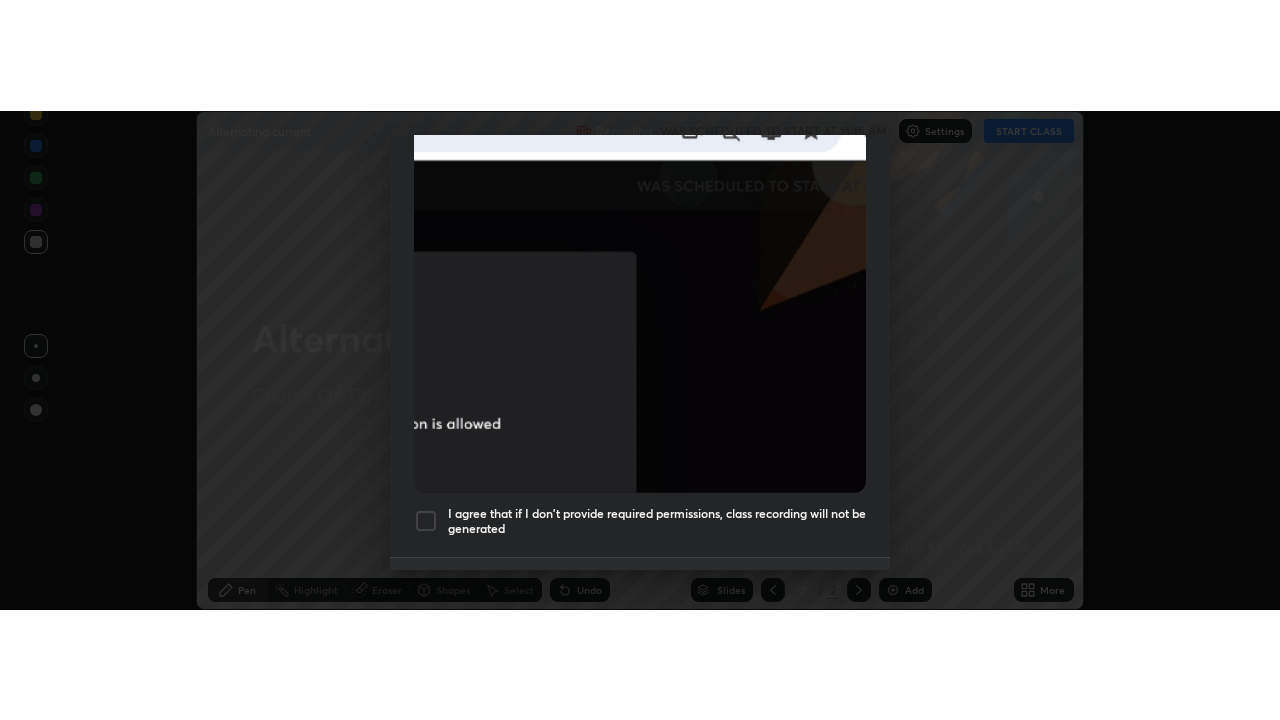 scroll, scrollTop: 565, scrollLeft: 0, axis: vertical 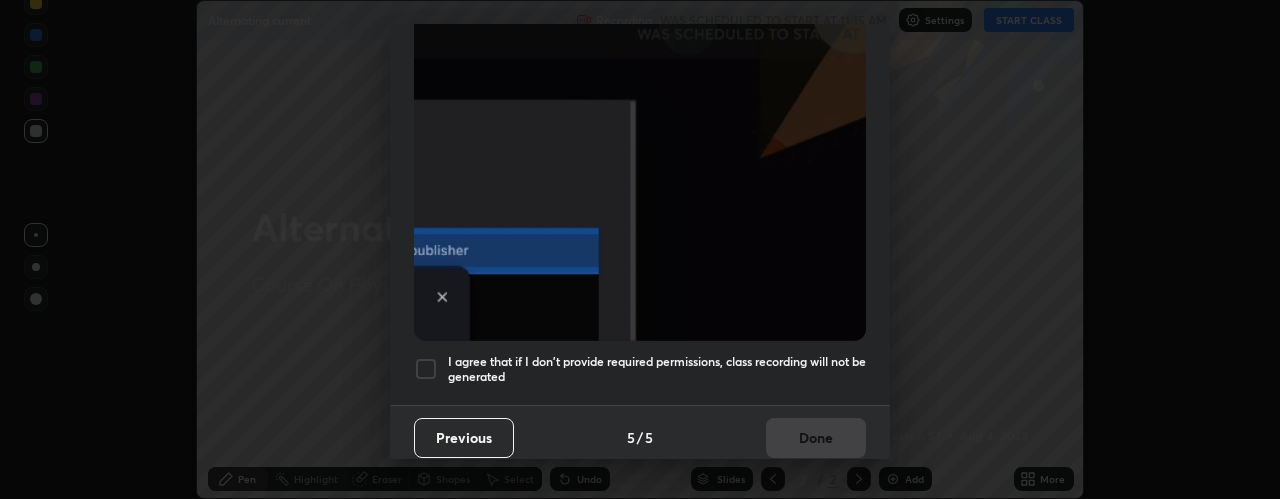 click at bounding box center (426, 369) 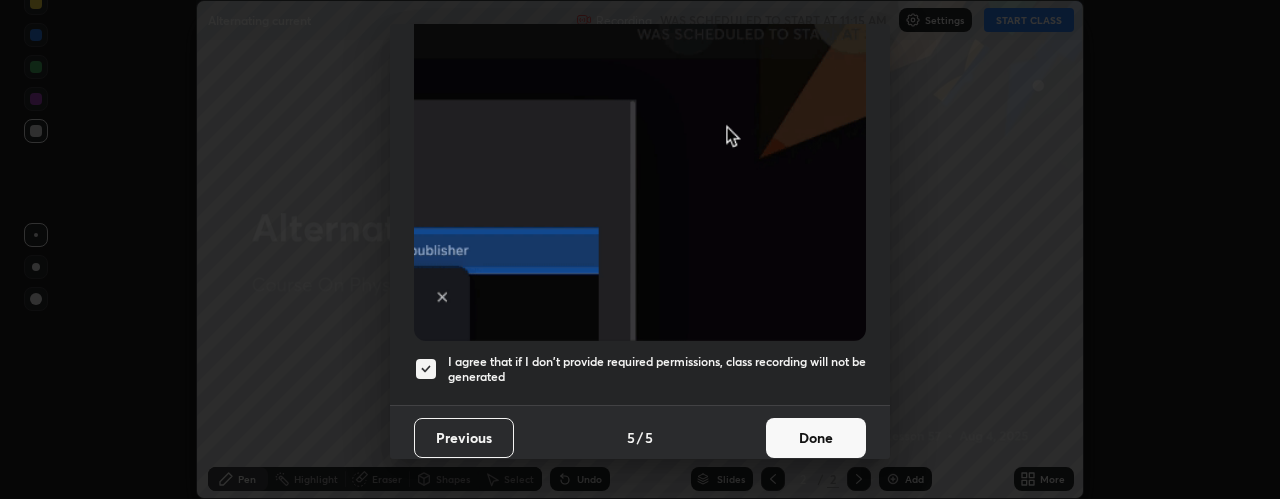 click on "Done" at bounding box center [816, 438] 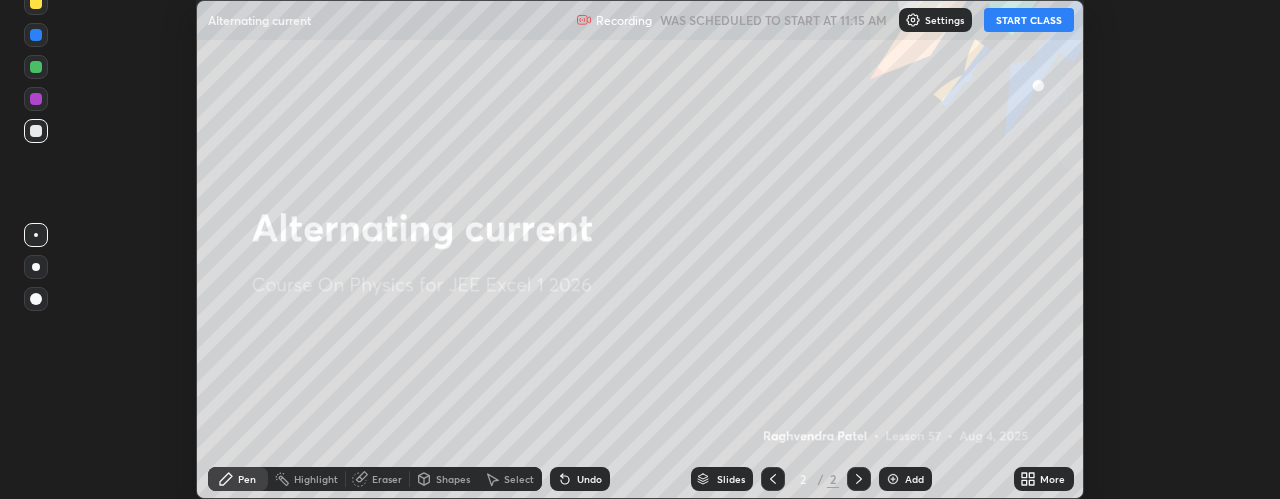 click 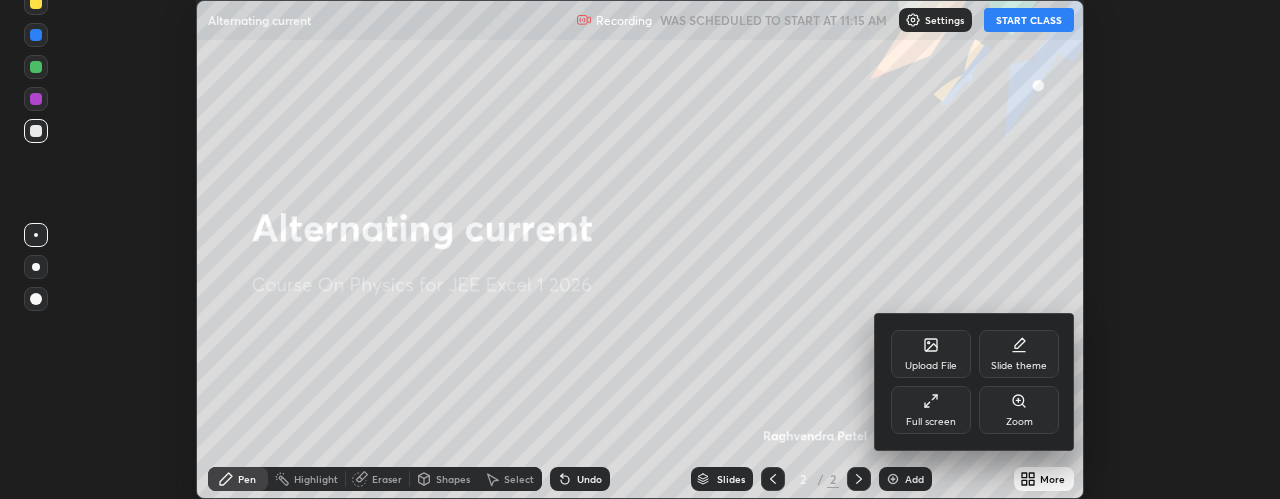 click on "Full screen" at bounding box center (931, 422) 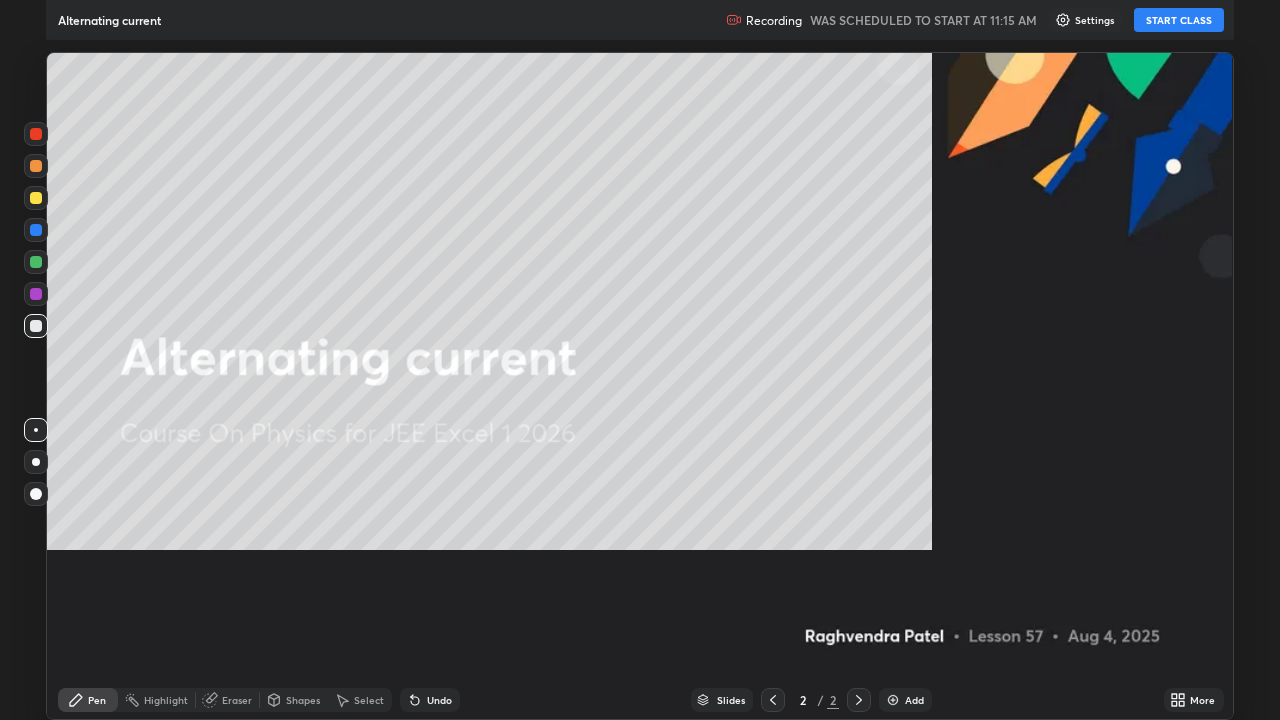 scroll, scrollTop: 99280, scrollLeft: 98720, axis: both 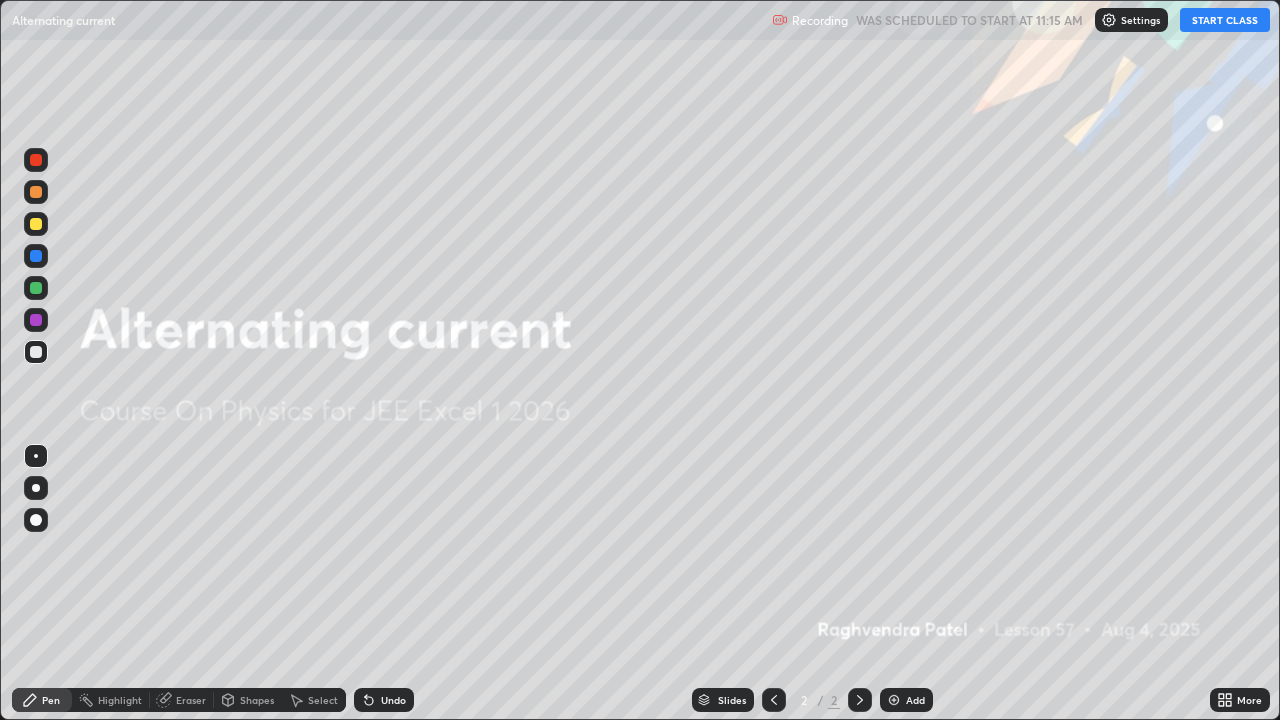 click on "START CLASS" at bounding box center (1225, 20) 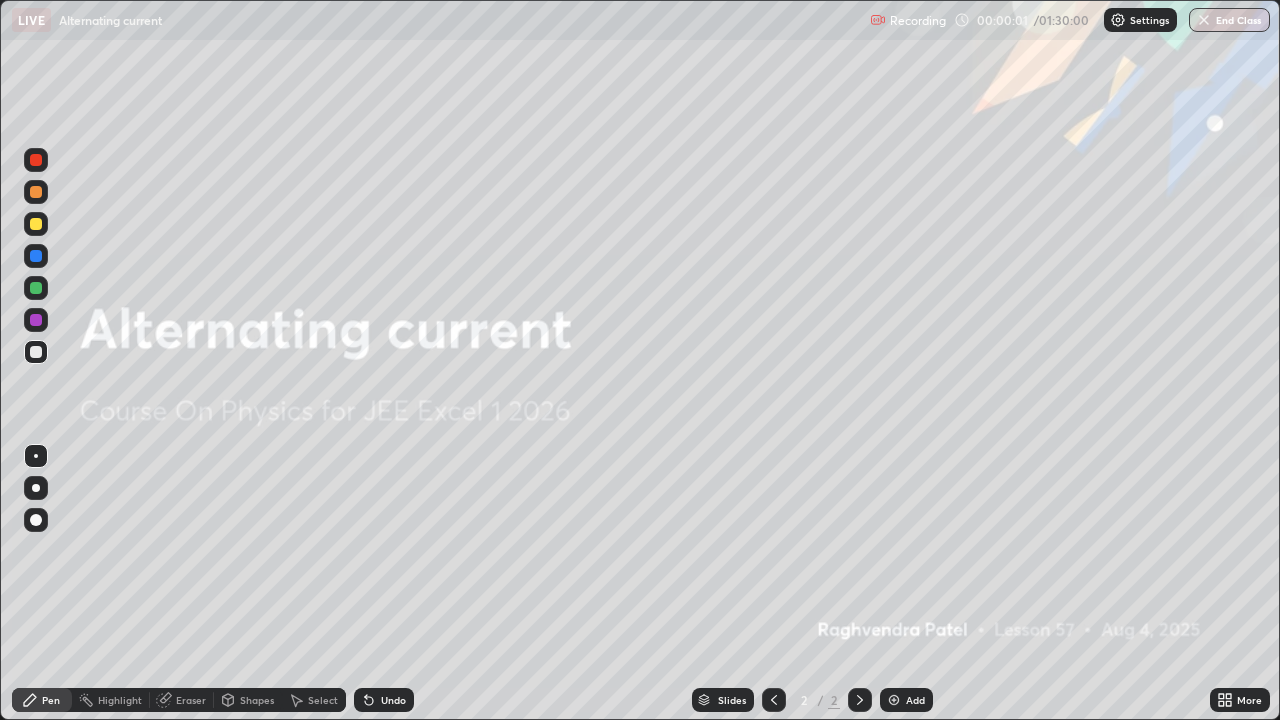 click at bounding box center [894, 700] 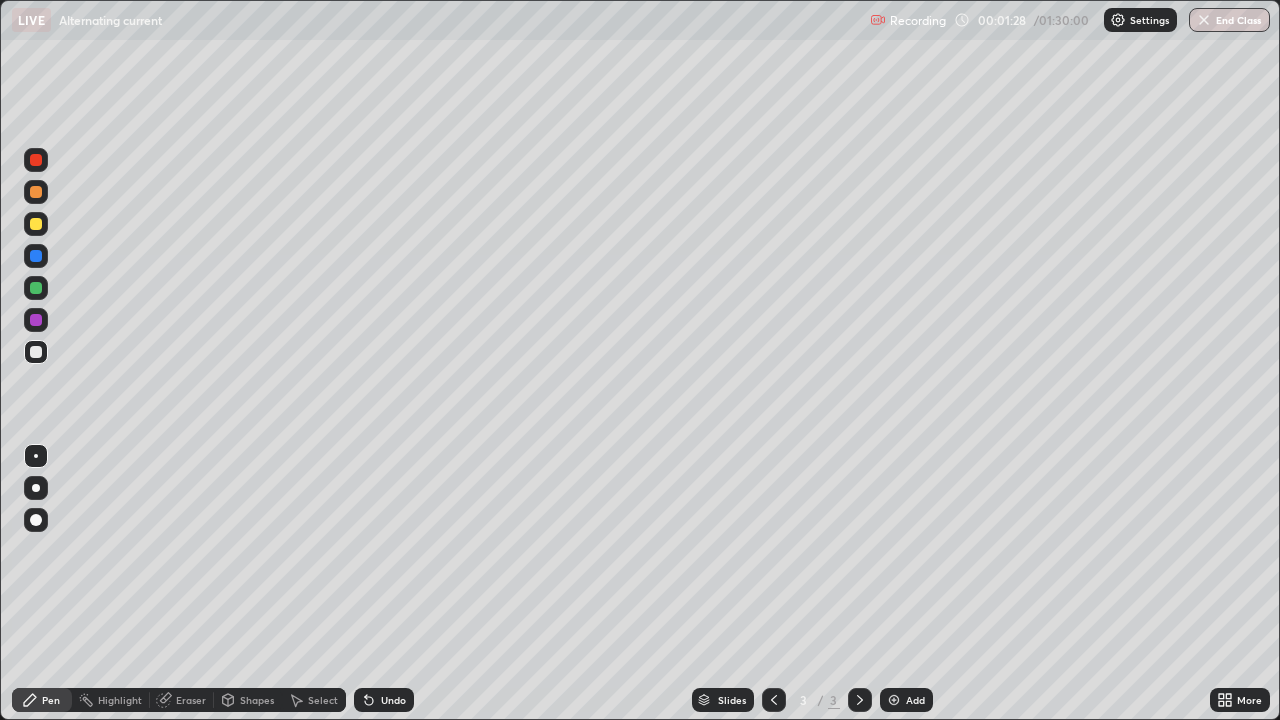 click at bounding box center (36, 224) 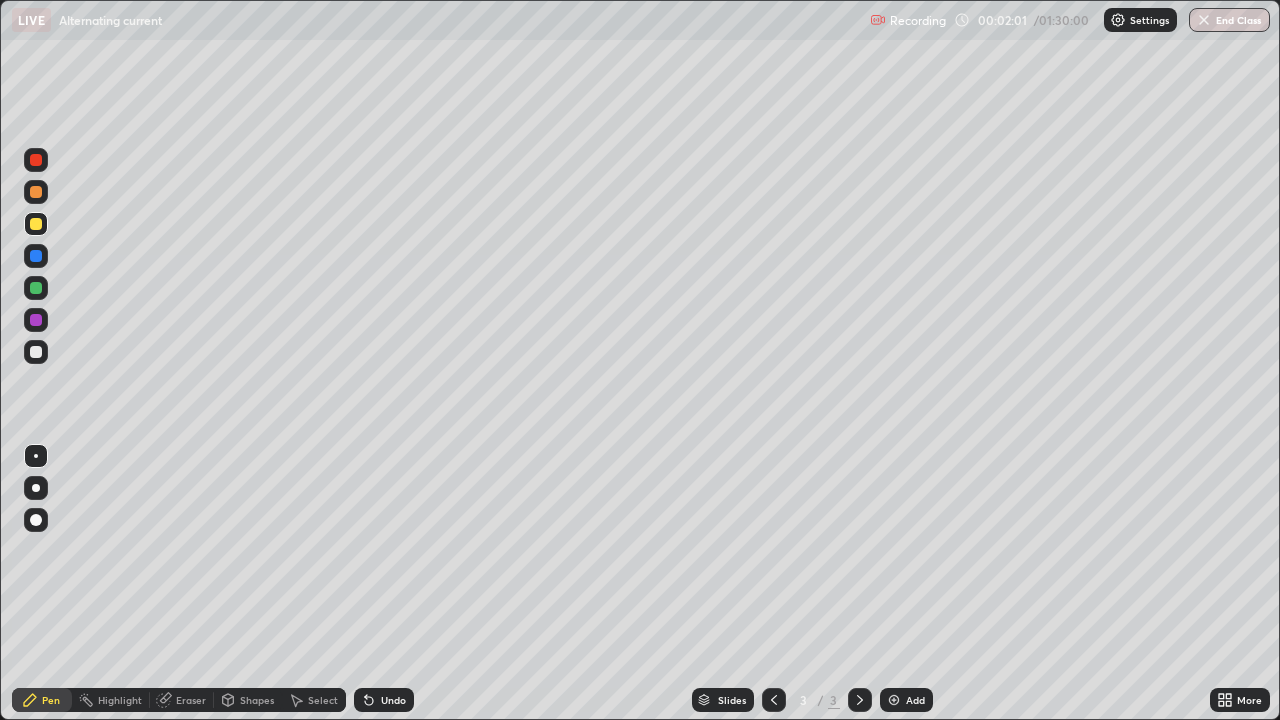 click on "Eraser" at bounding box center (191, 700) 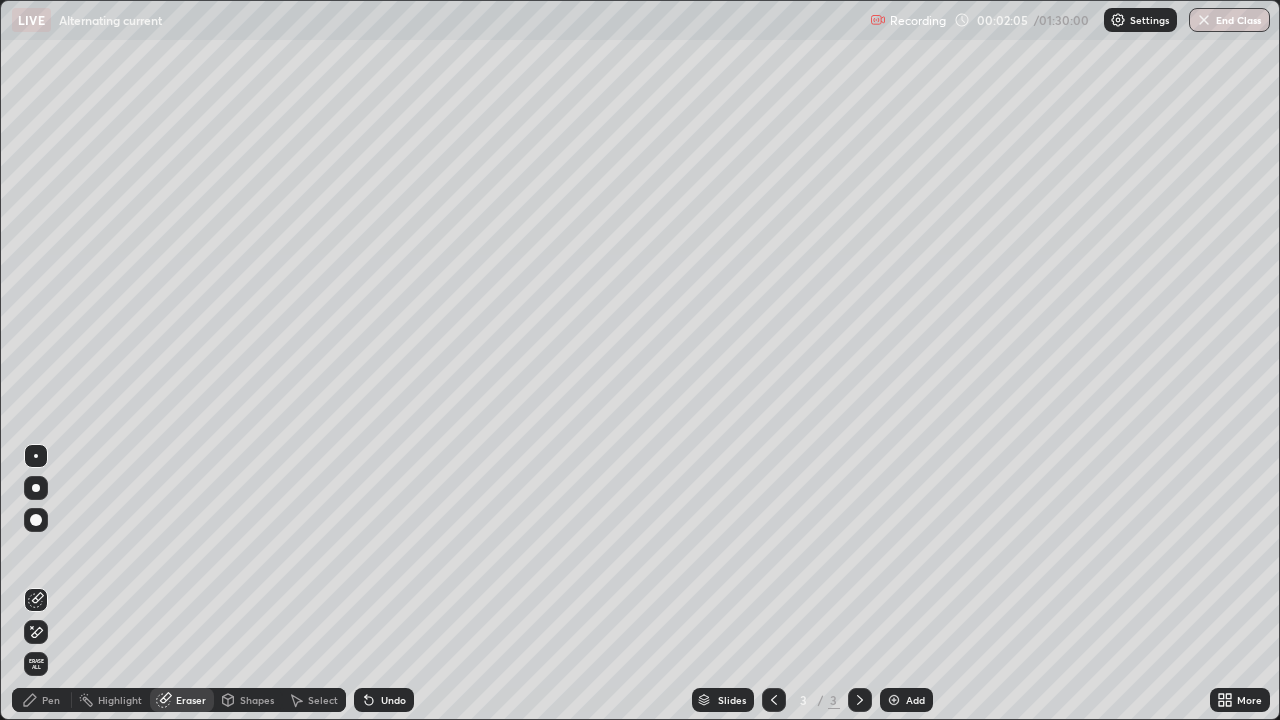 click on "Pen" at bounding box center [51, 700] 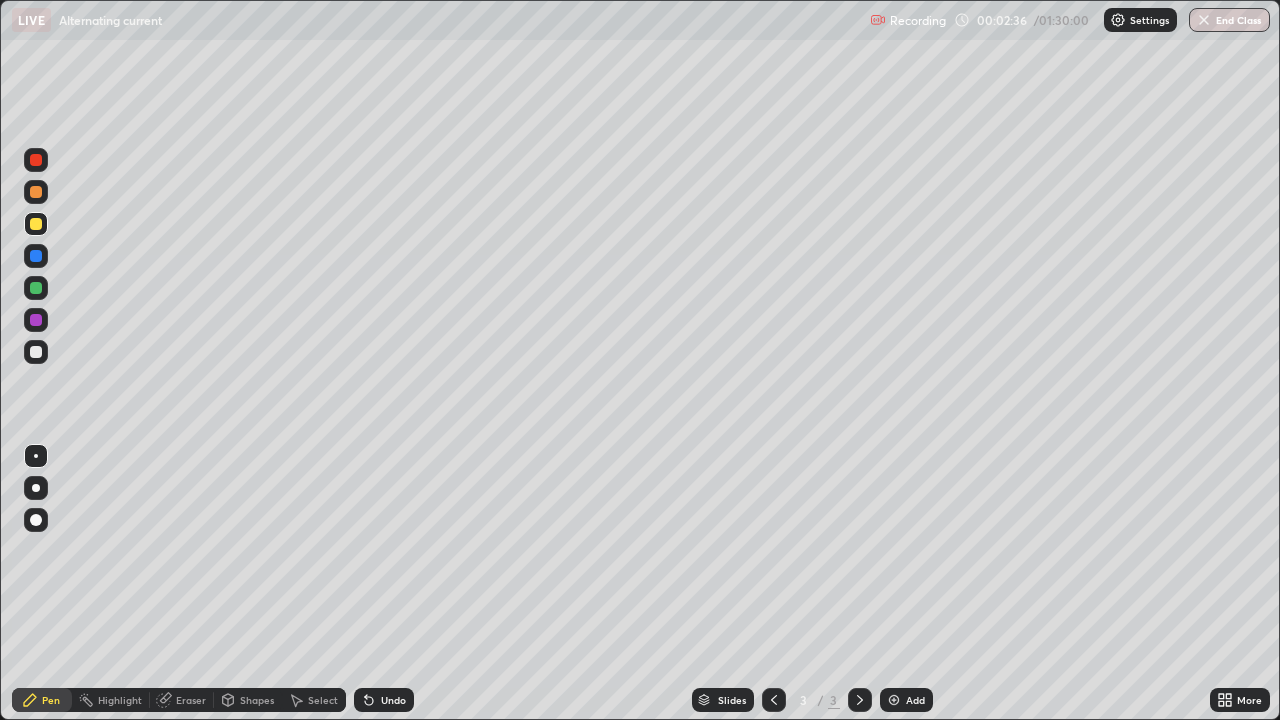 click on "Shapes" at bounding box center [257, 700] 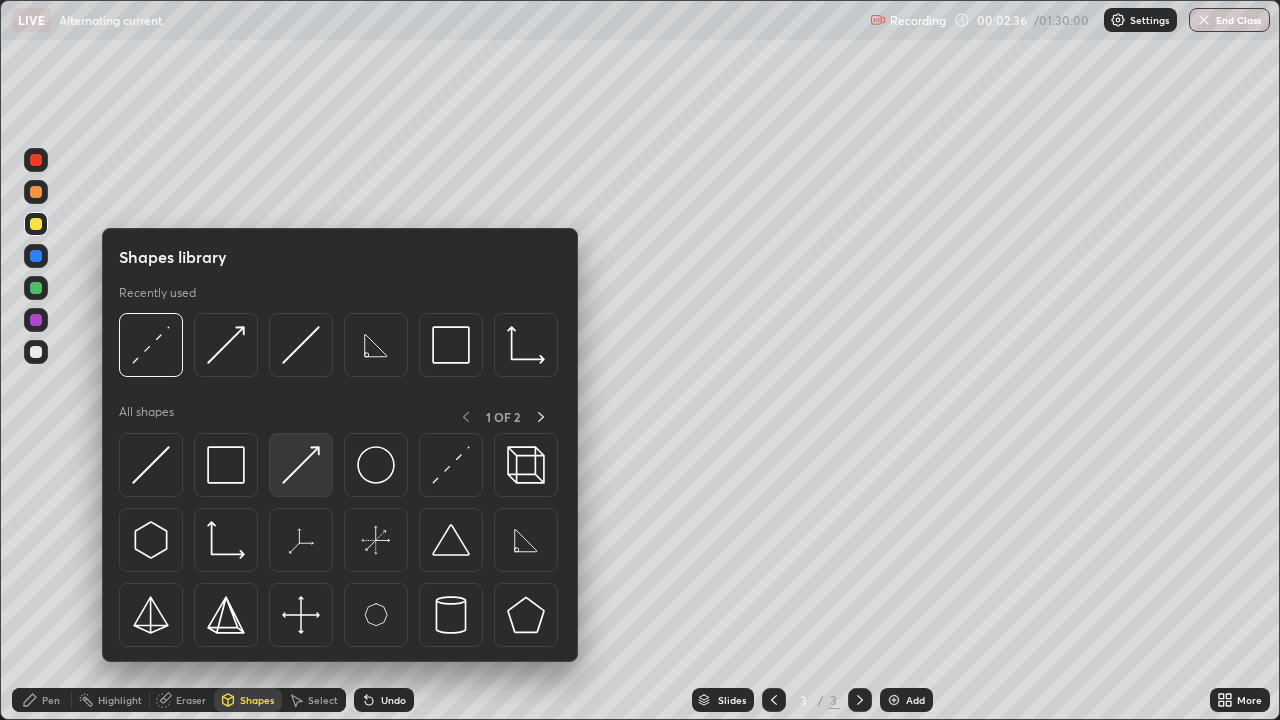 click at bounding box center (301, 465) 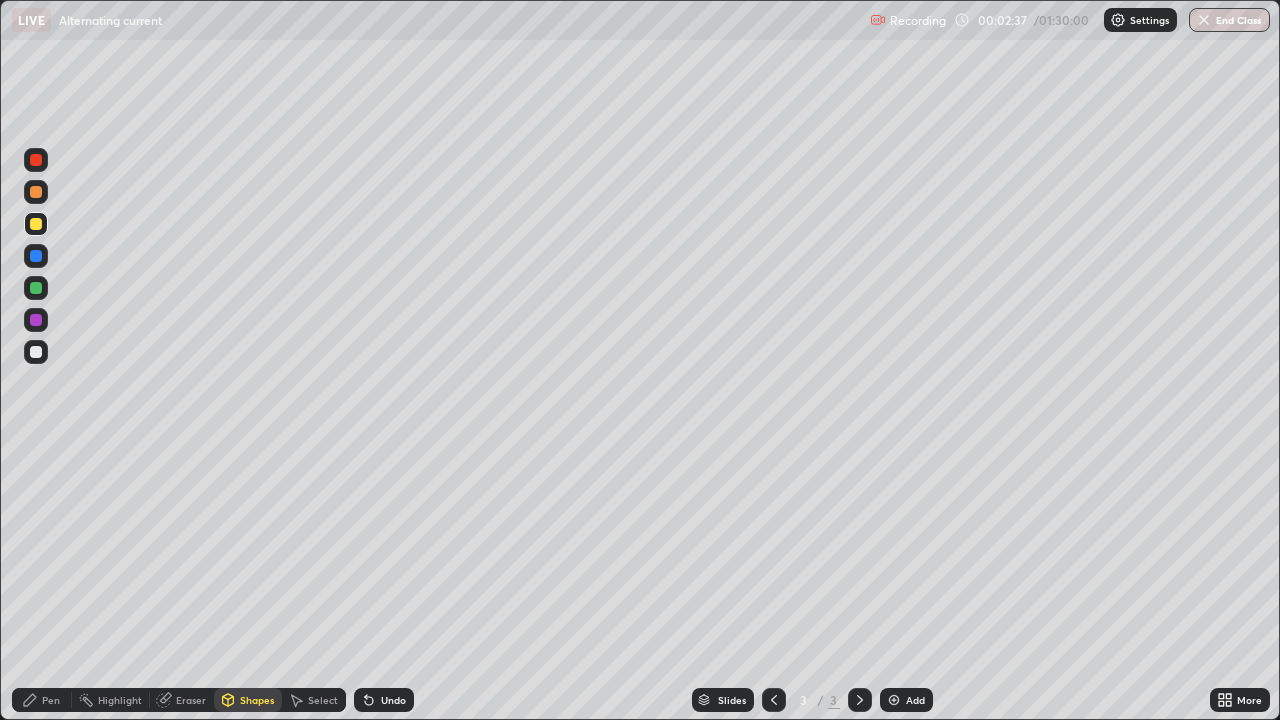 click at bounding box center (36, 288) 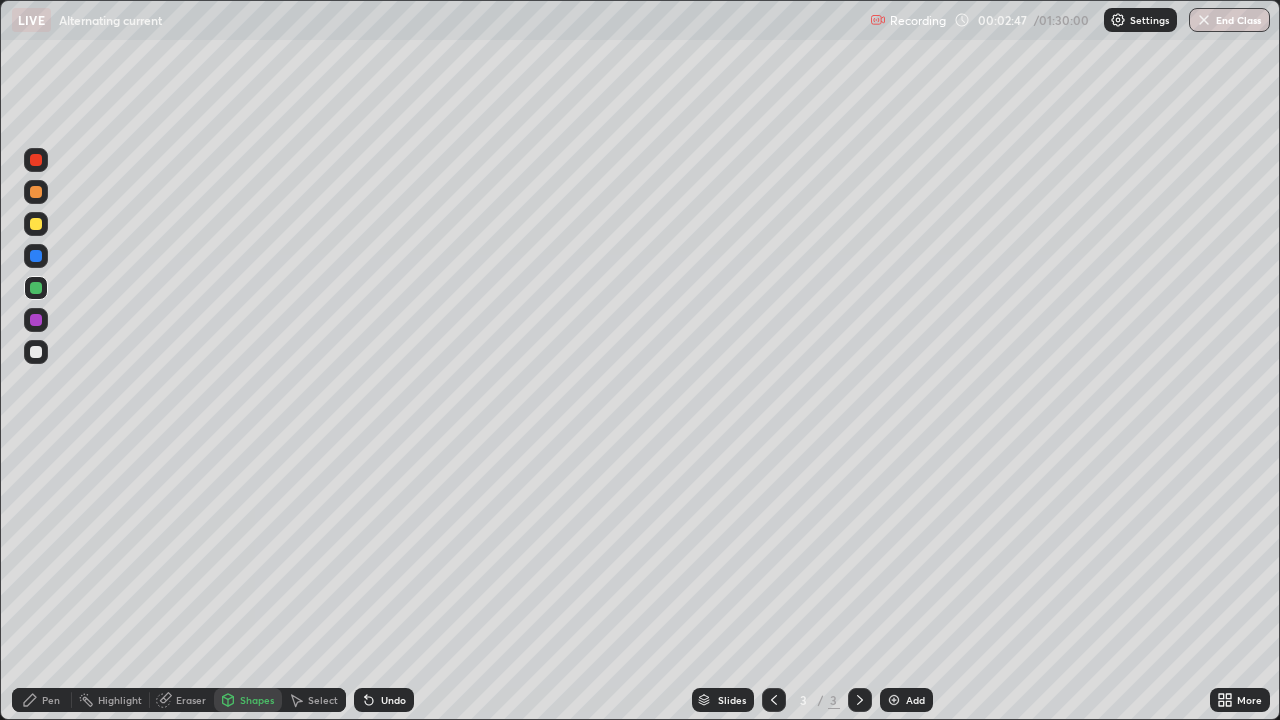 click on "Shapes" at bounding box center [248, 700] 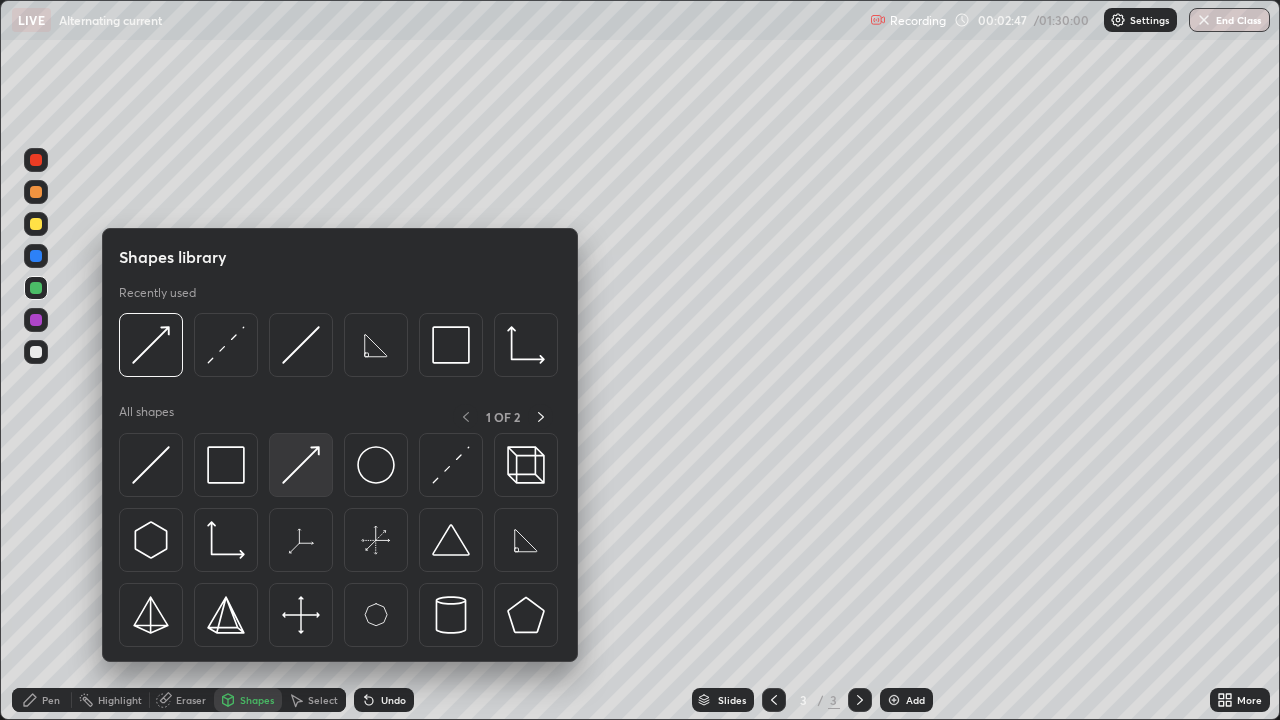 click at bounding box center [301, 465] 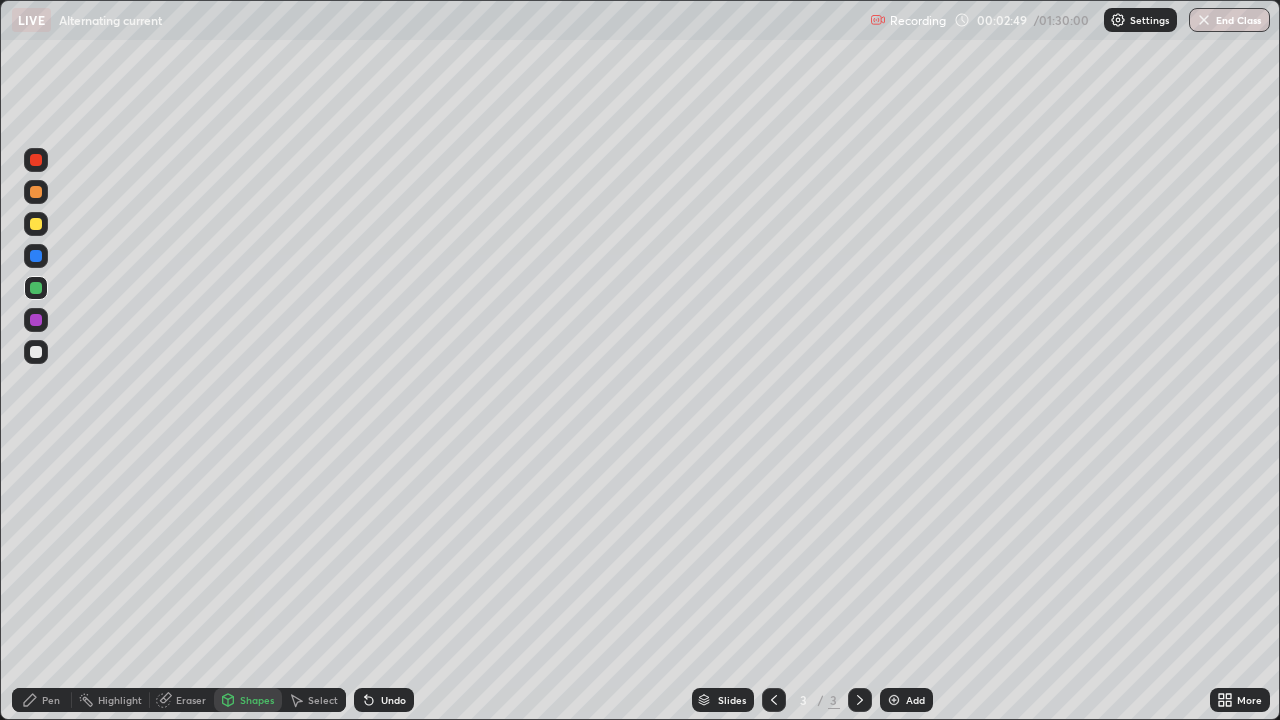click at bounding box center (36, 352) 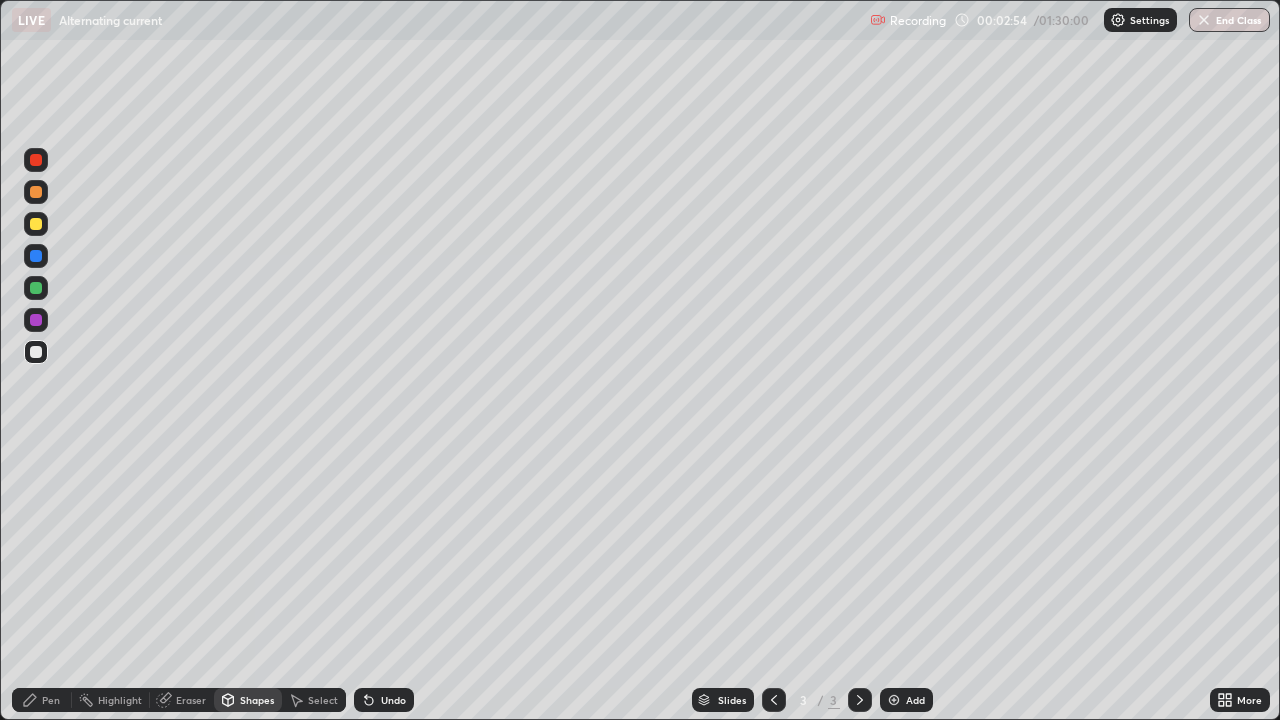 click on "Pen" at bounding box center [51, 700] 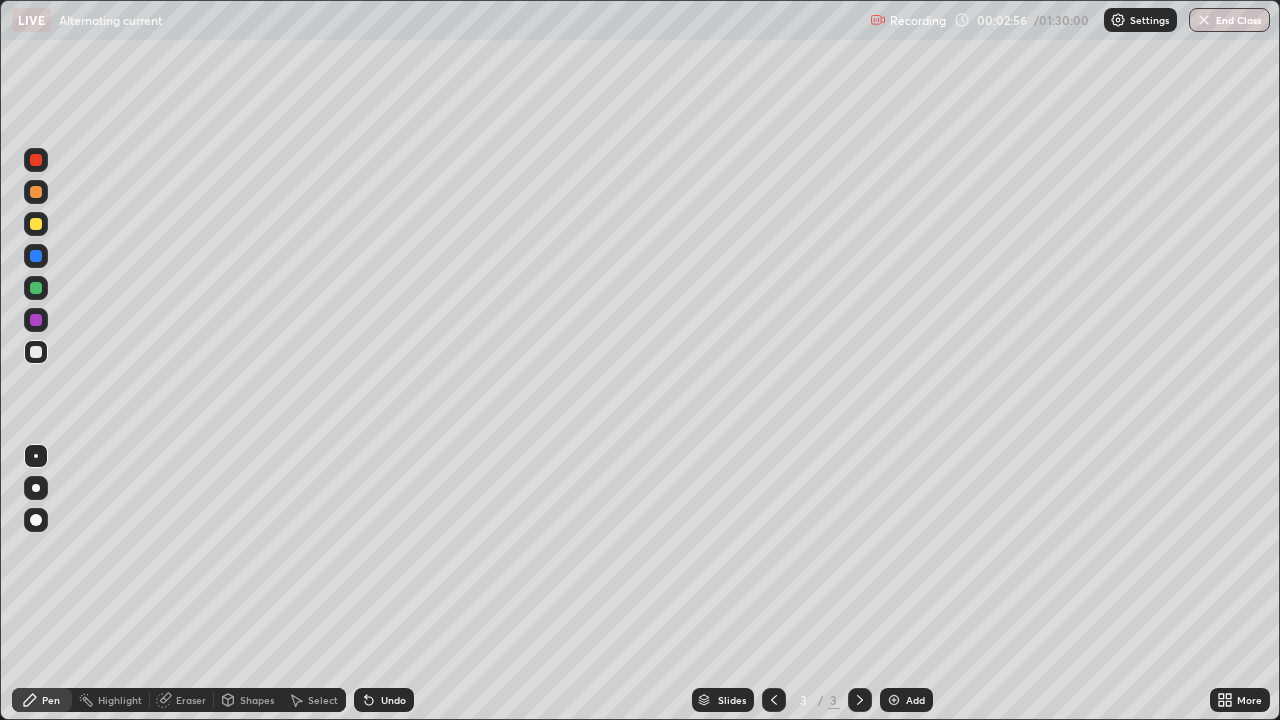 click on "Shapes" at bounding box center [257, 700] 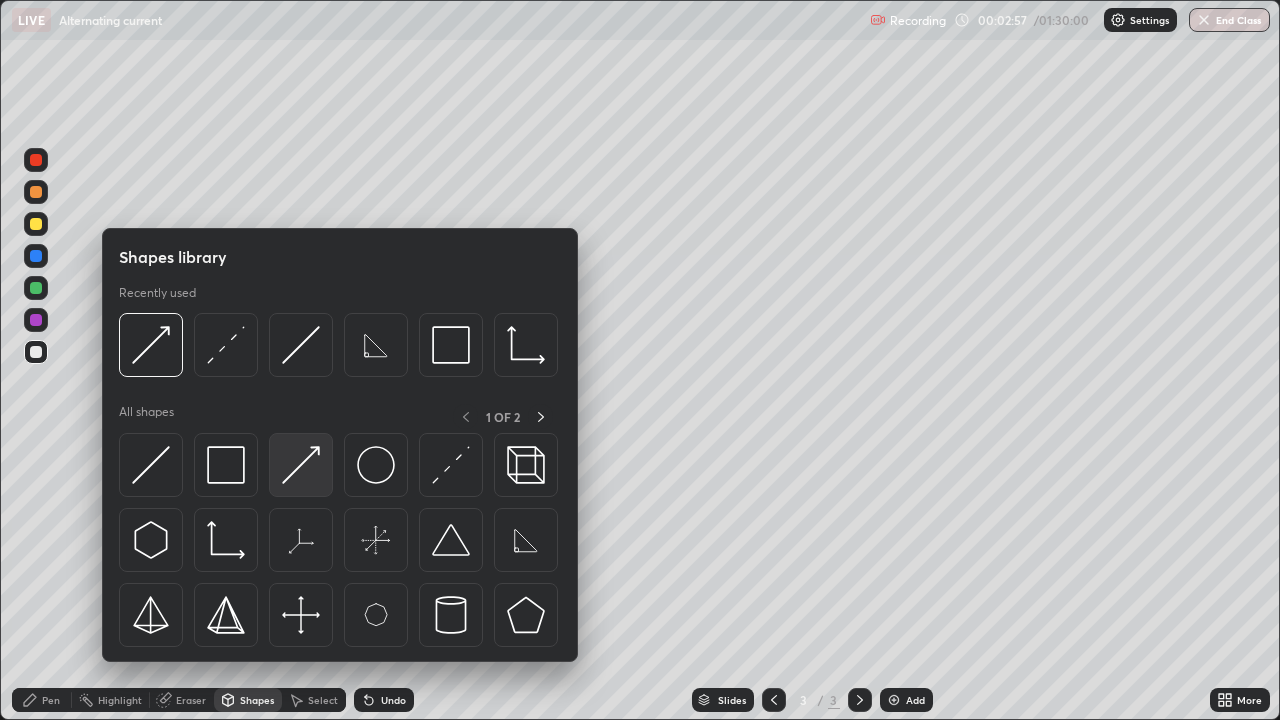 click at bounding box center [301, 465] 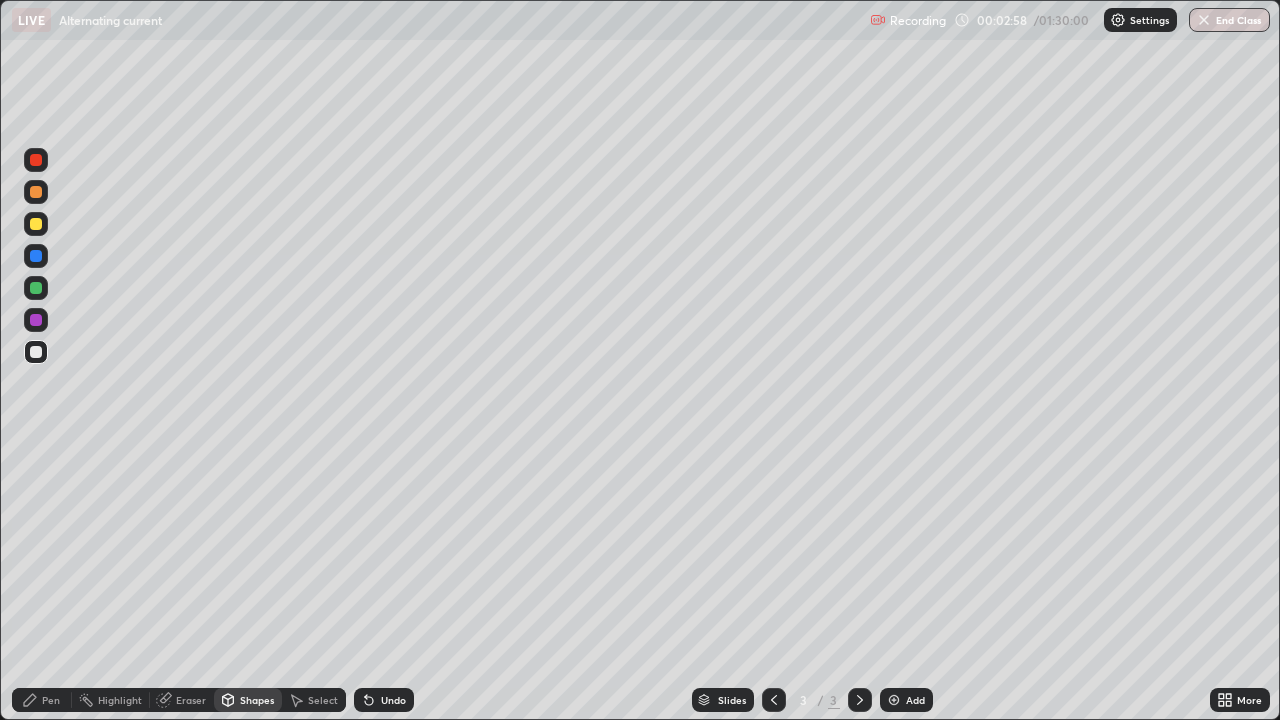click at bounding box center (36, 352) 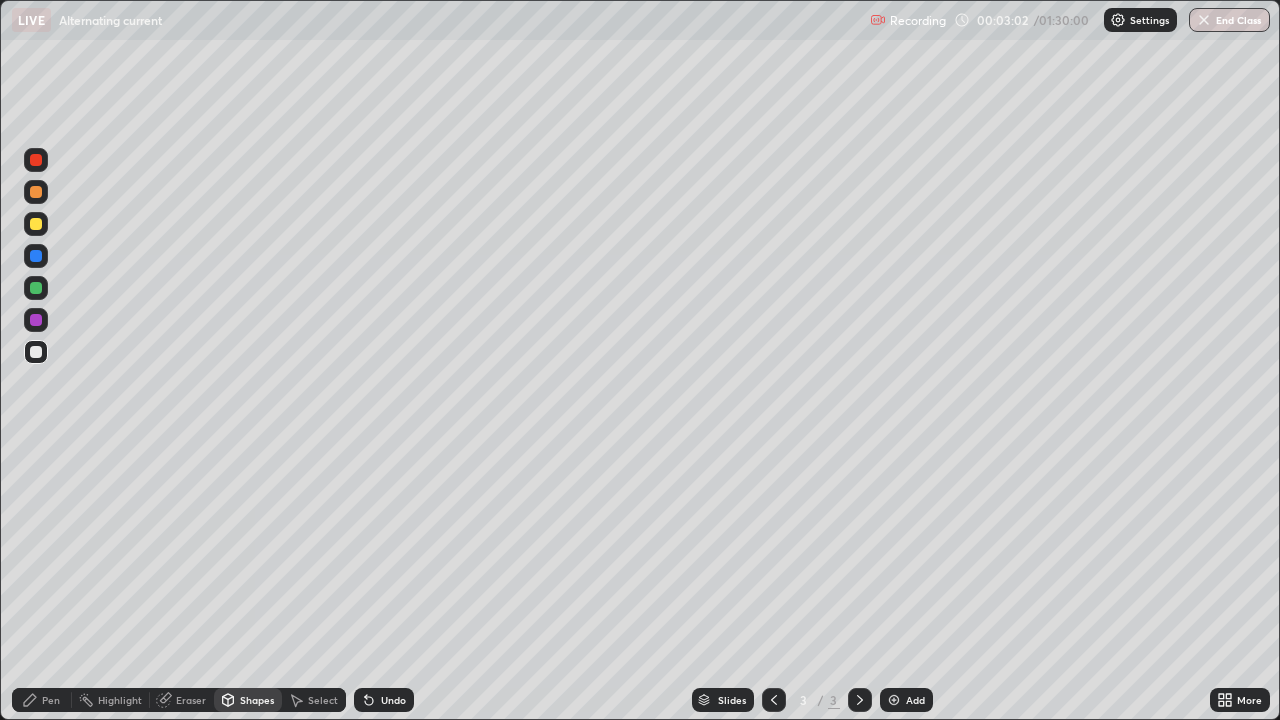 click on "Pen" at bounding box center (42, 700) 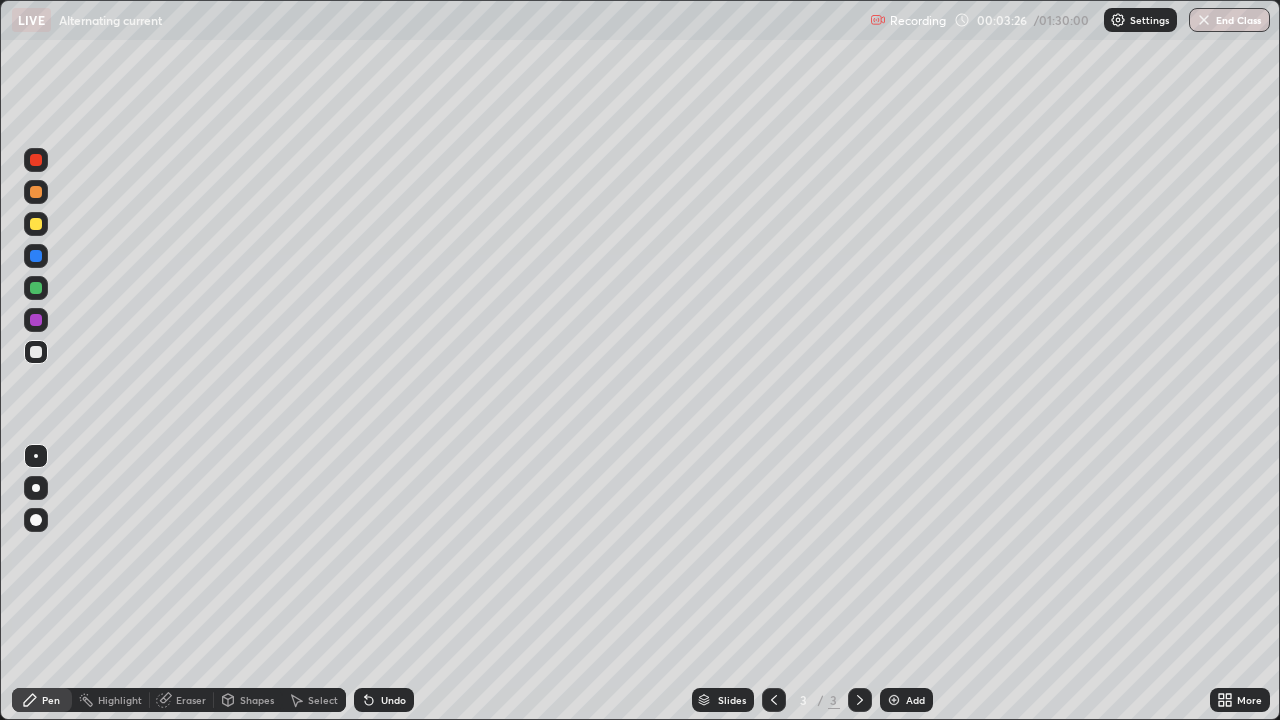 click on "Undo" at bounding box center (393, 700) 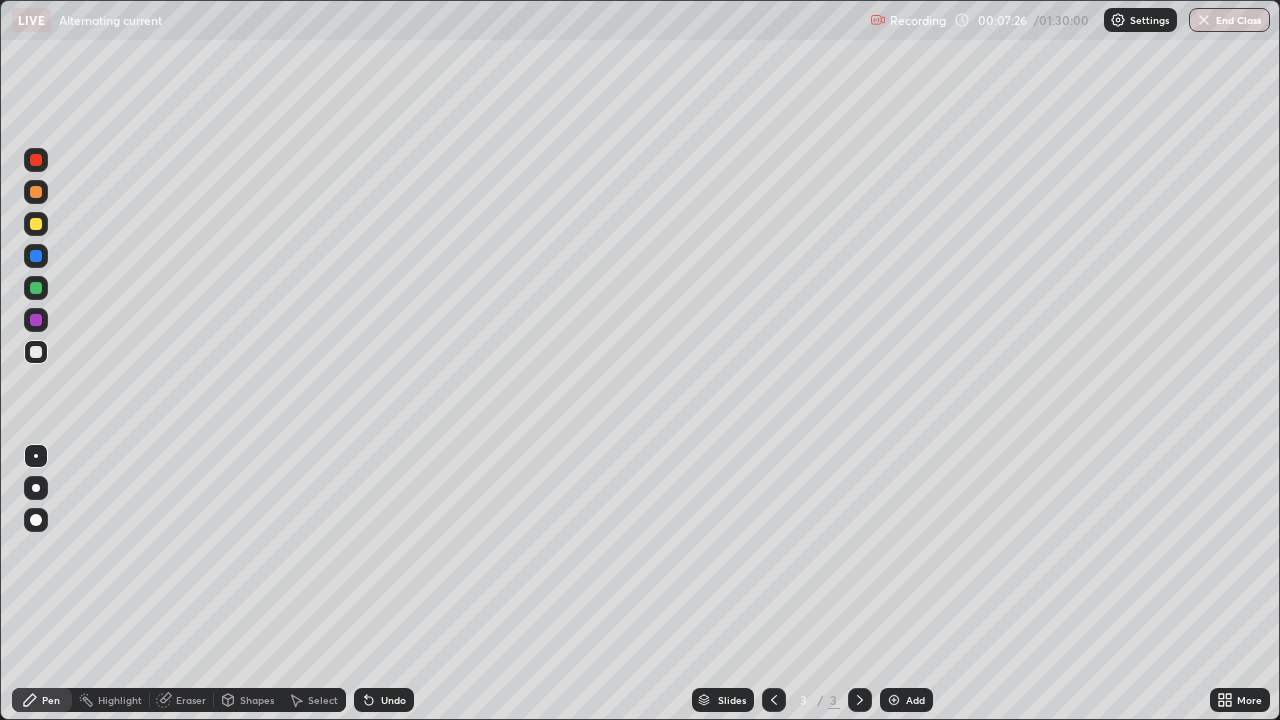 click on "Add" at bounding box center (915, 700) 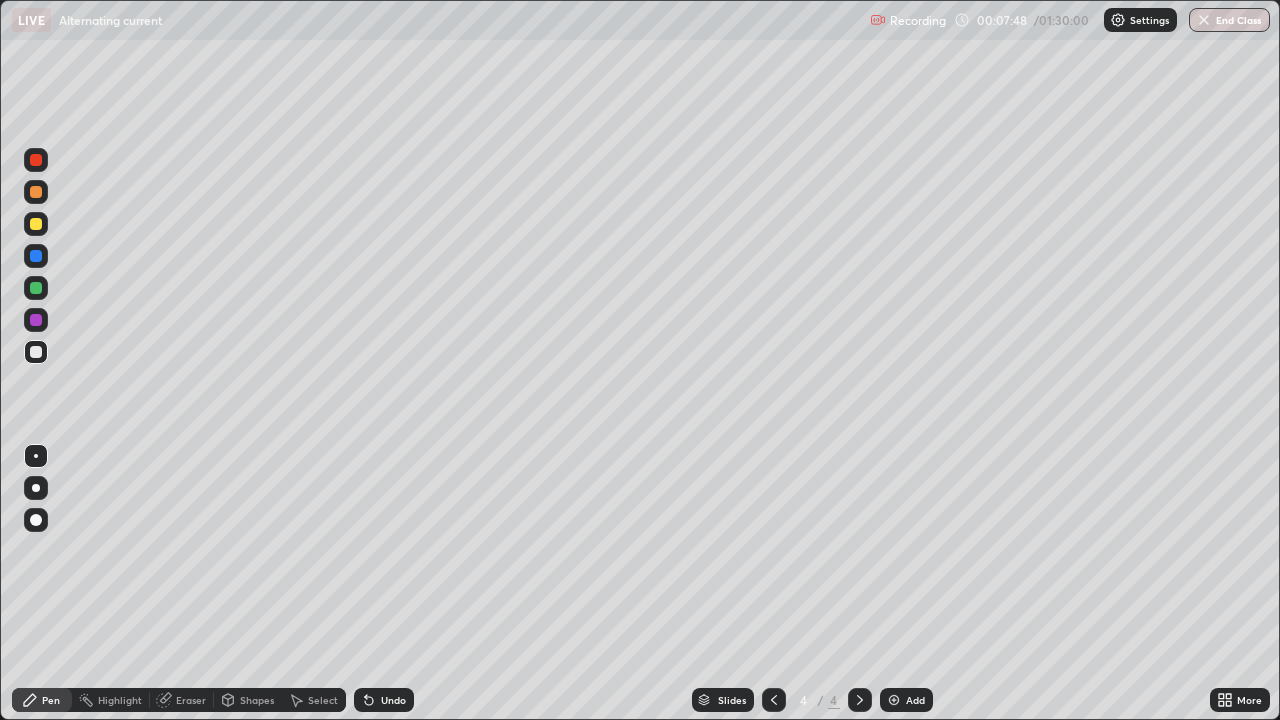 click at bounding box center [36, 224] 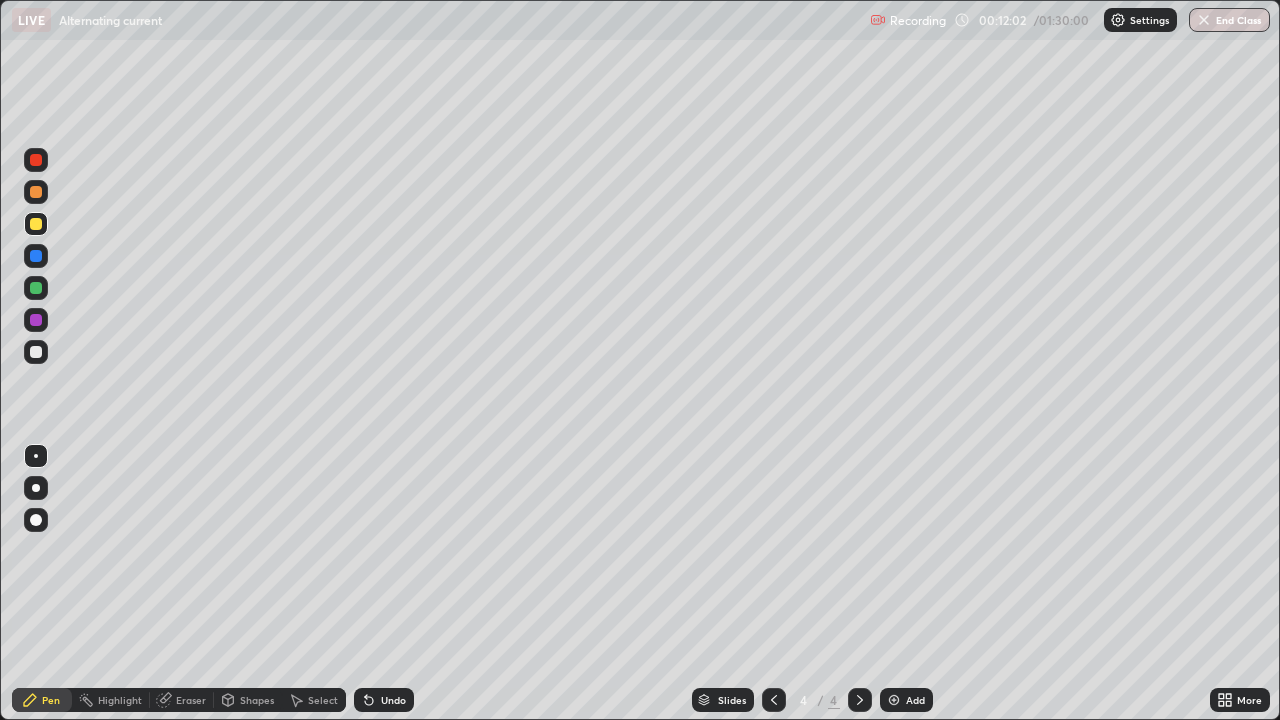 click on "Undo" at bounding box center [393, 700] 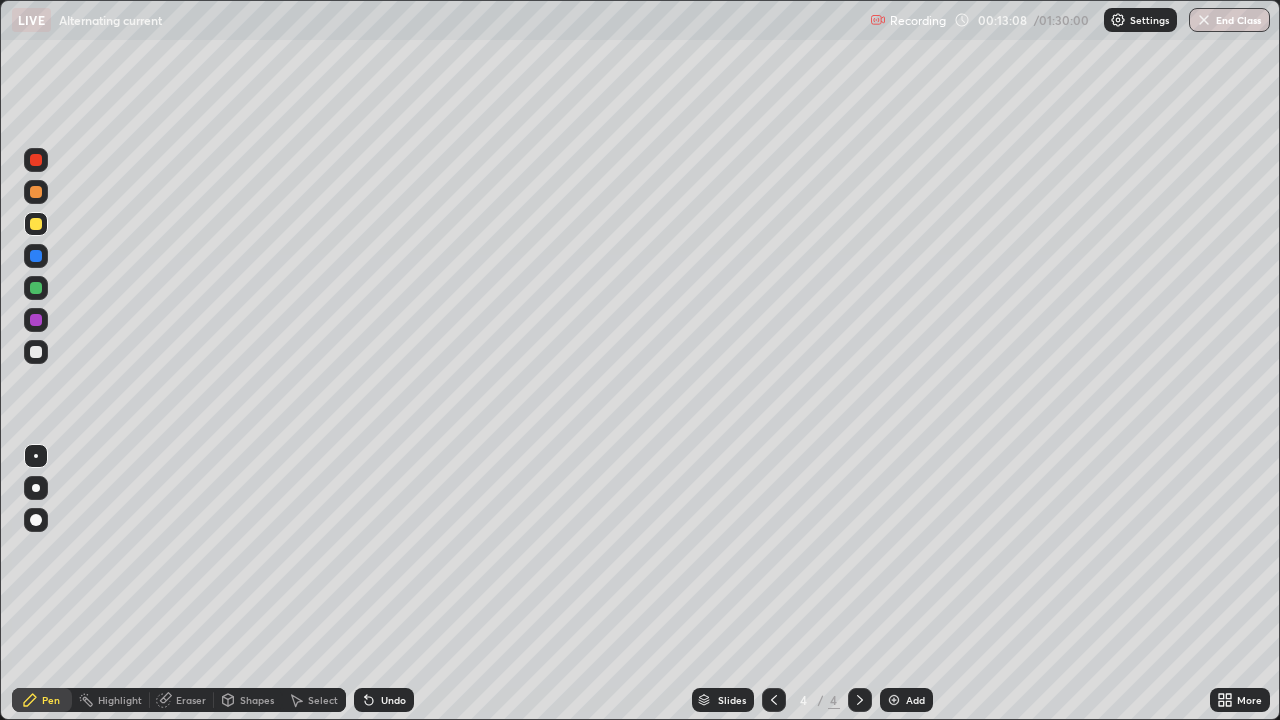click on "Undo" at bounding box center [393, 700] 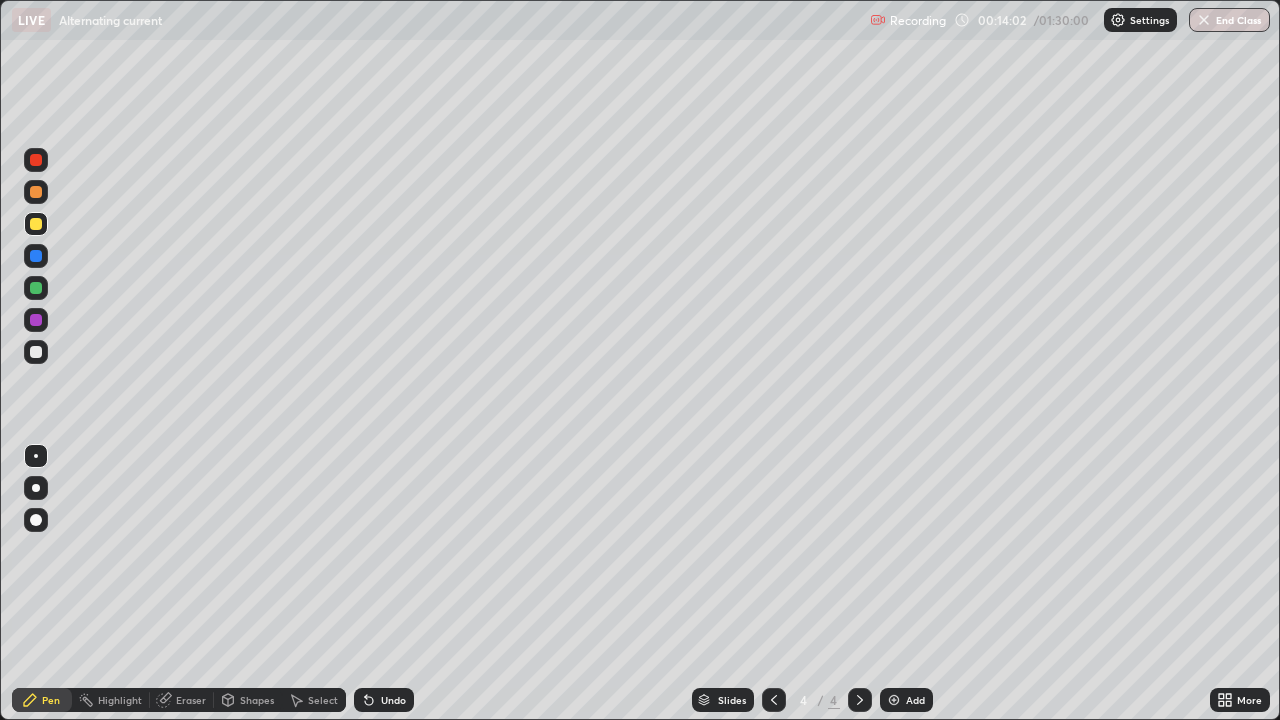 click 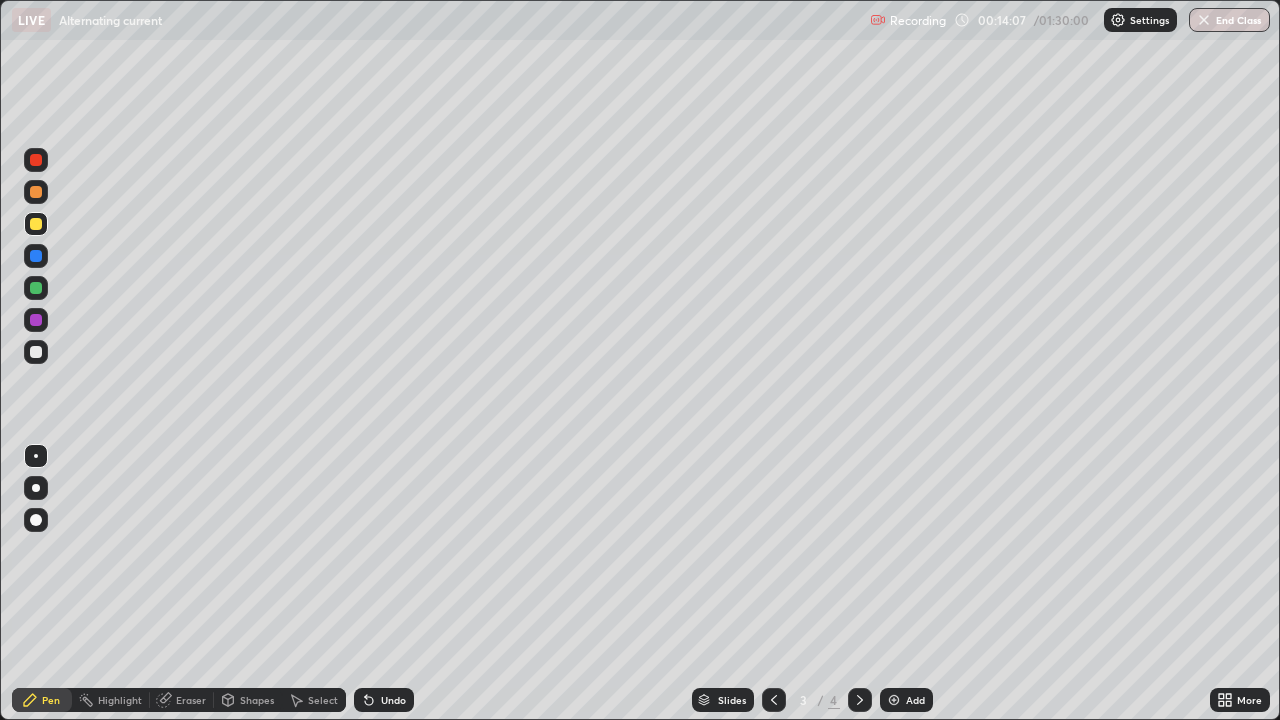 click 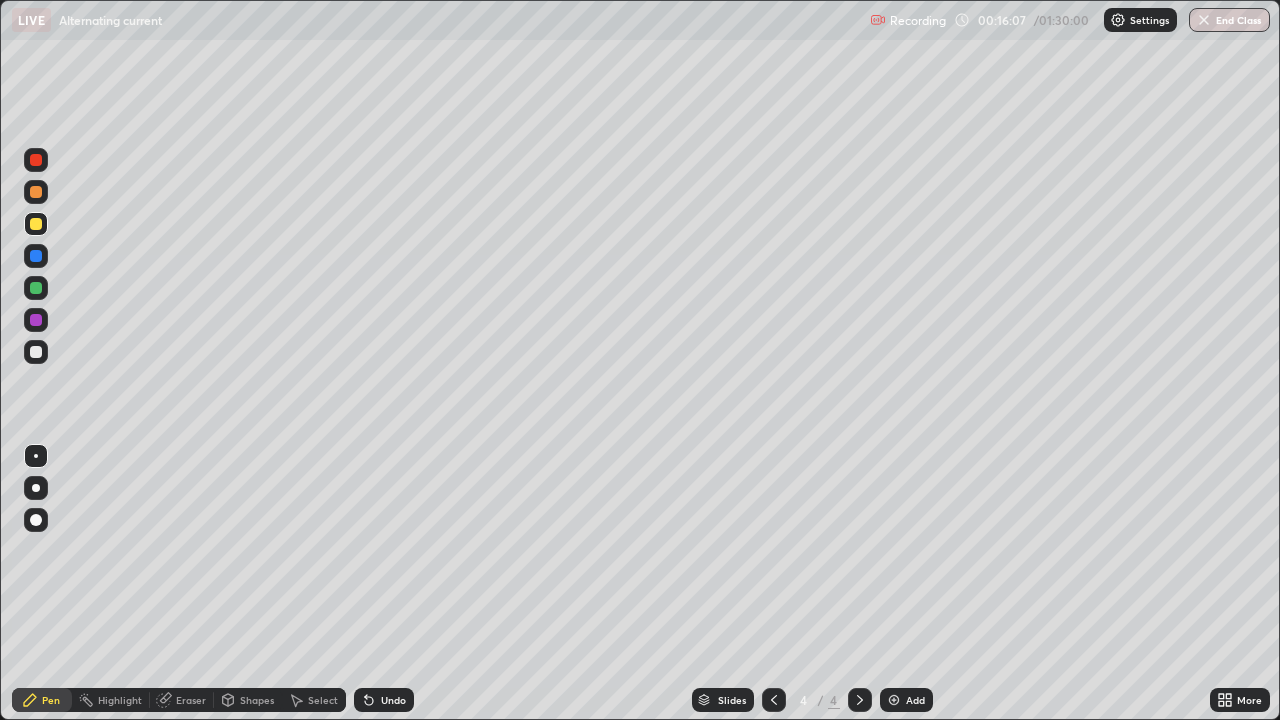 click at bounding box center (894, 700) 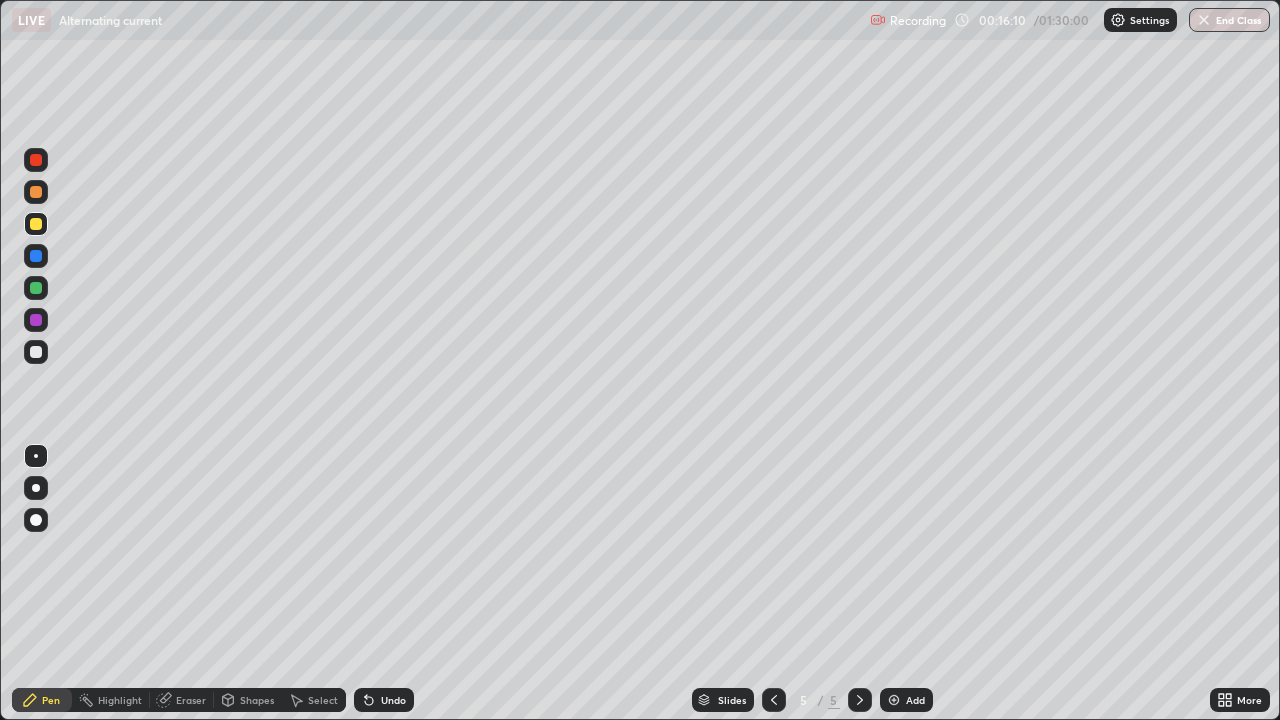 click at bounding box center (36, 352) 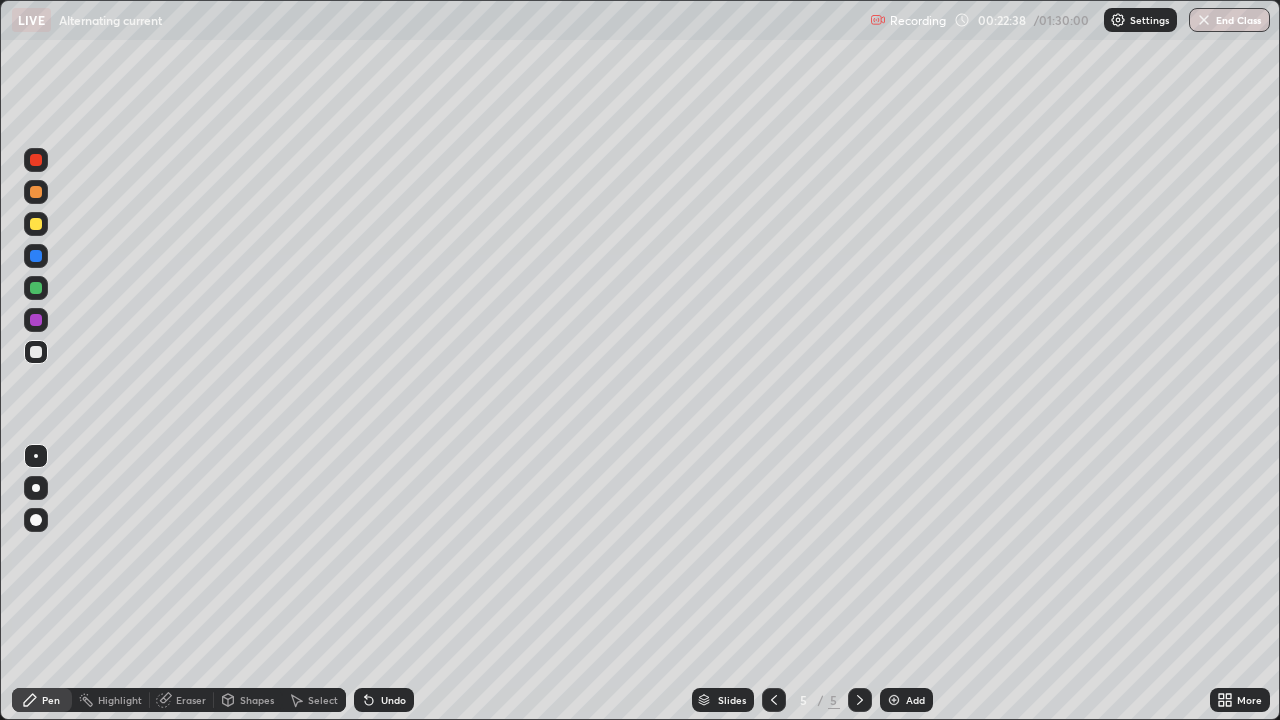 click on "Undo" at bounding box center [393, 700] 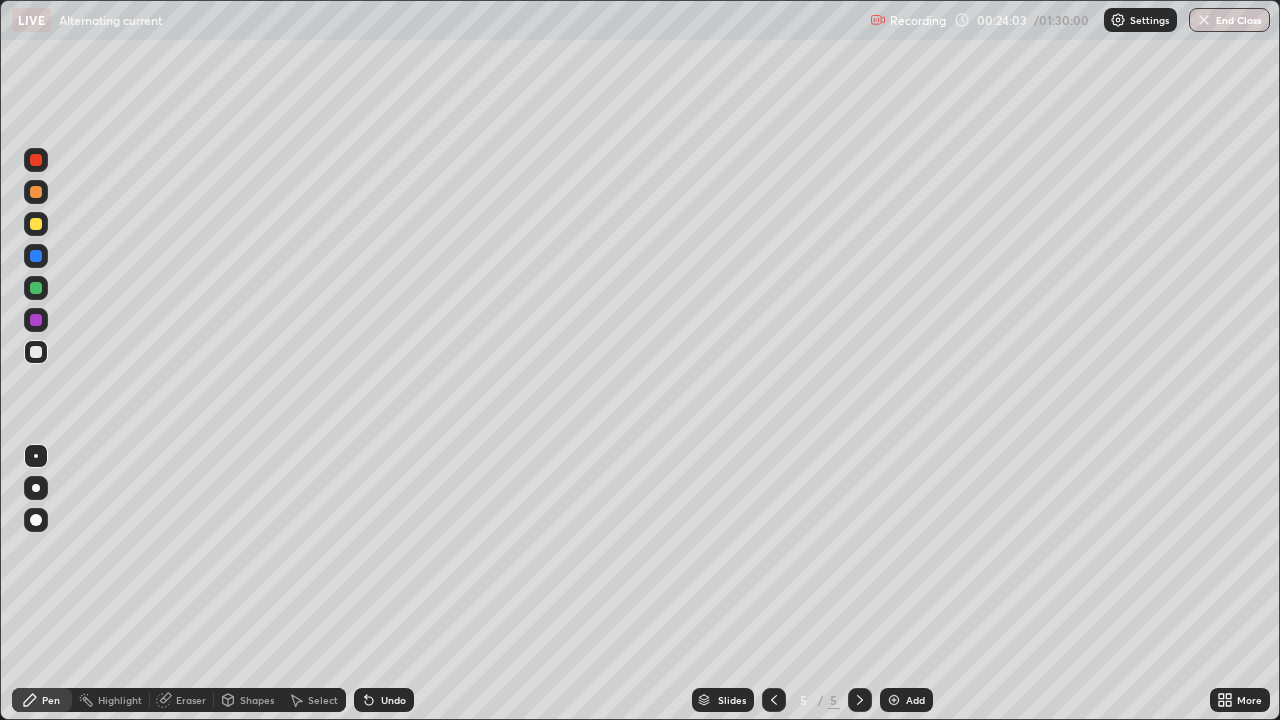 click on "Undo" at bounding box center (384, 700) 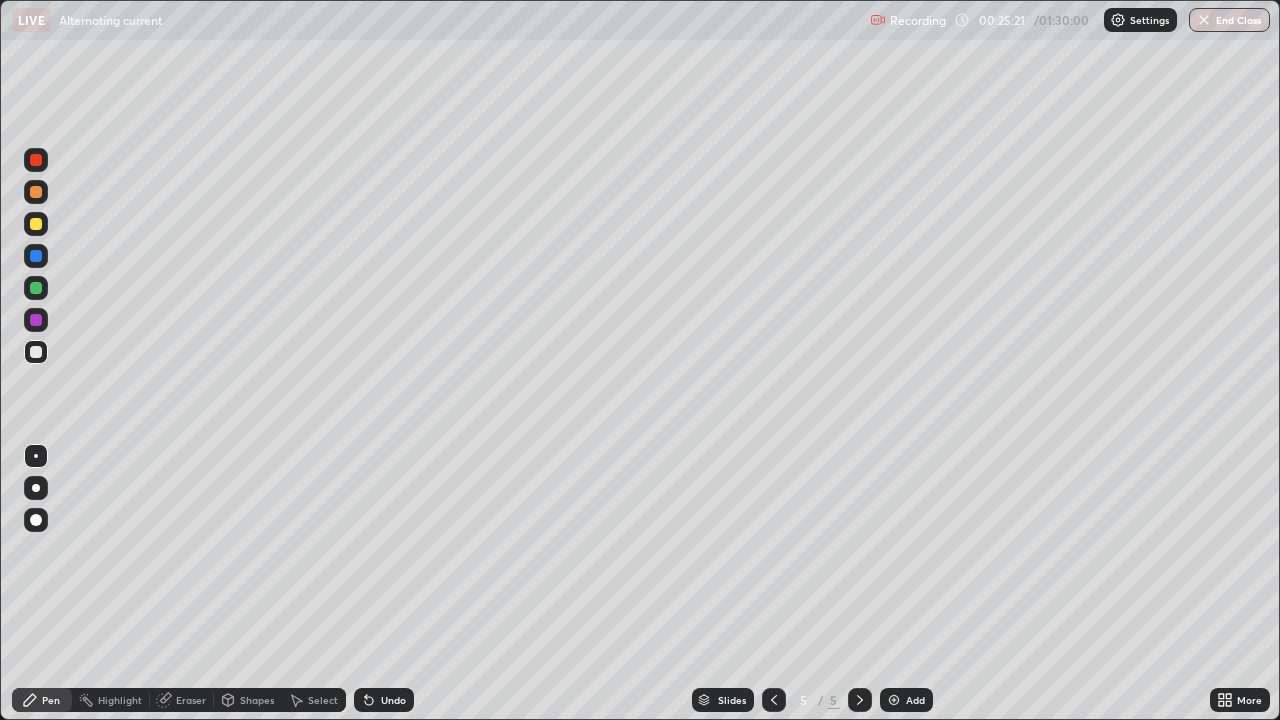 click at bounding box center (860, 700) 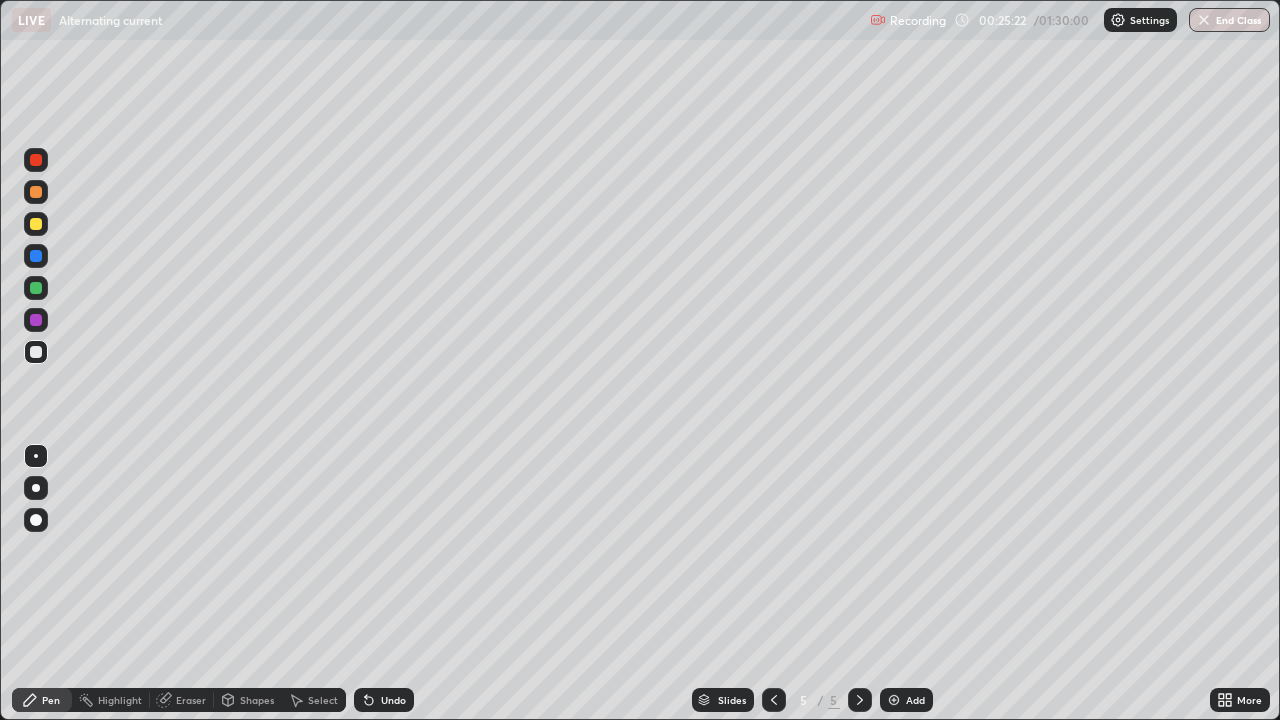 click on "Add" at bounding box center [906, 700] 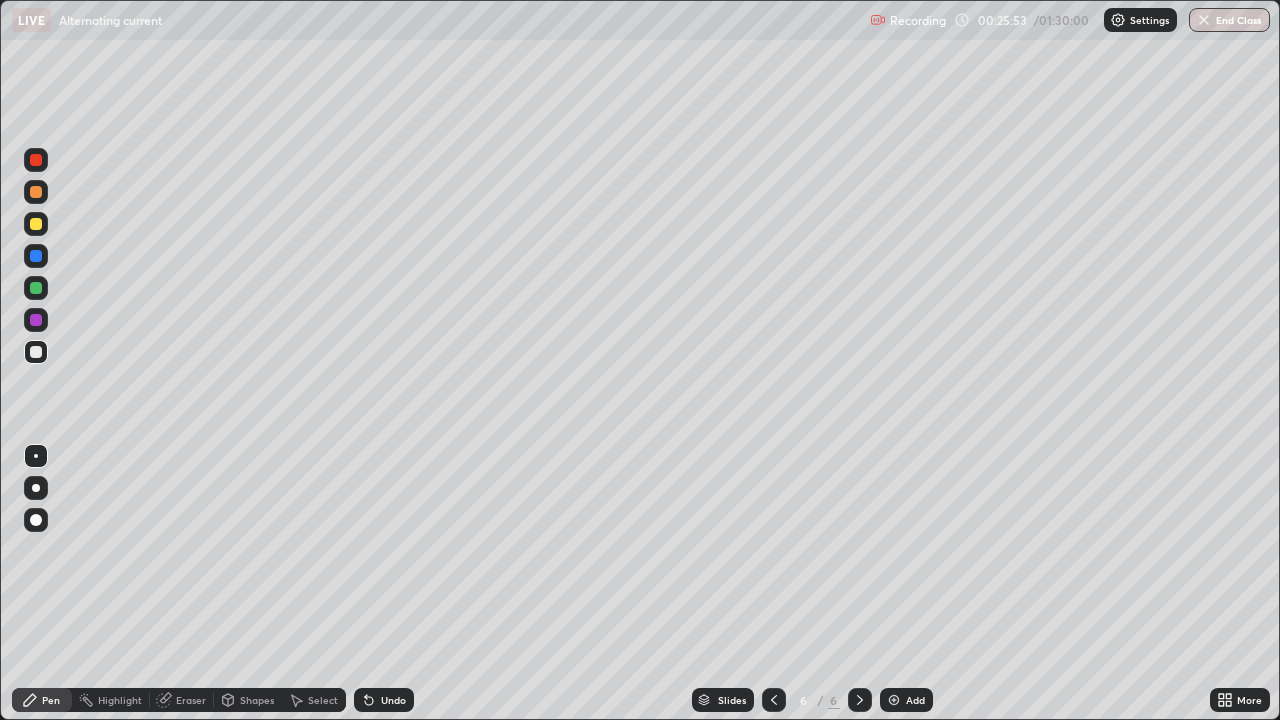 click 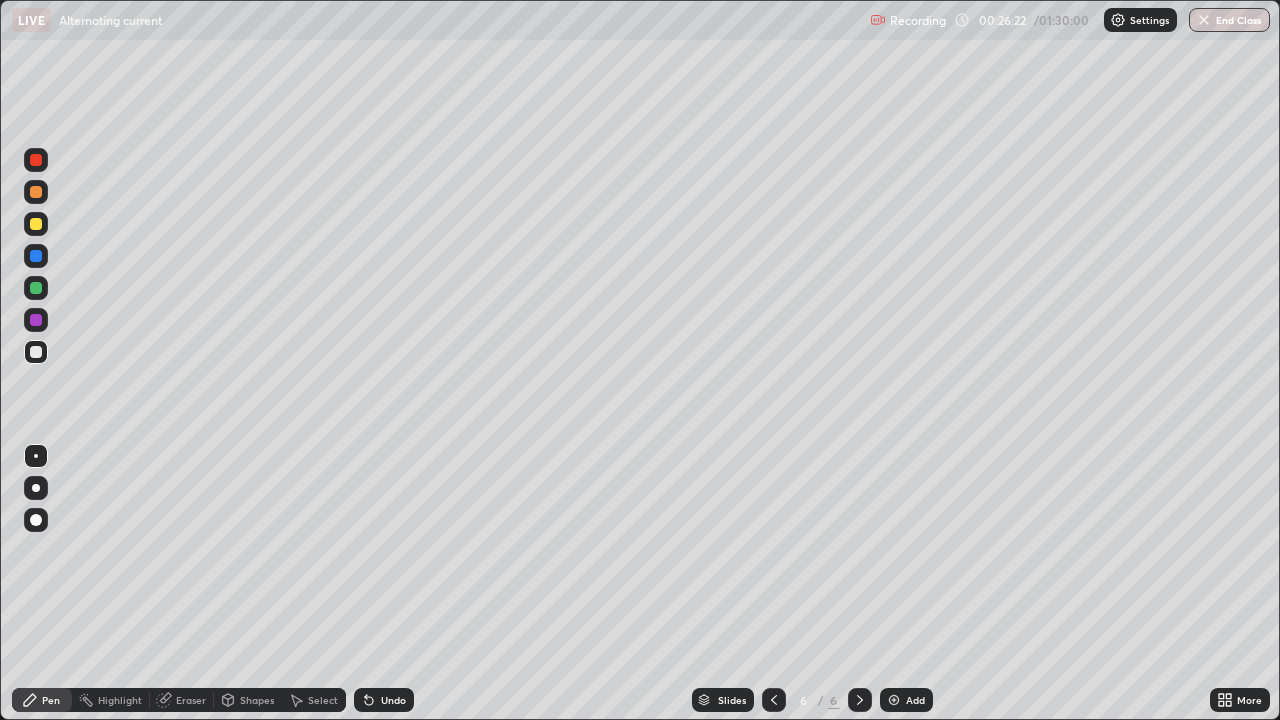click on "Undo" at bounding box center [393, 700] 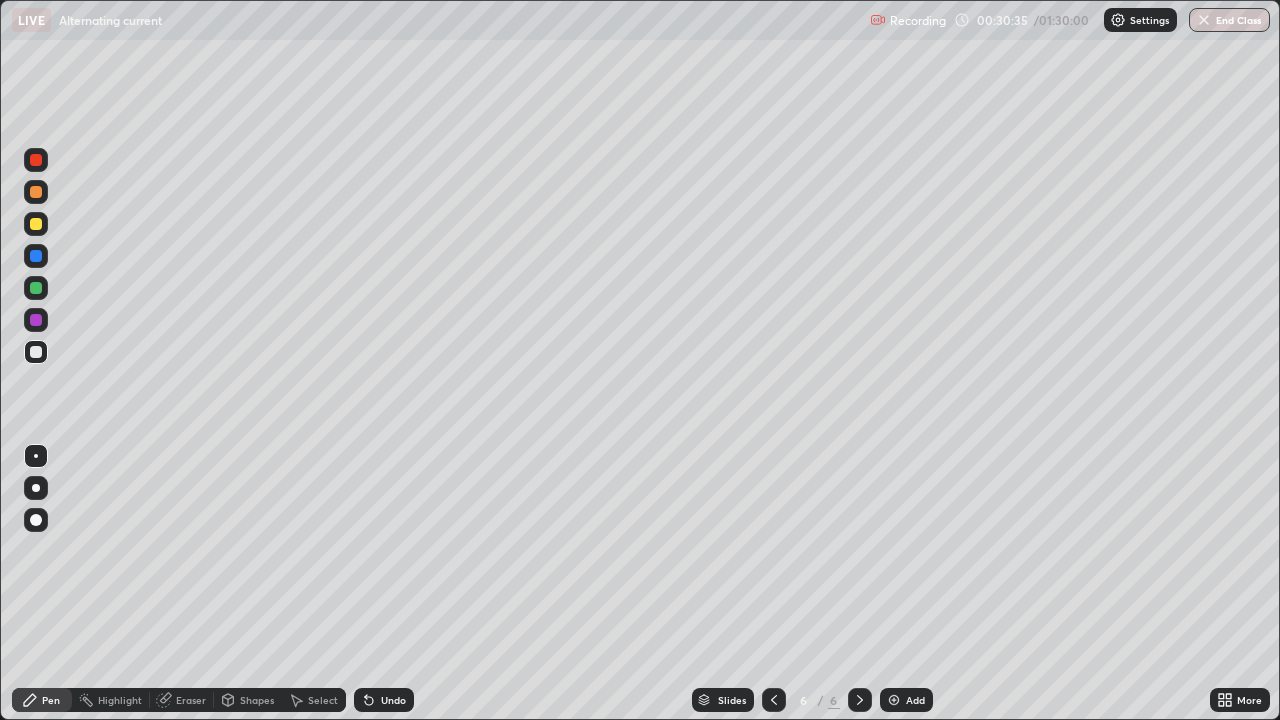 click on "Undo" at bounding box center [393, 700] 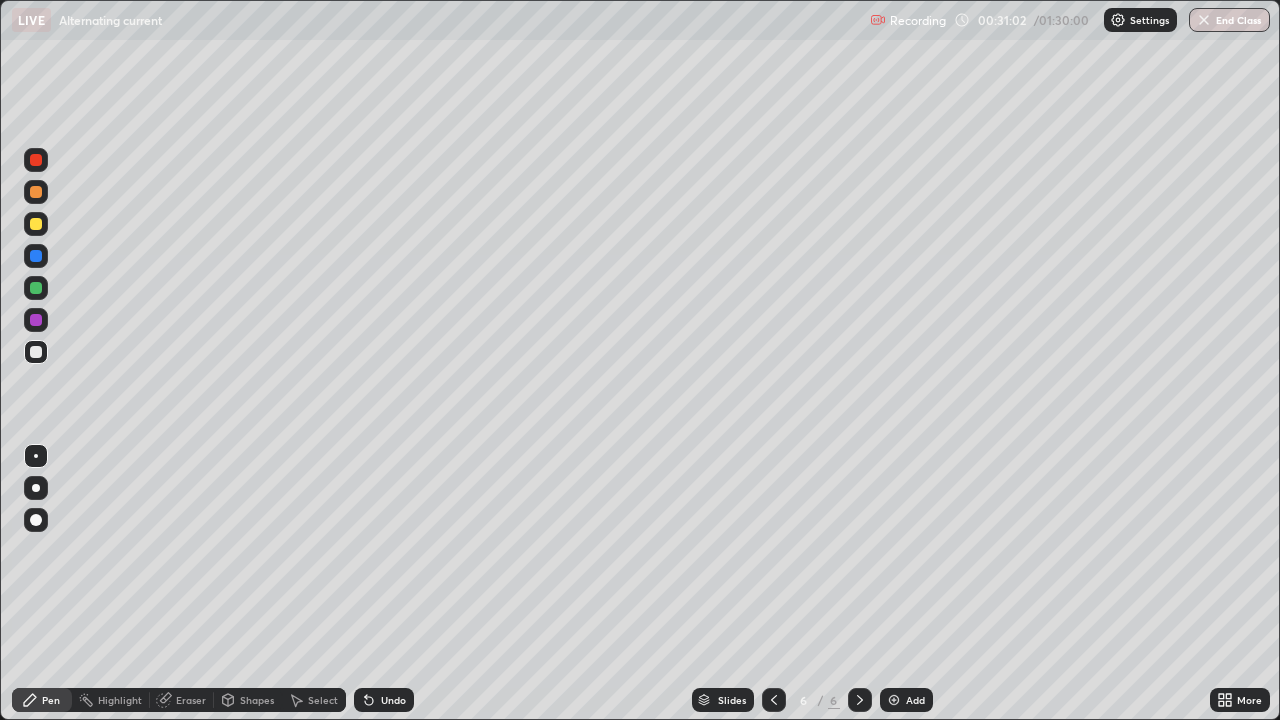click on "Undo" at bounding box center (384, 700) 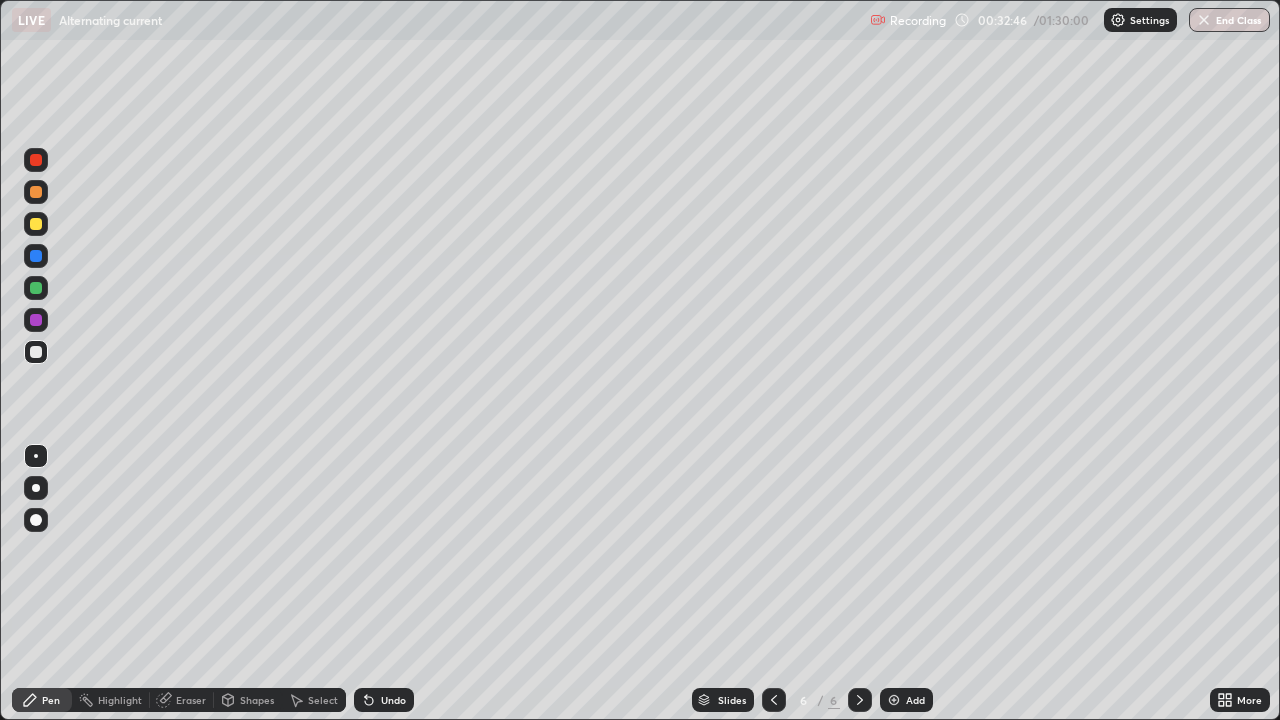 click on "Undo" at bounding box center [393, 700] 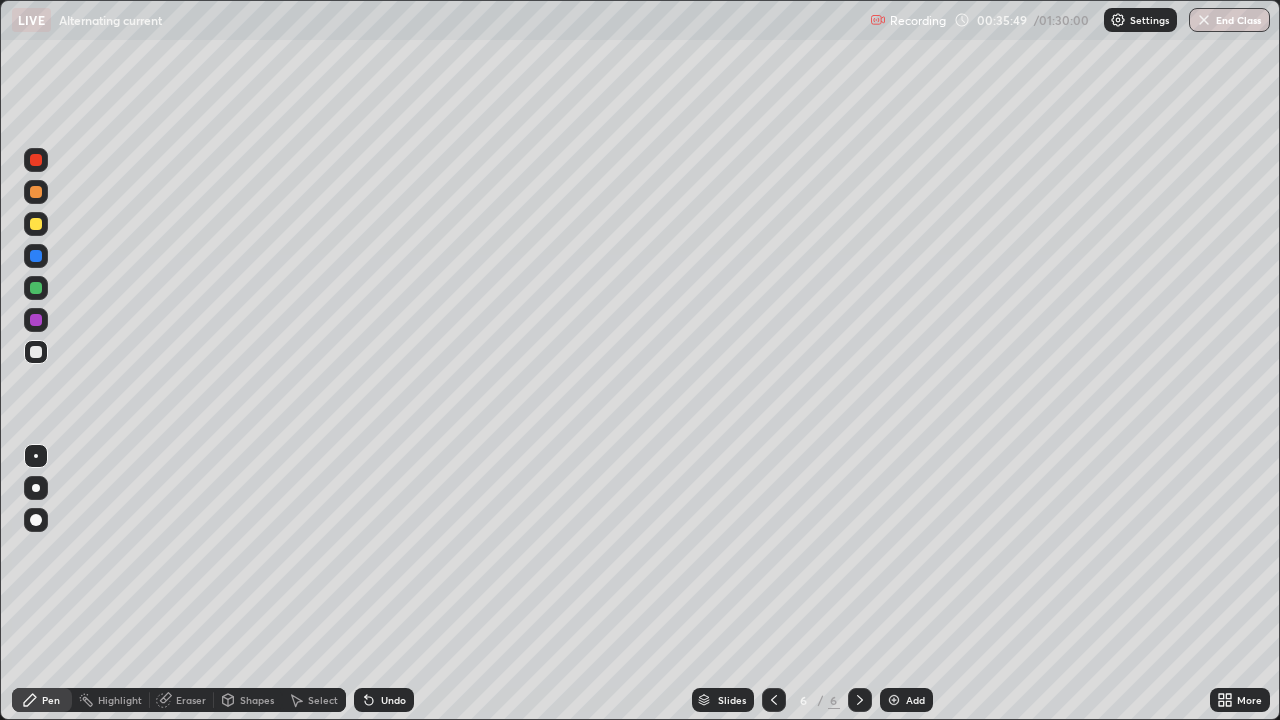 click on "Add" at bounding box center [915, 700] 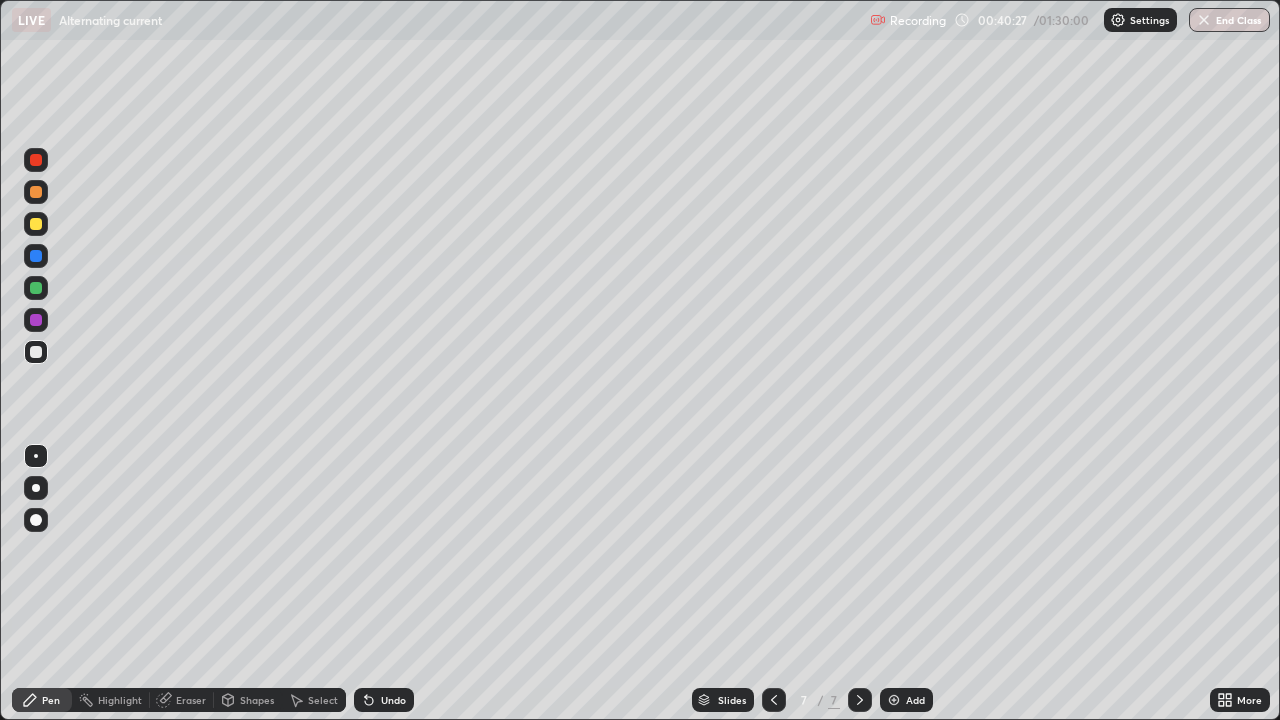click on "Undo" at bounding box center [384, 700] 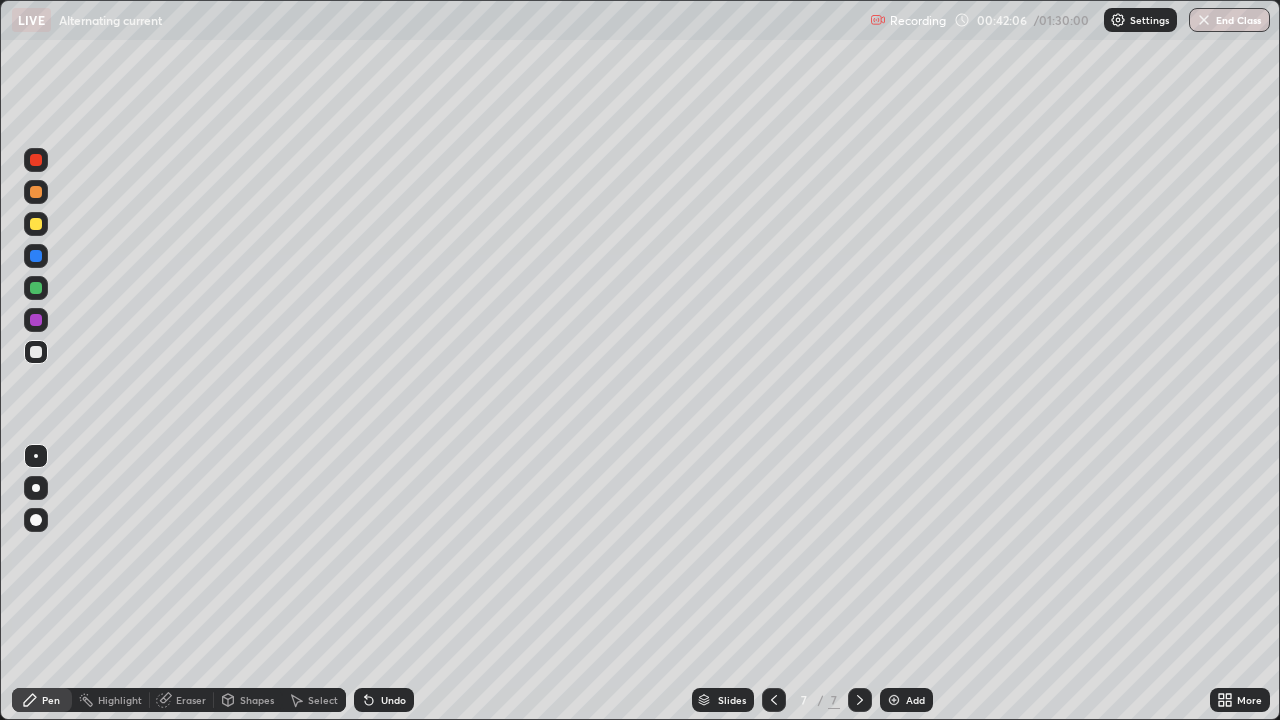 click 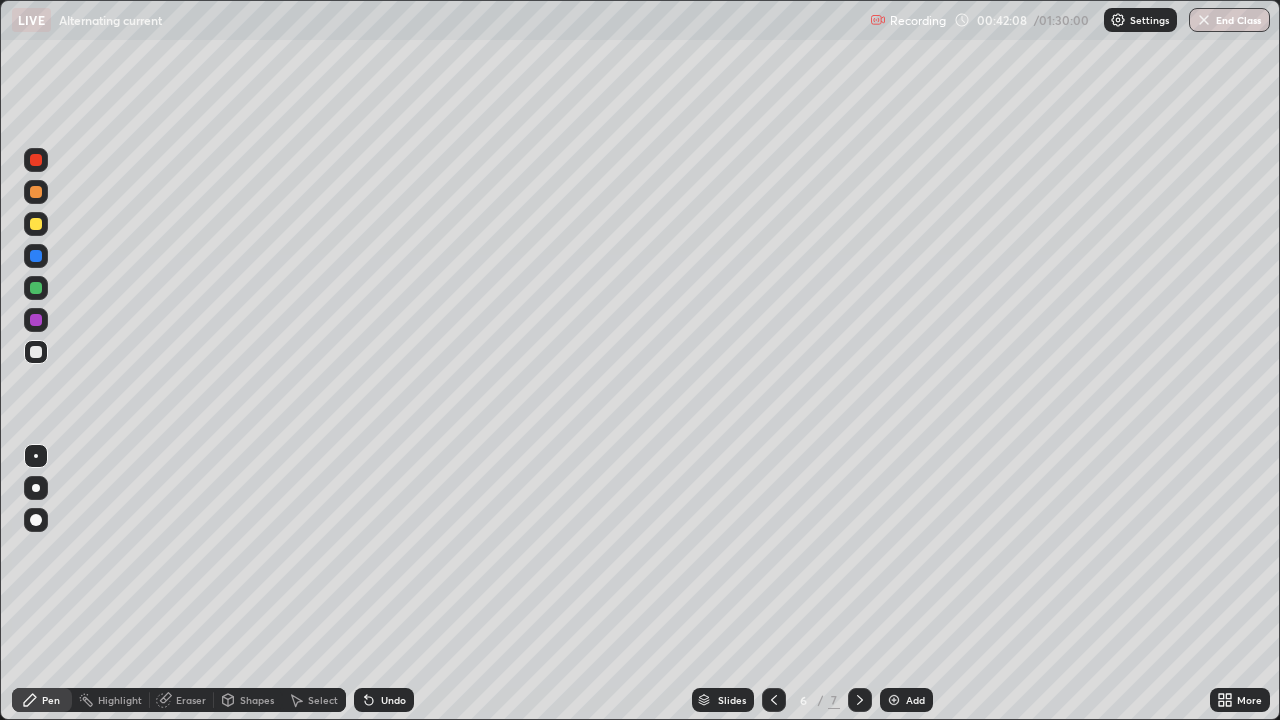 click 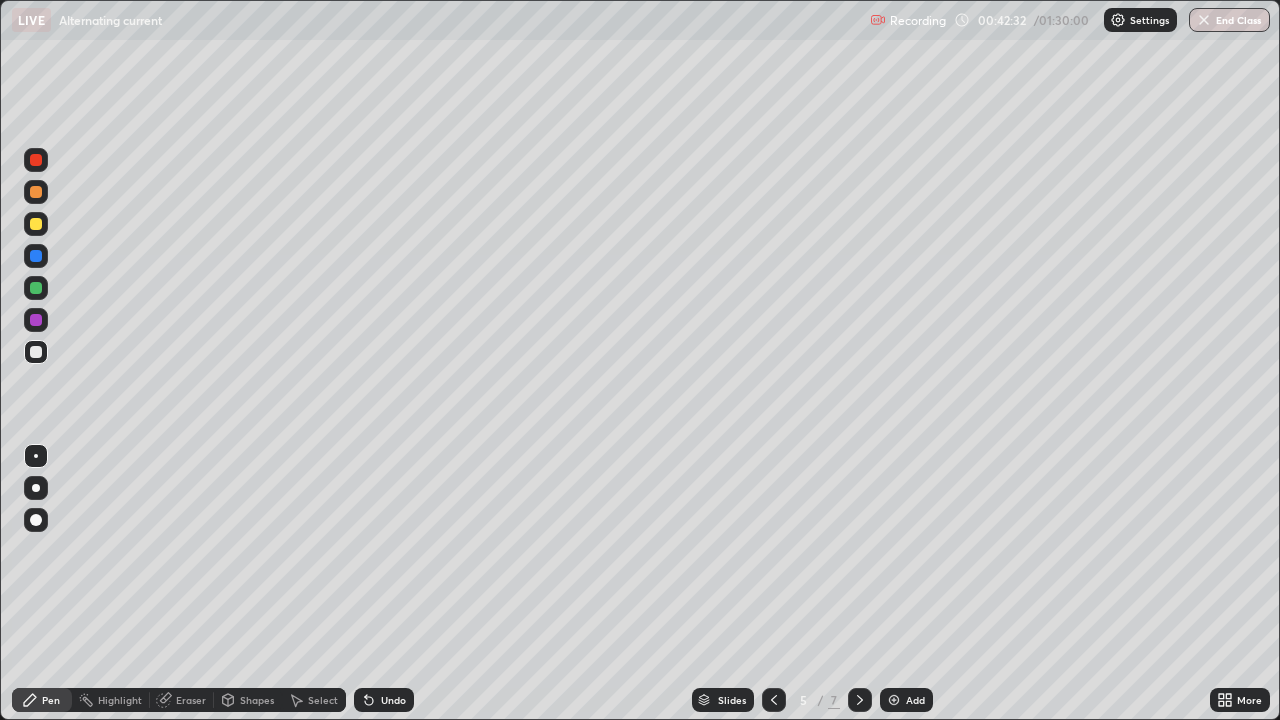 click 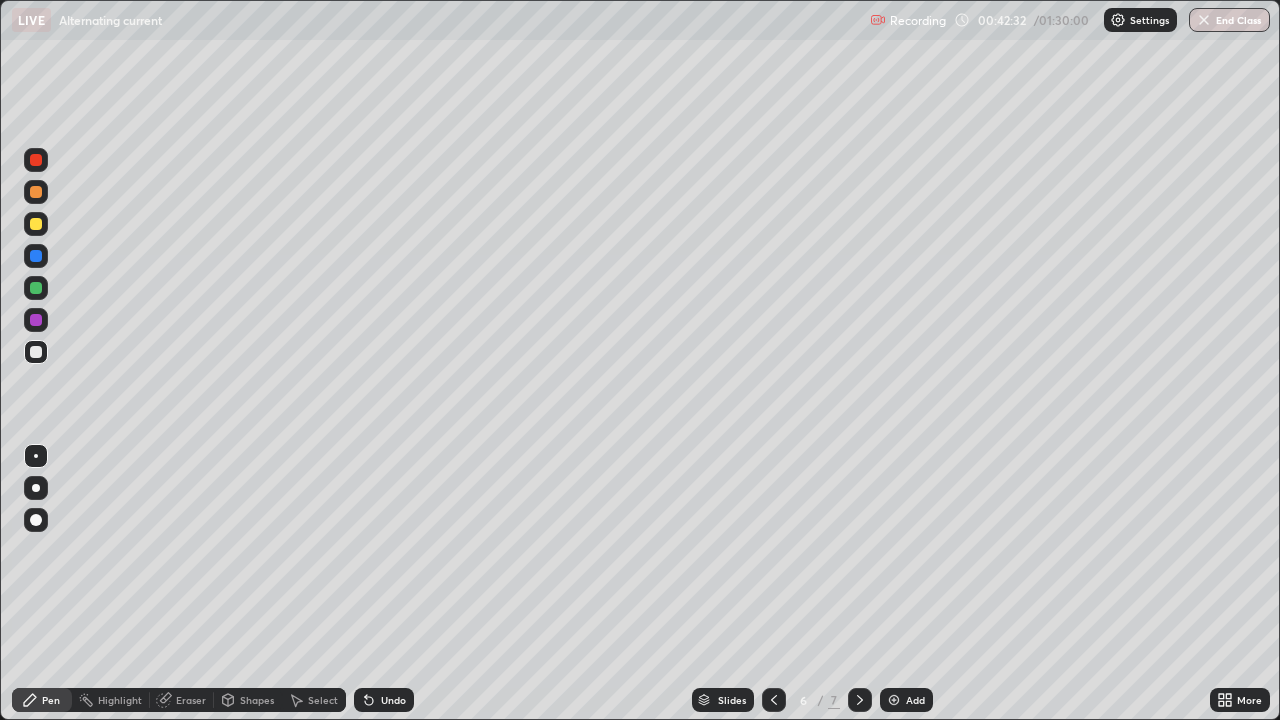 click at bounding box center (860, 700) 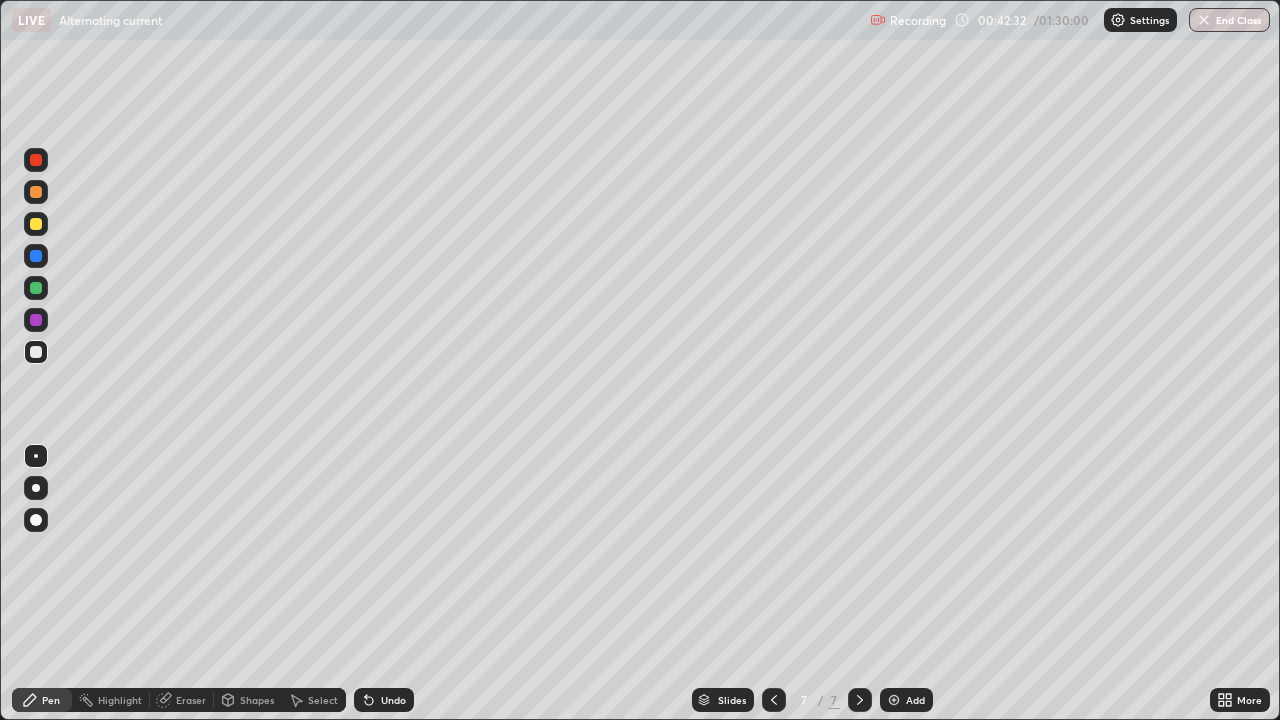 click at bounding box center (860, 700) 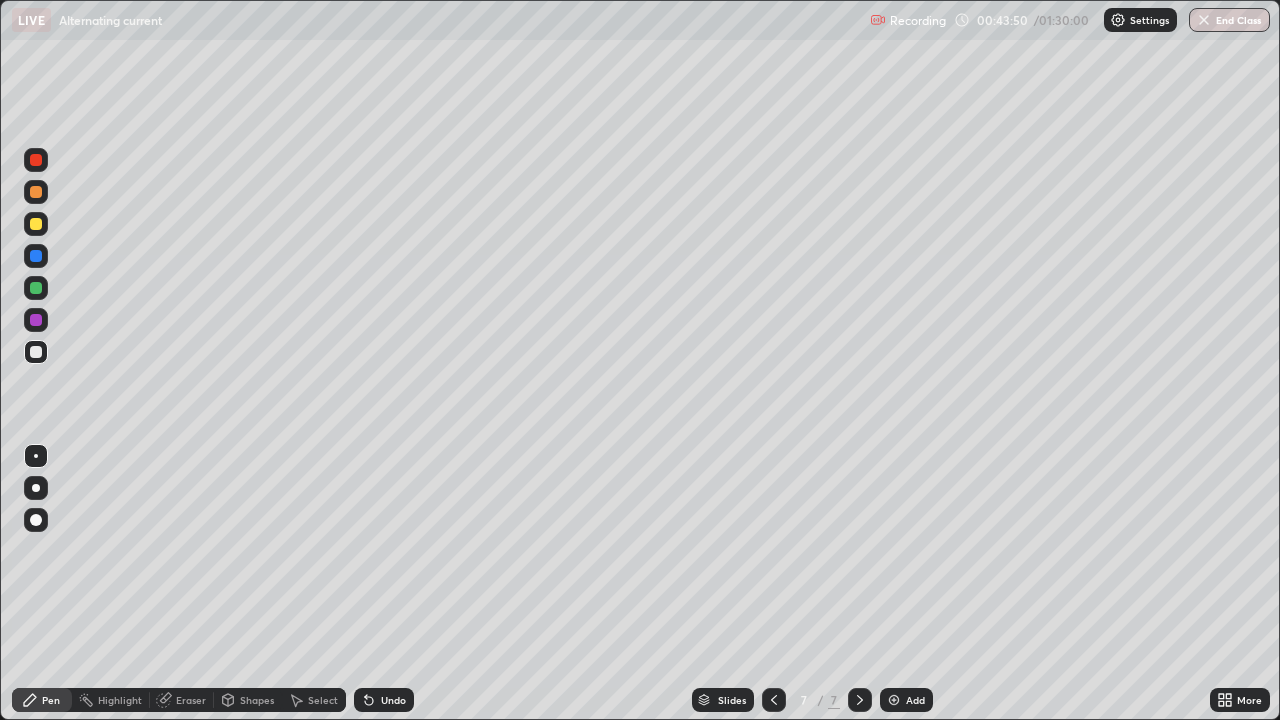 click on "Add" at bounding box center (906, 700) 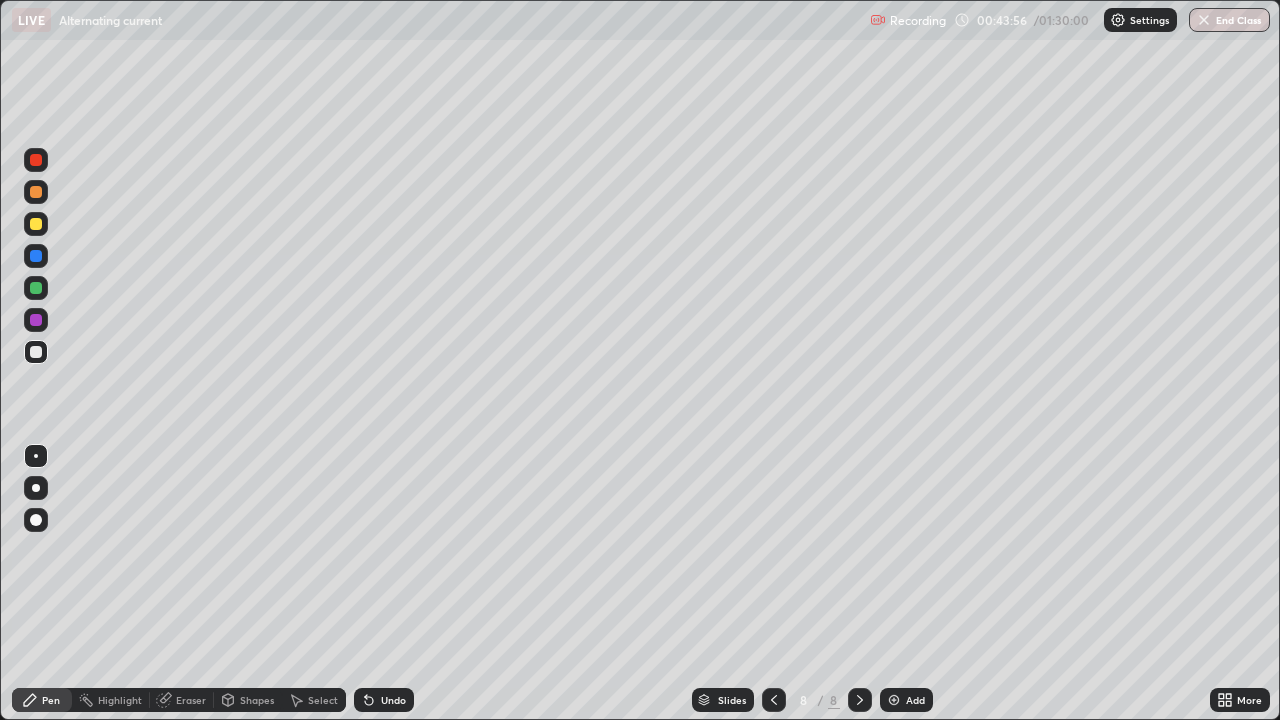 click 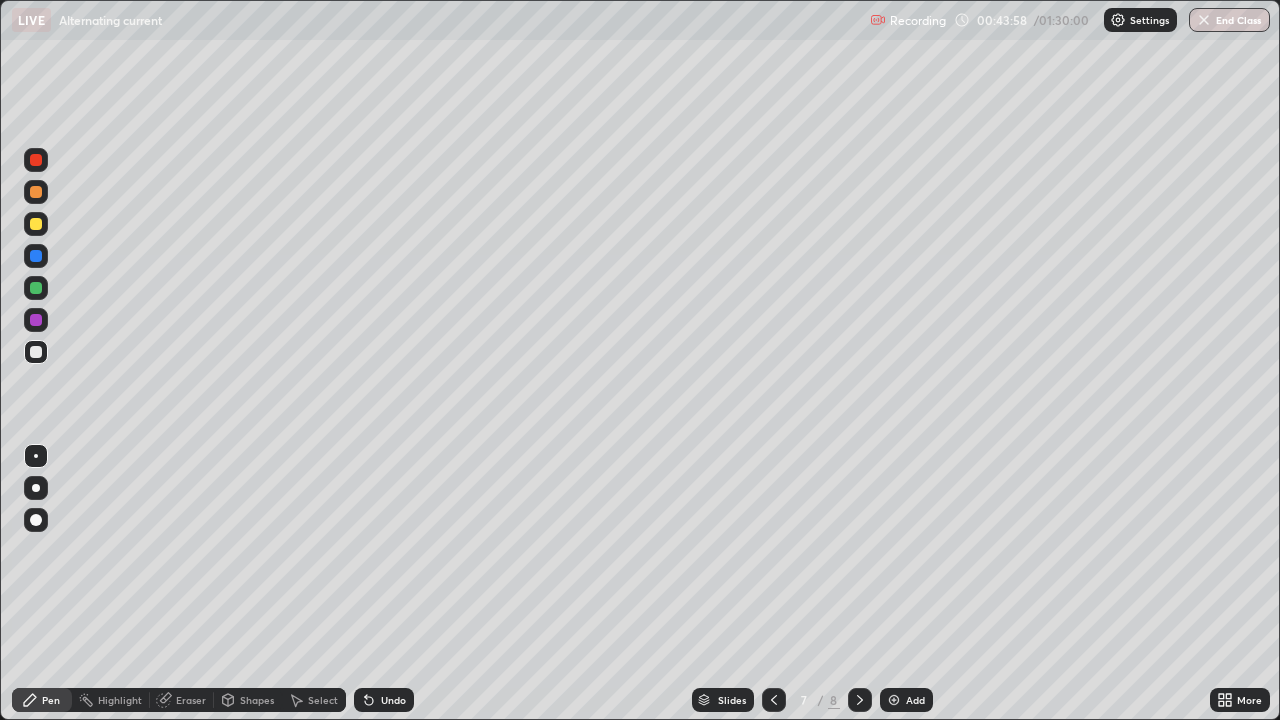 click 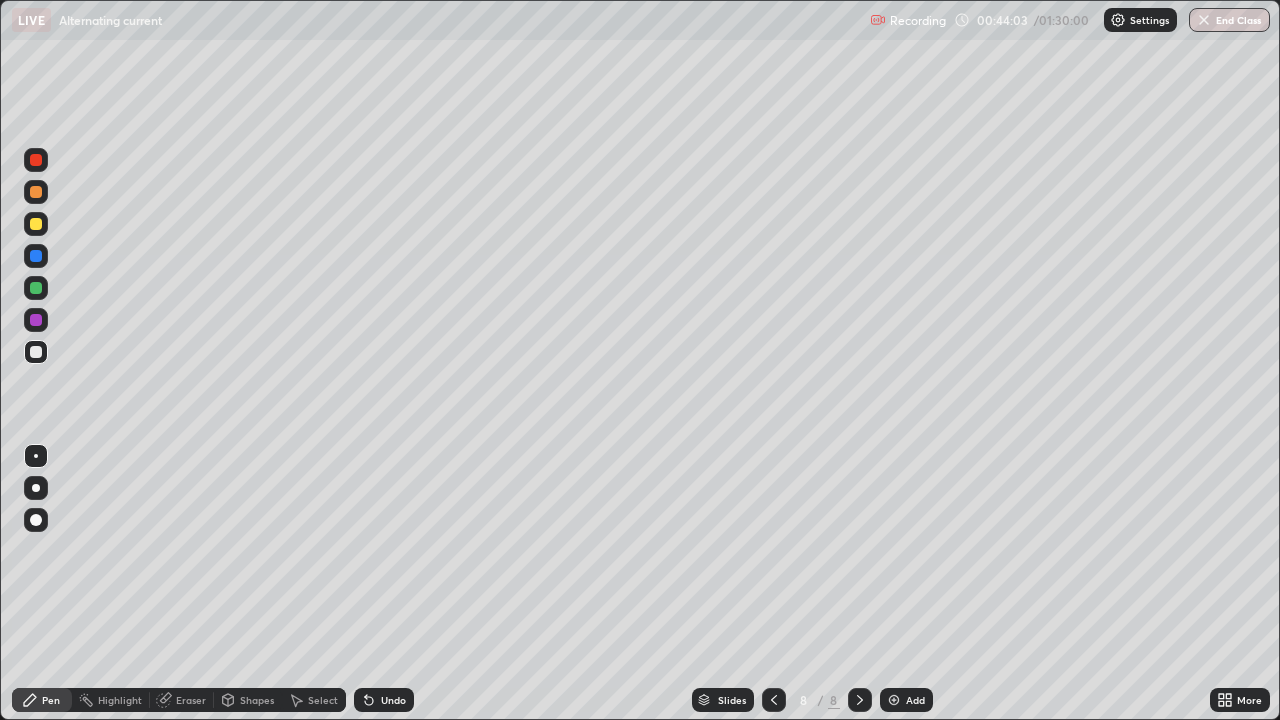 click 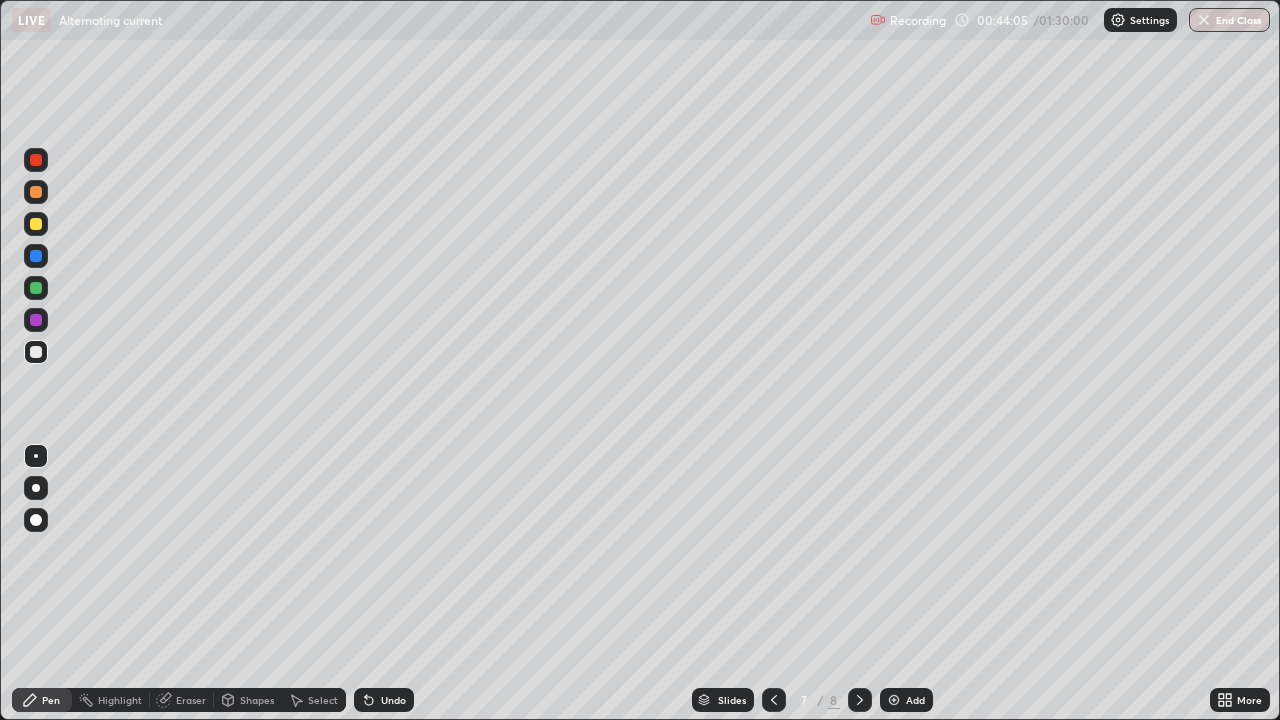 click 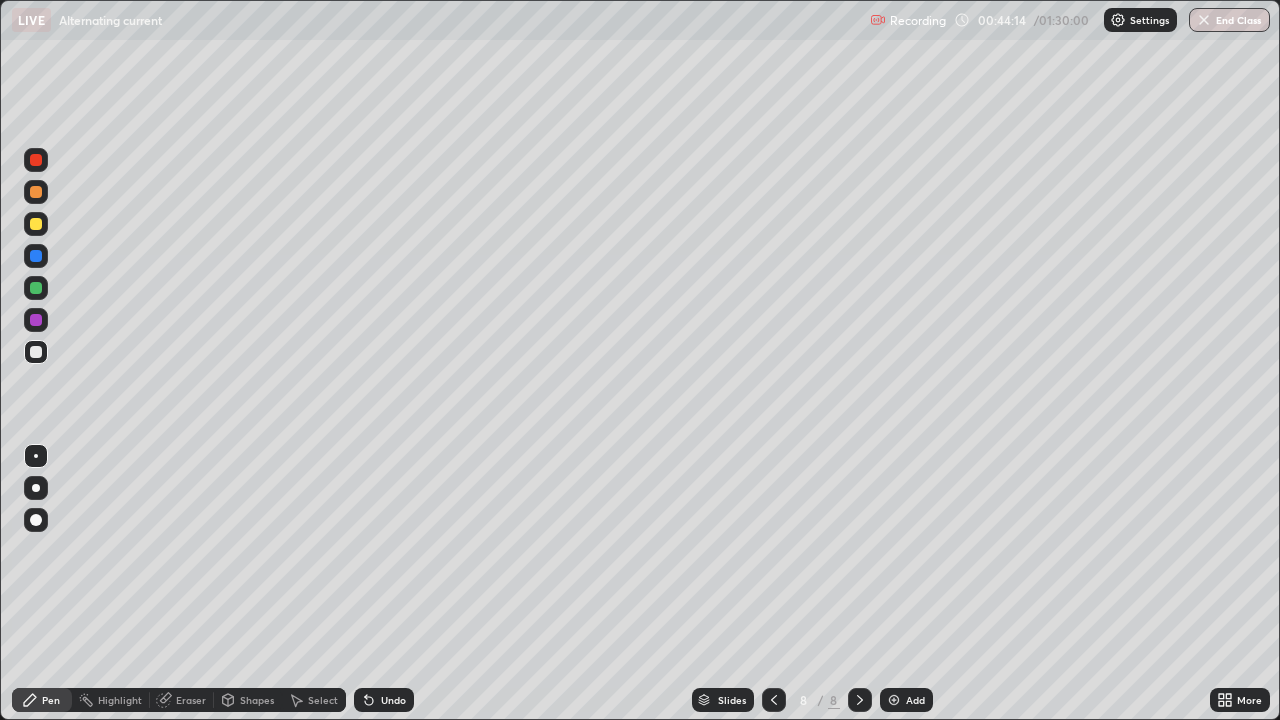click at bounding box center [774, 700] 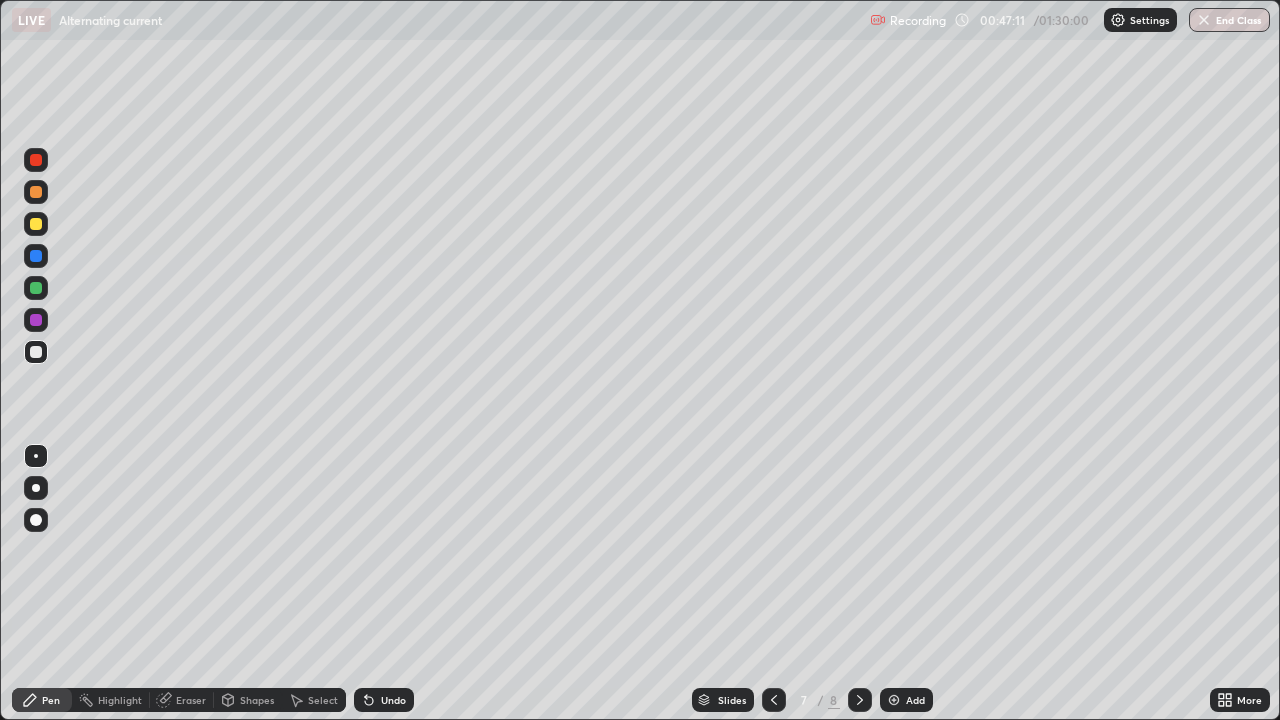 click on "Undo" at bounding box center (393, 700) 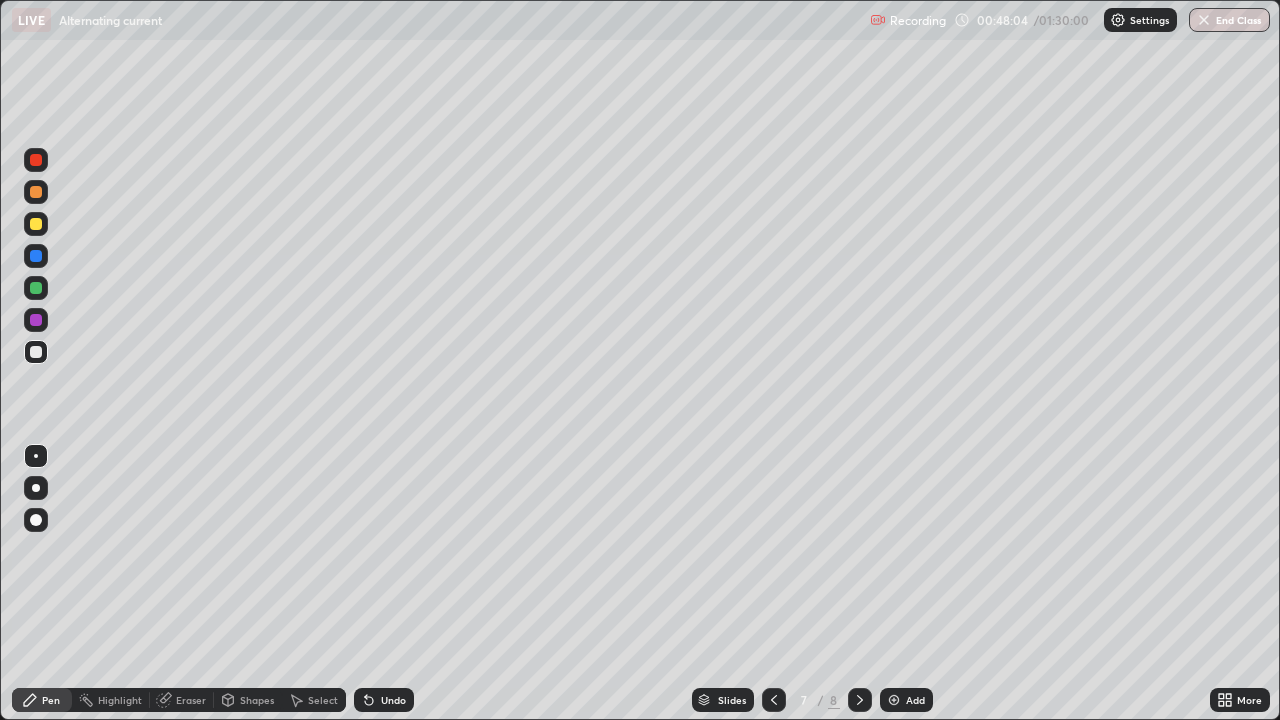 click on "Add" at bounding box center [915, 700] 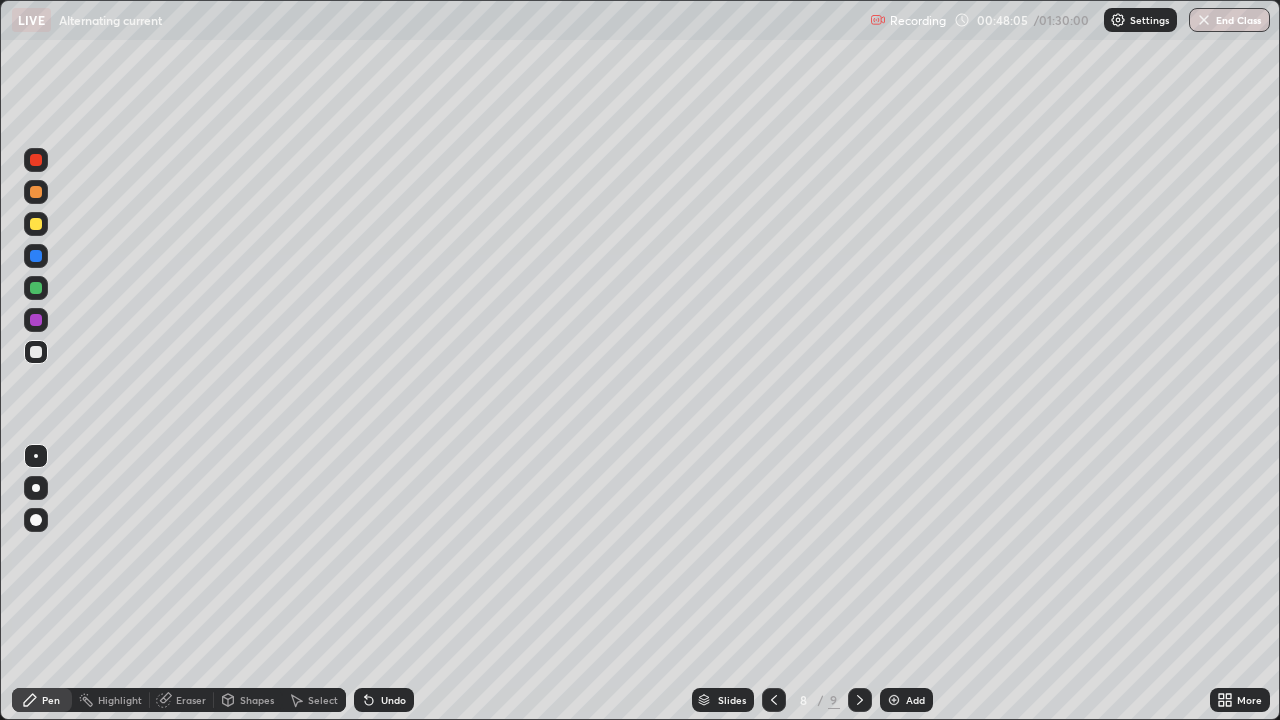 click 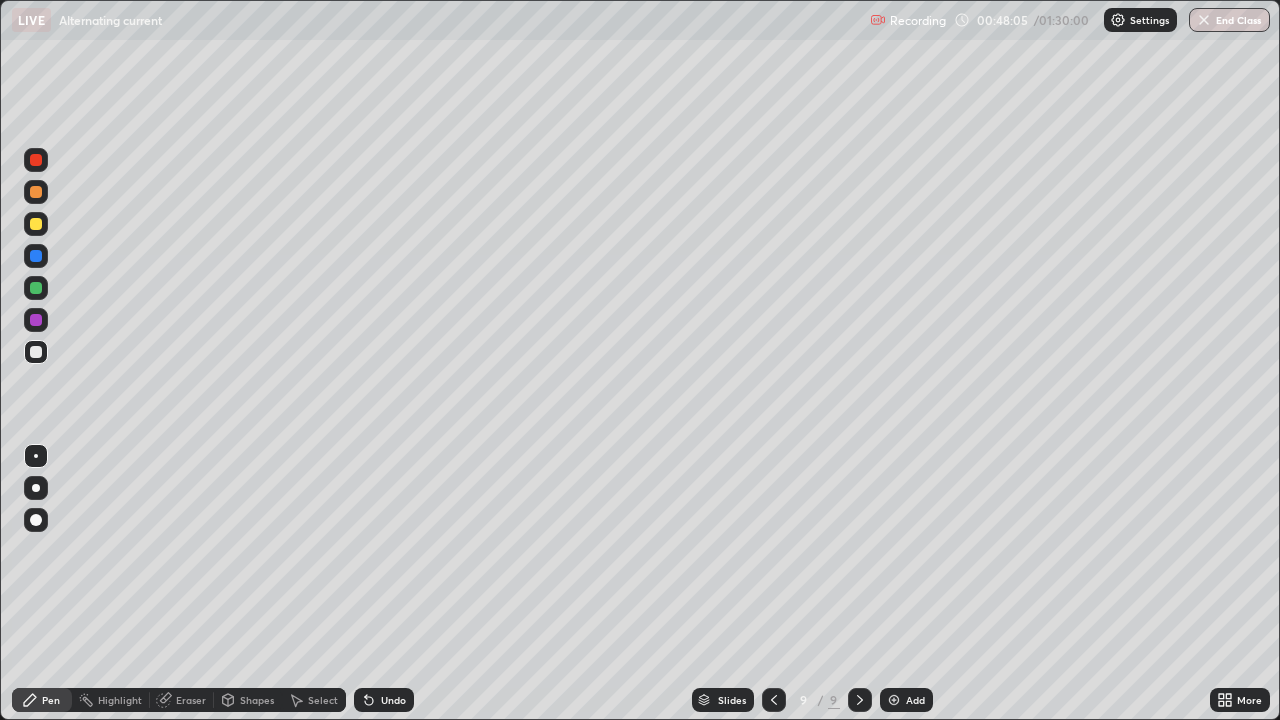 click at bounding box center (860, 700) 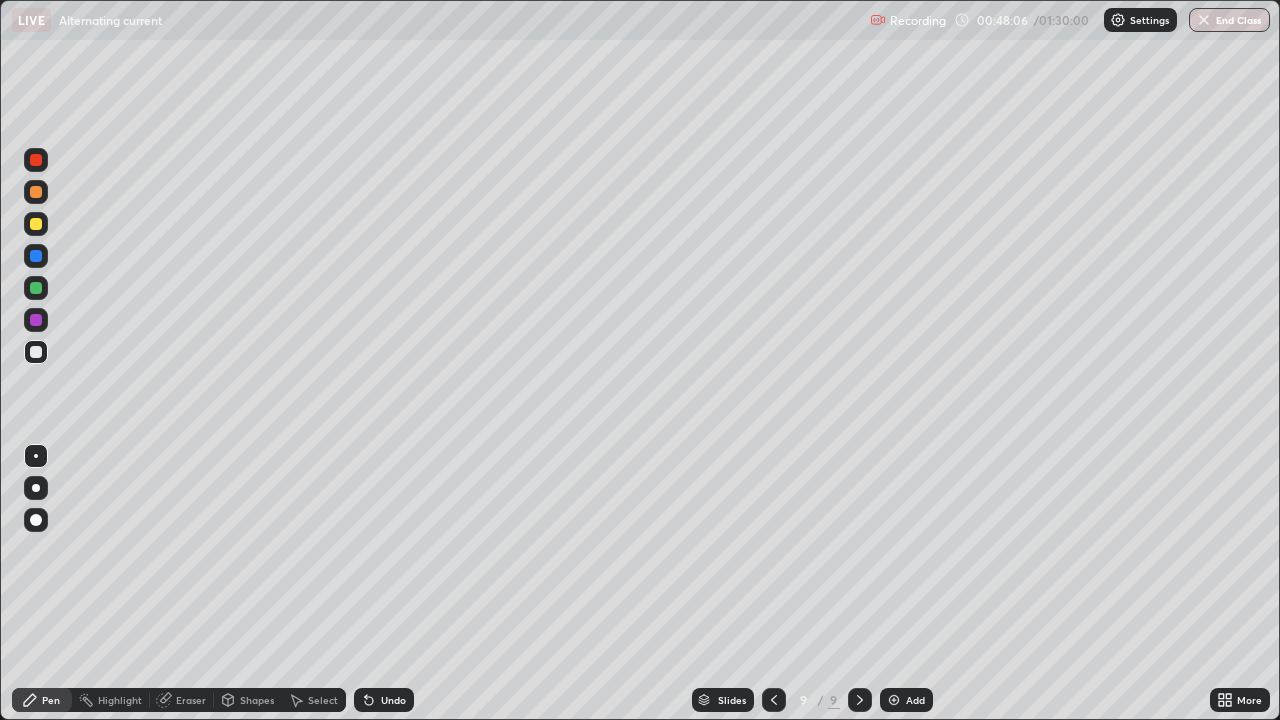 click on "Add" at bounding box center [906, 700] 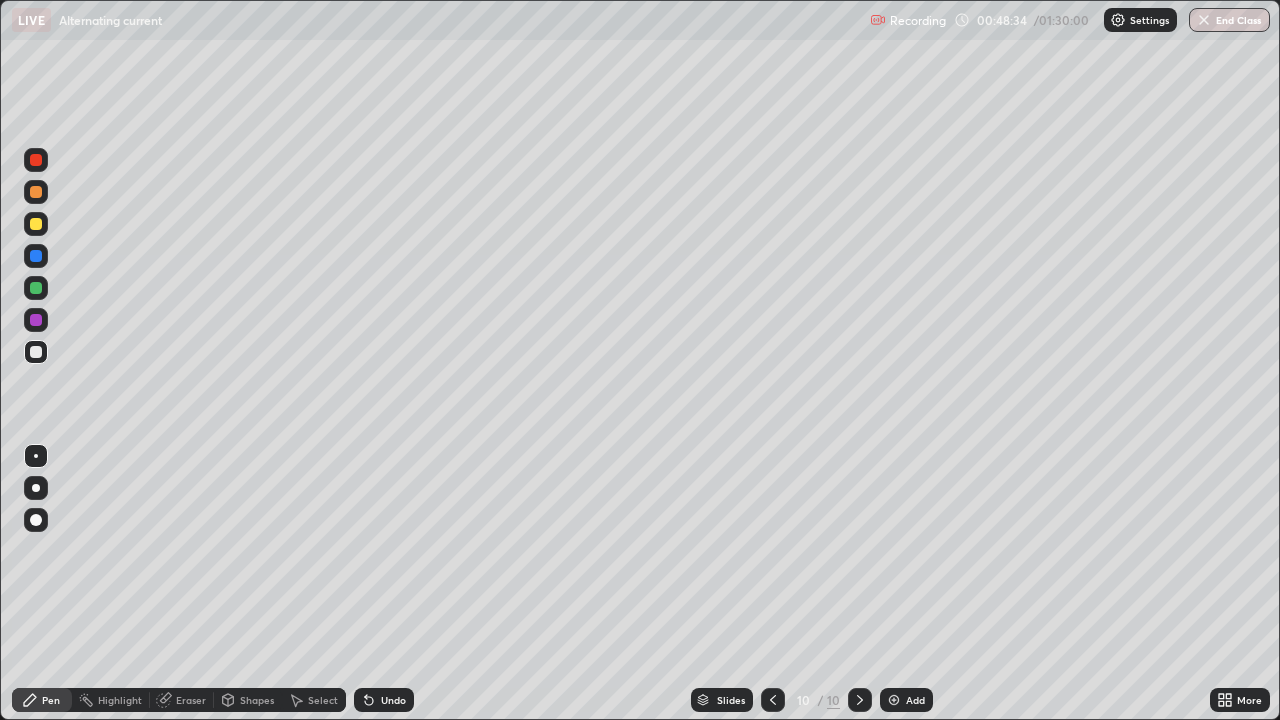 click at bounding box center [36, 224] 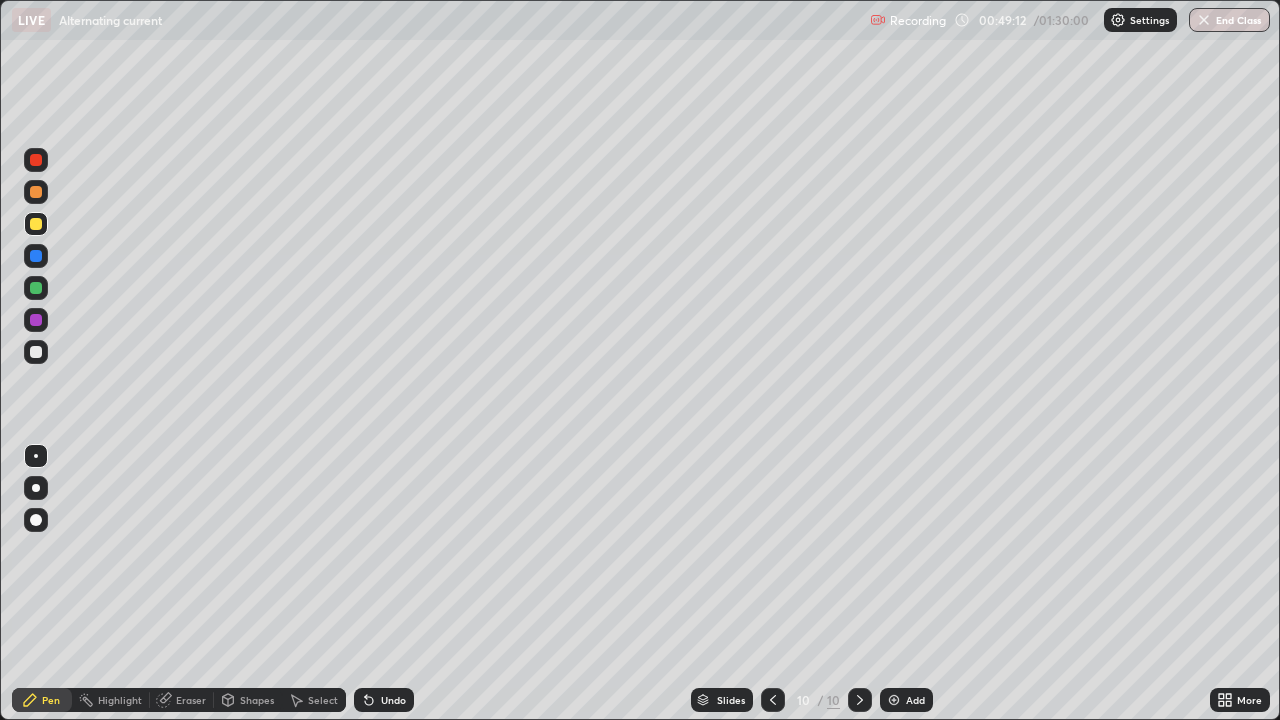 click on "Shapes" at bounding box center [257, 700] 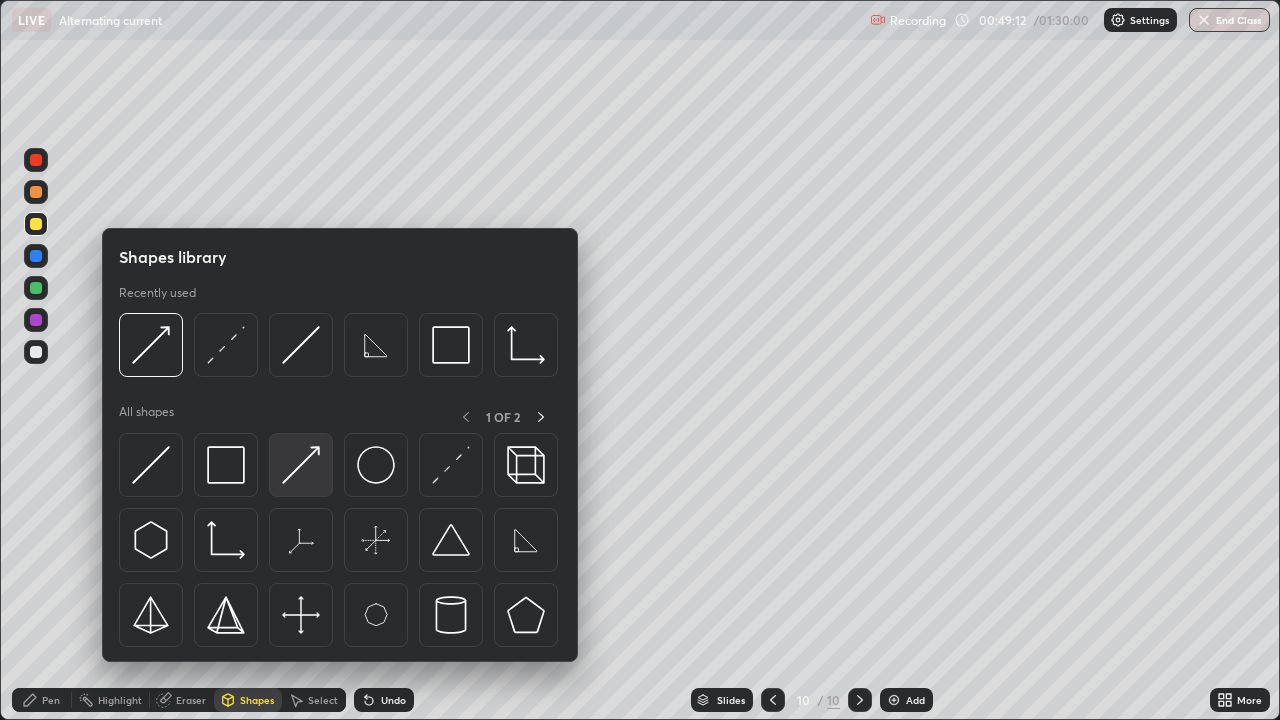 click at bounding box center [301, 465] 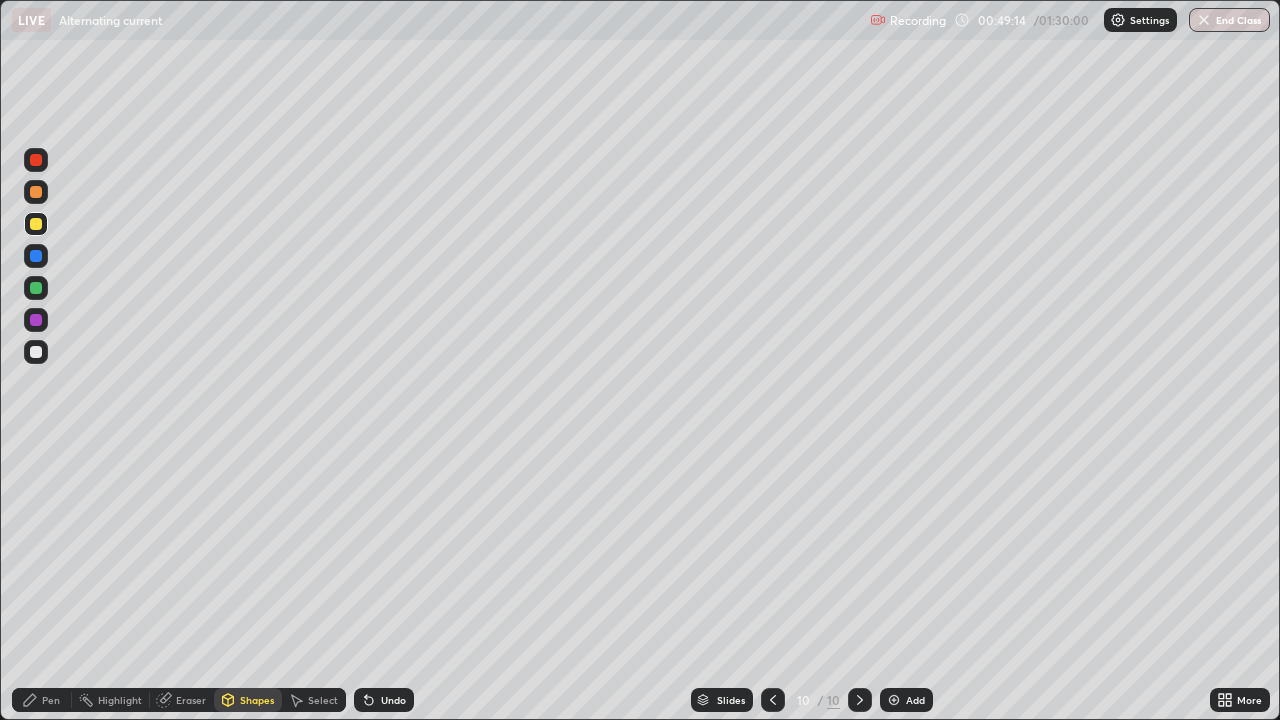 click at bounding box center (36, 352) 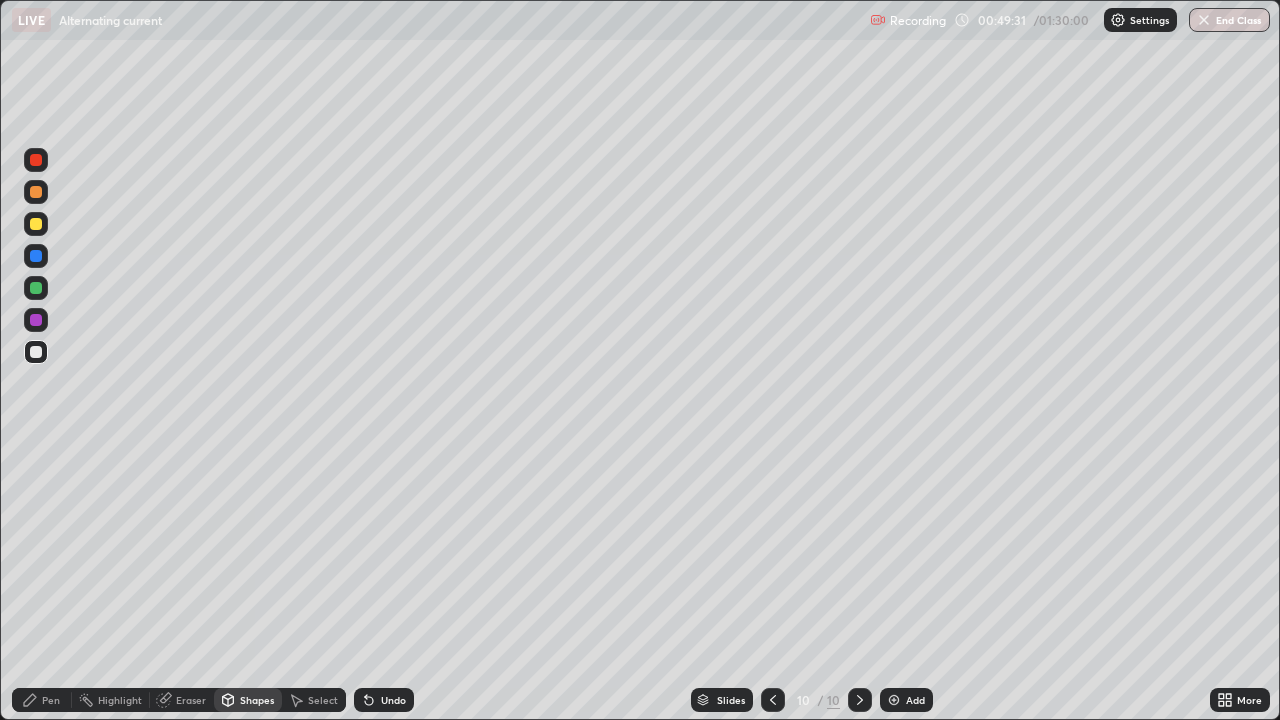 click on "Pen" at bounding box center (42, 700) 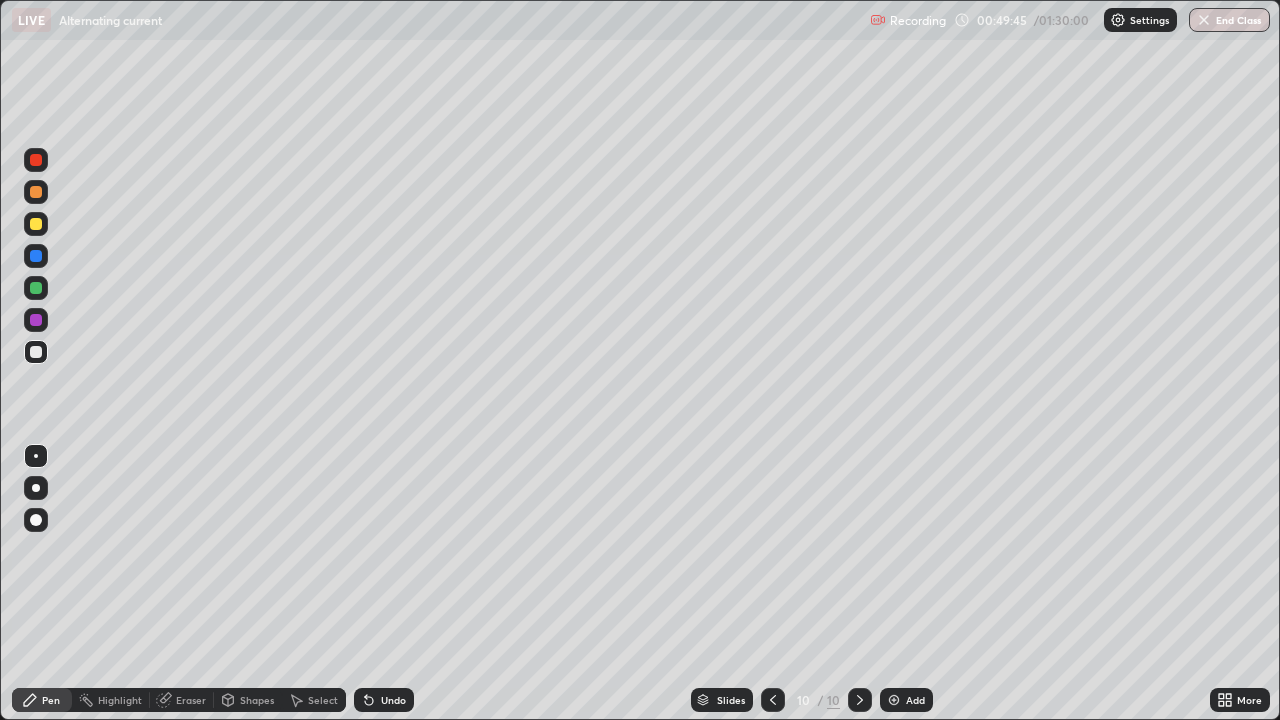 click on "Undo" at bounding box center (393, 700) 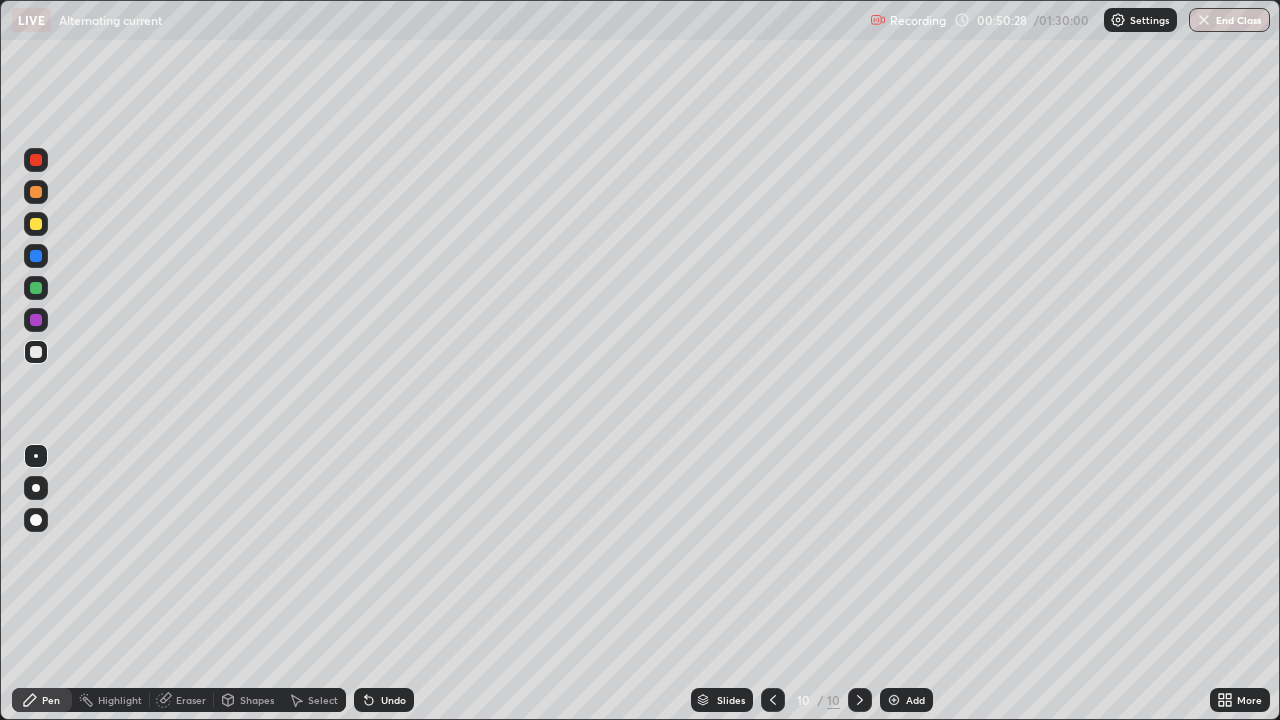 click on "Undo" at bounding box center [393, 700] 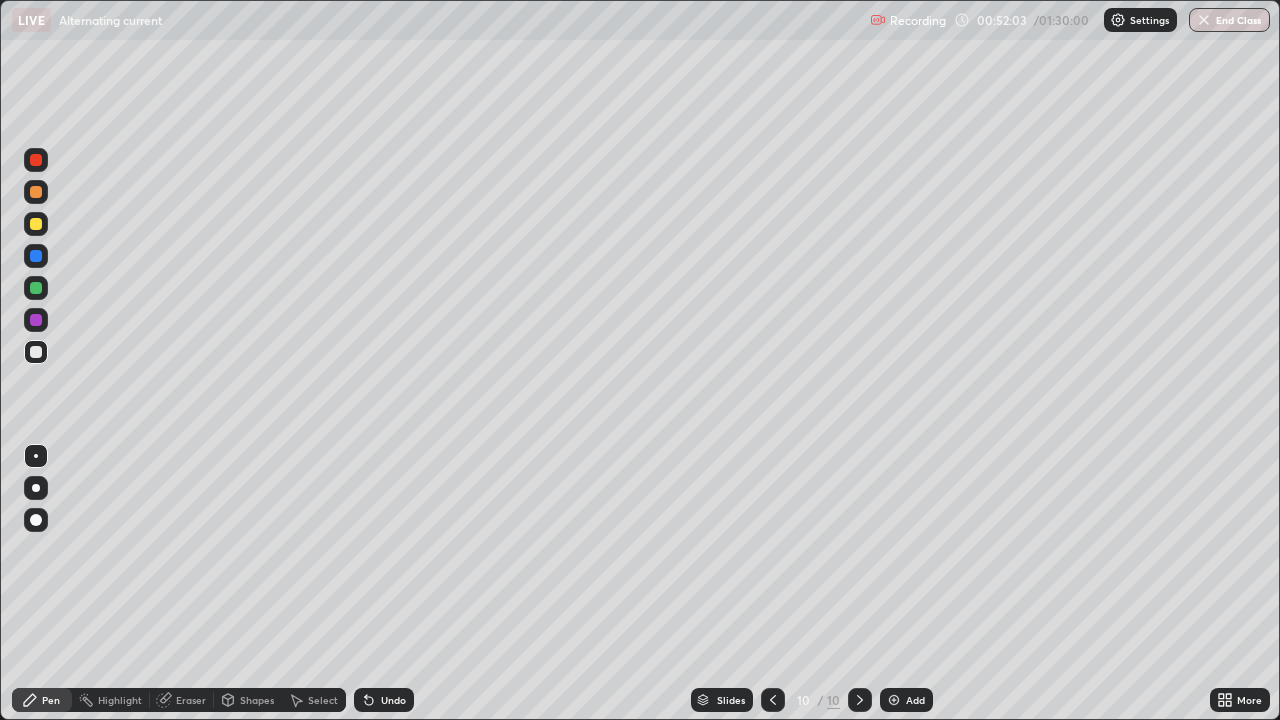 click on "Undo" at bounding box center [393, 700] 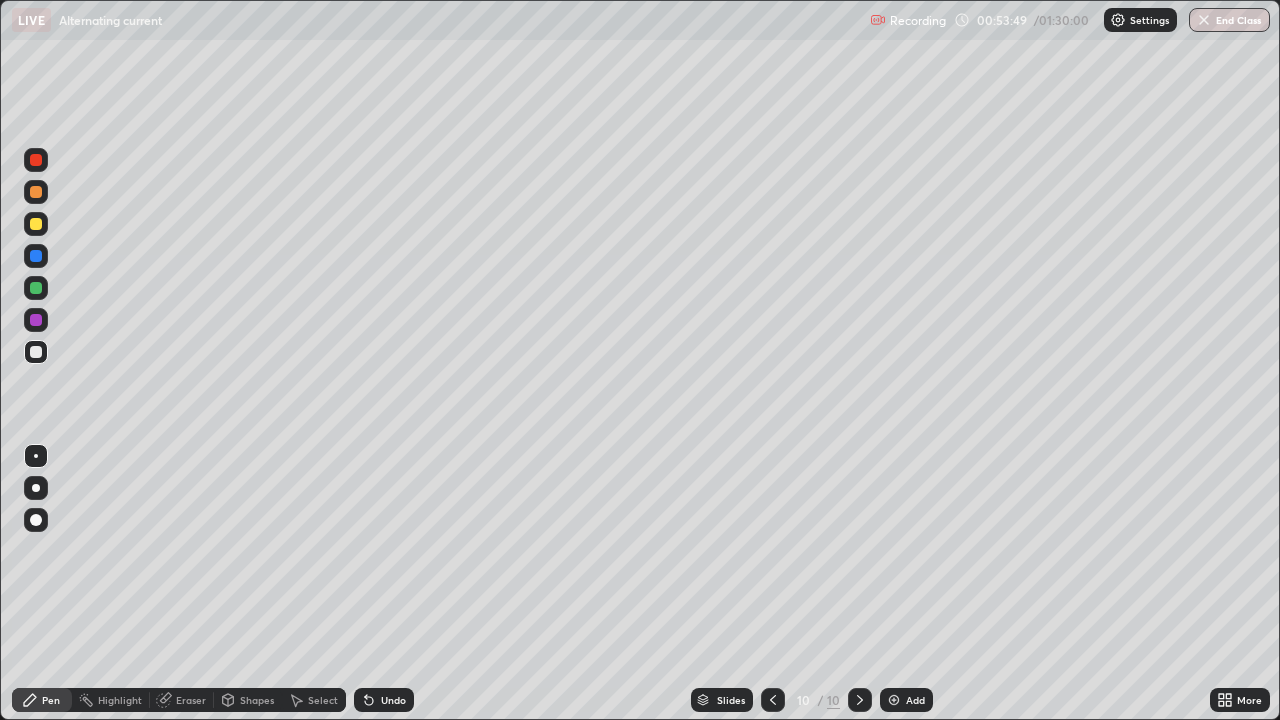 click on "Add" at bounding box center [906, 700] 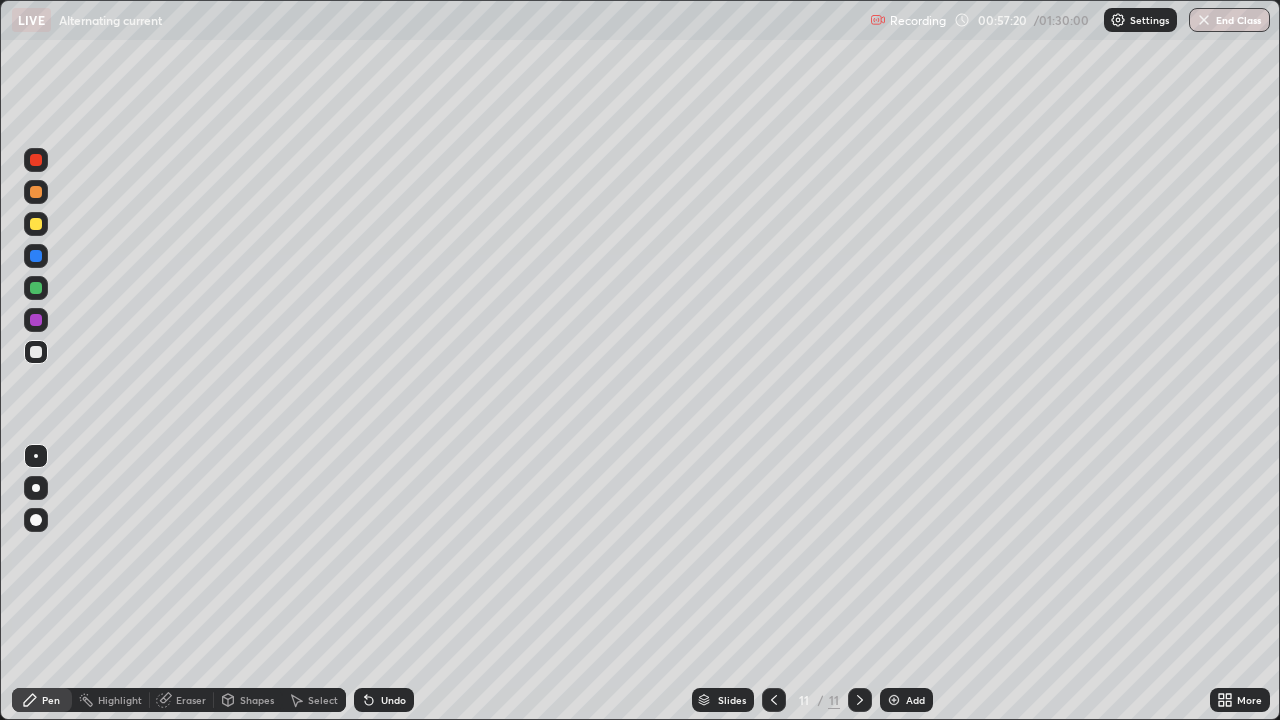 click 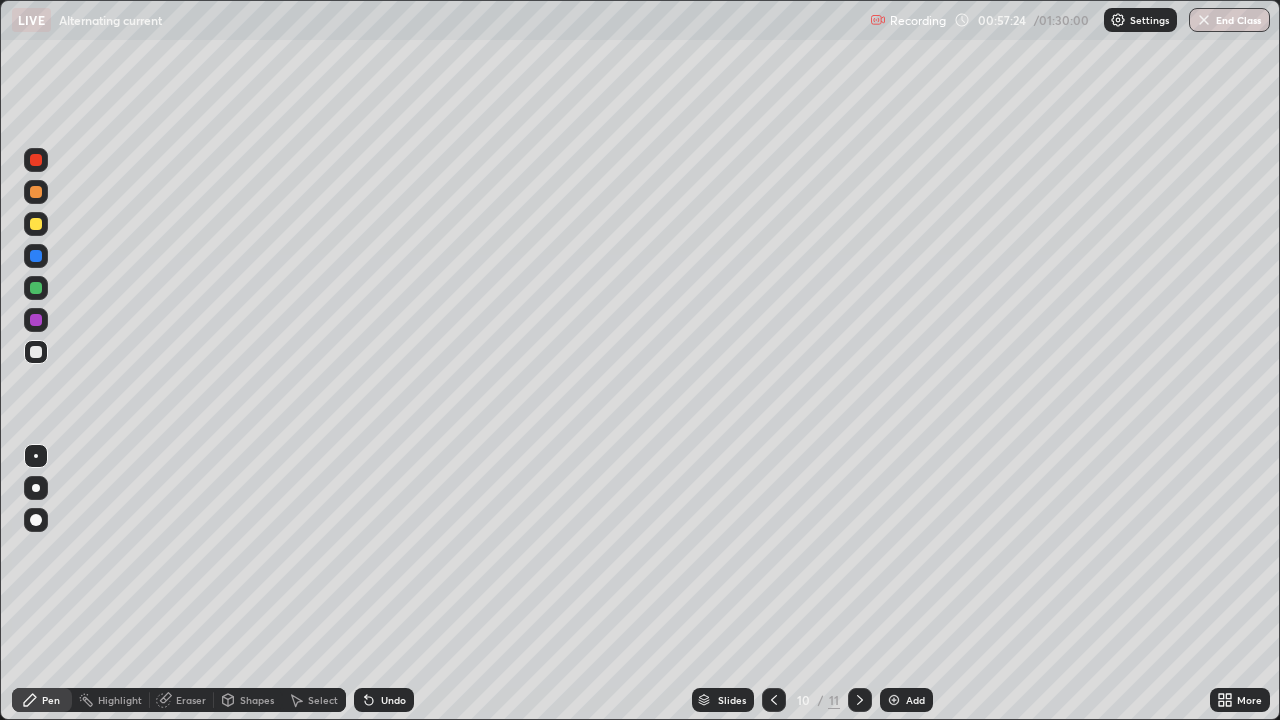 click at bounding box center [860, 700] 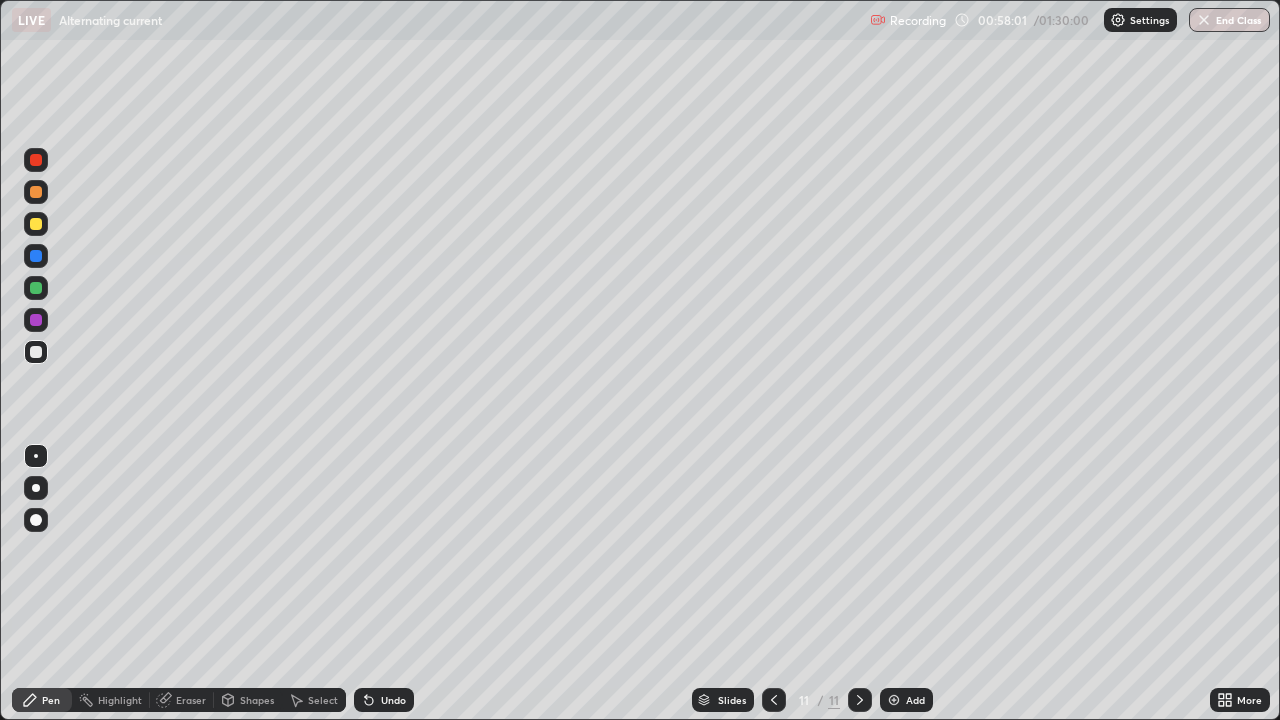 click 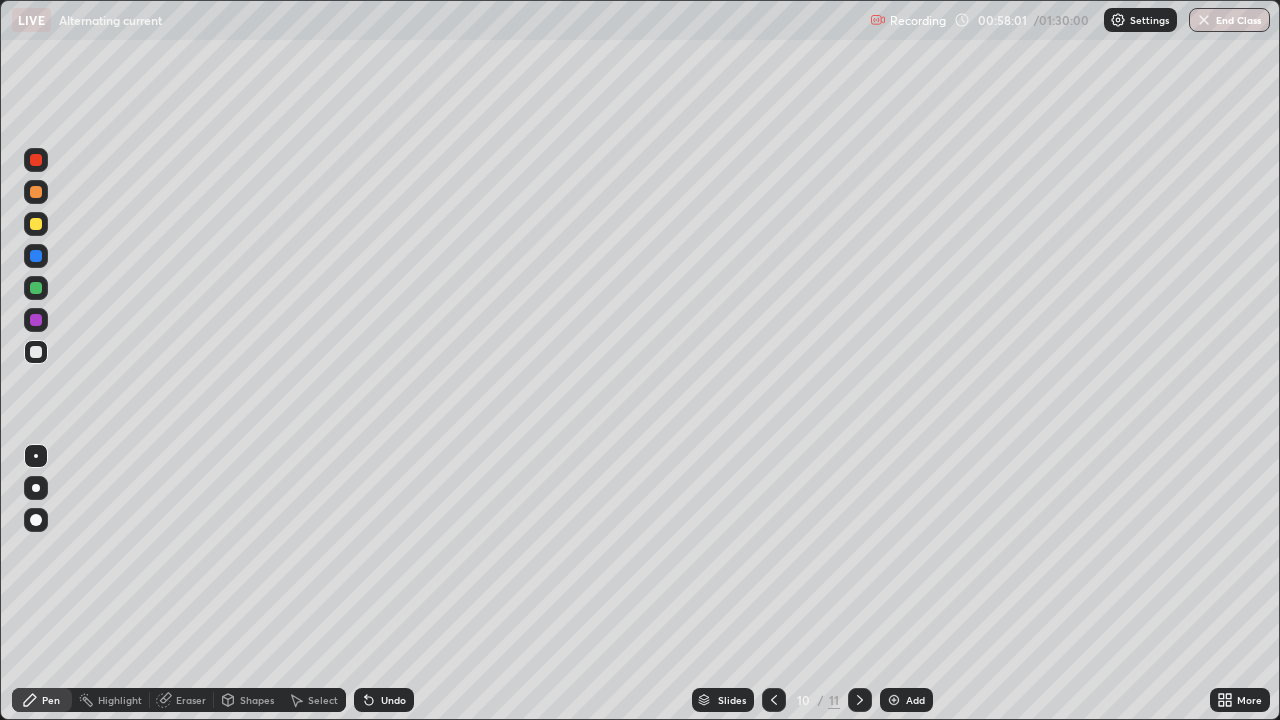 click 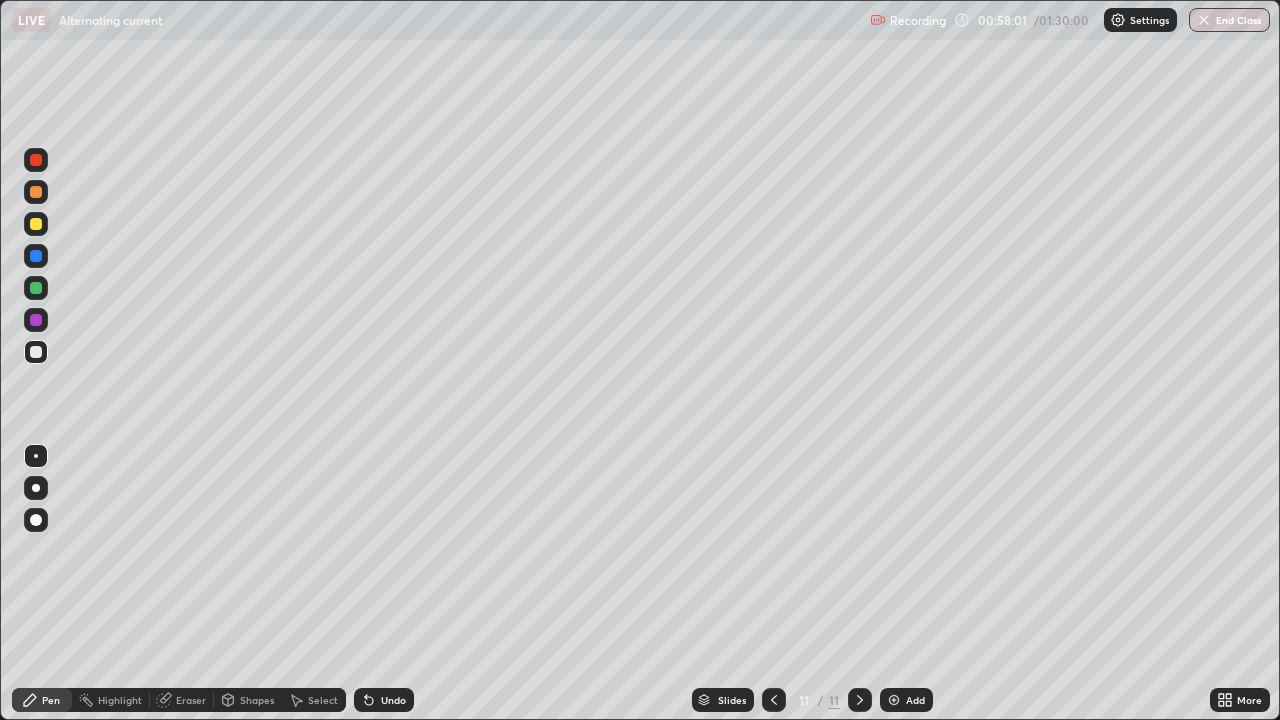 click on "Add" at bounding box center (906, 700) 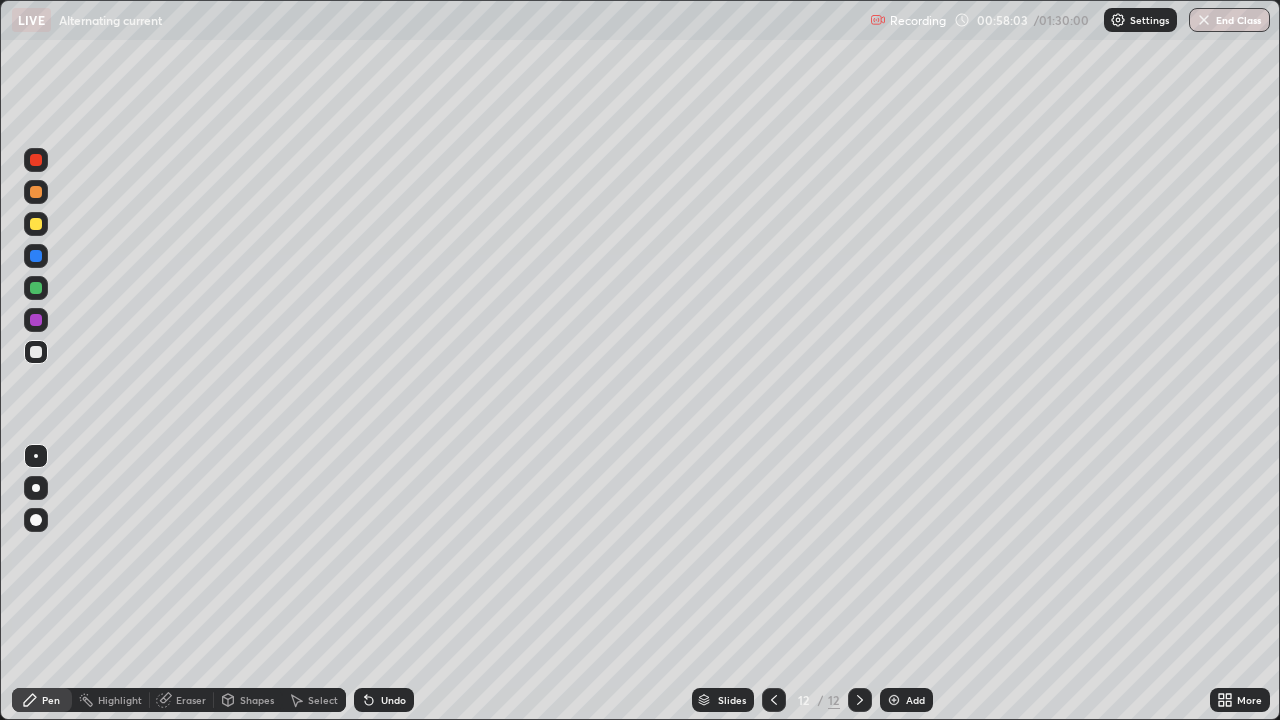 click on "Shapes" at bounding box center (248, 700) 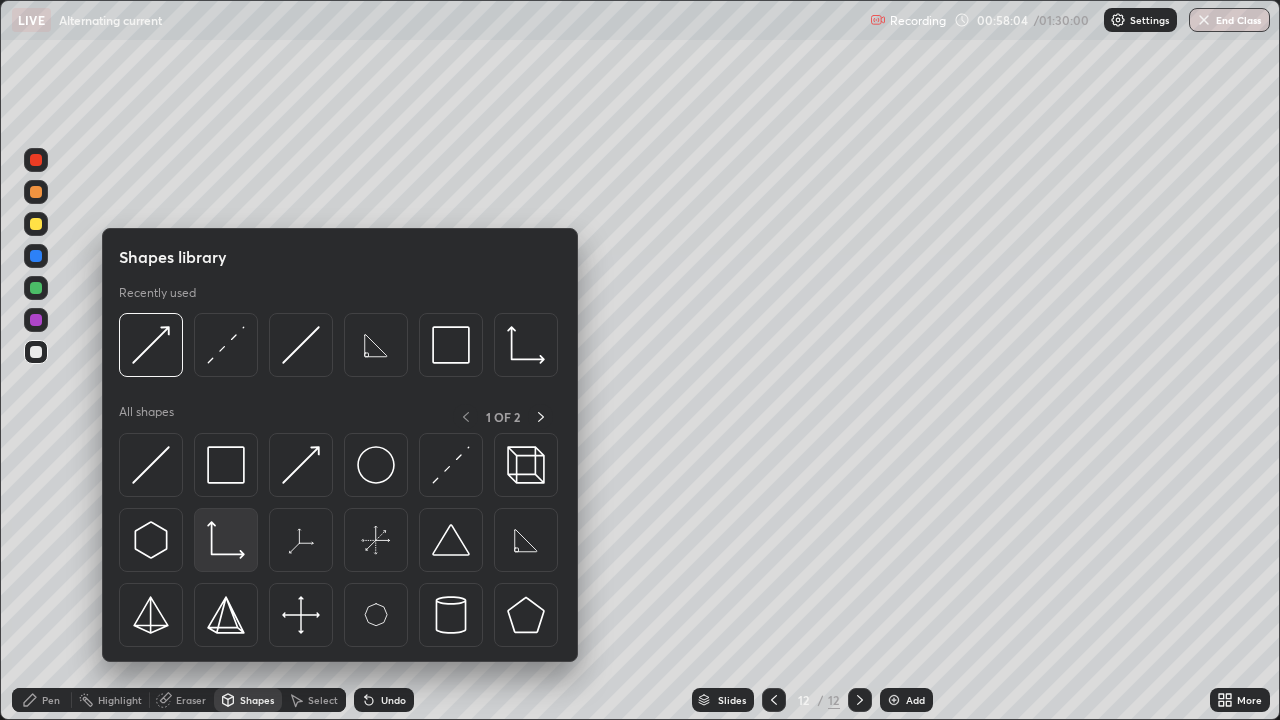 click at bounding box center [226, 540] 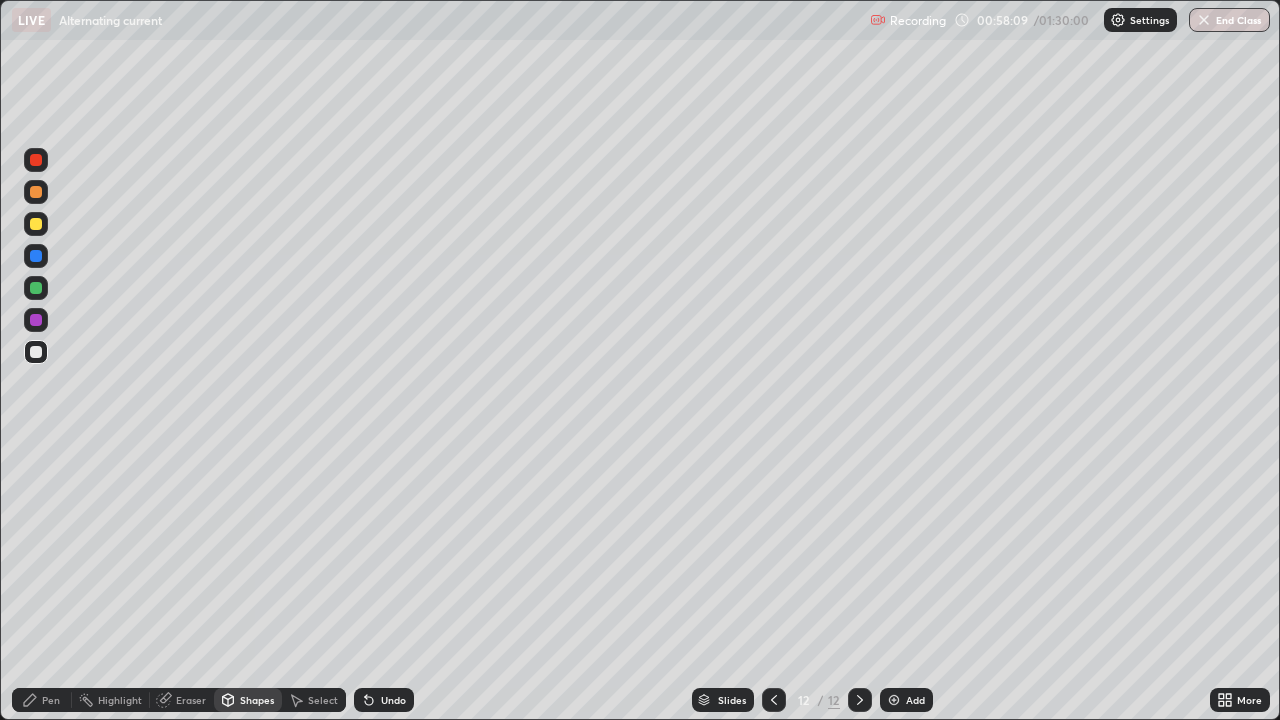 click on "Pen" at bounding box center (51, 700) 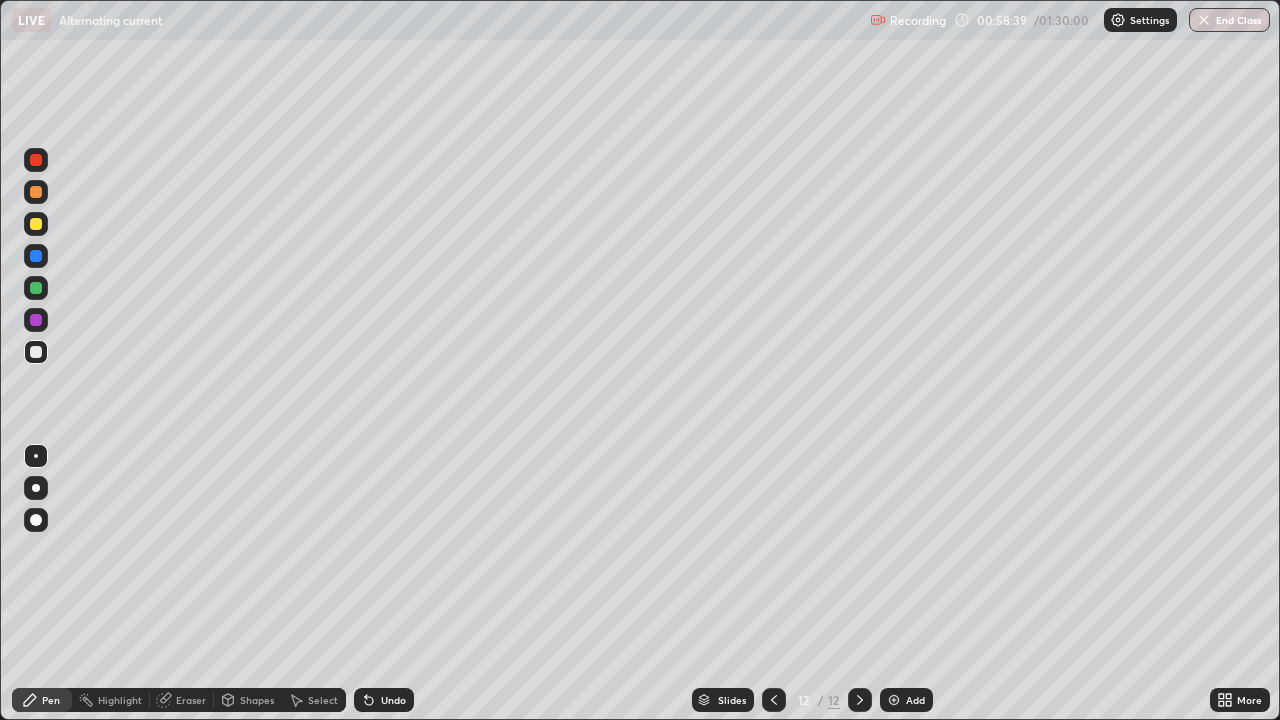 click at bounding box center [36, 224] 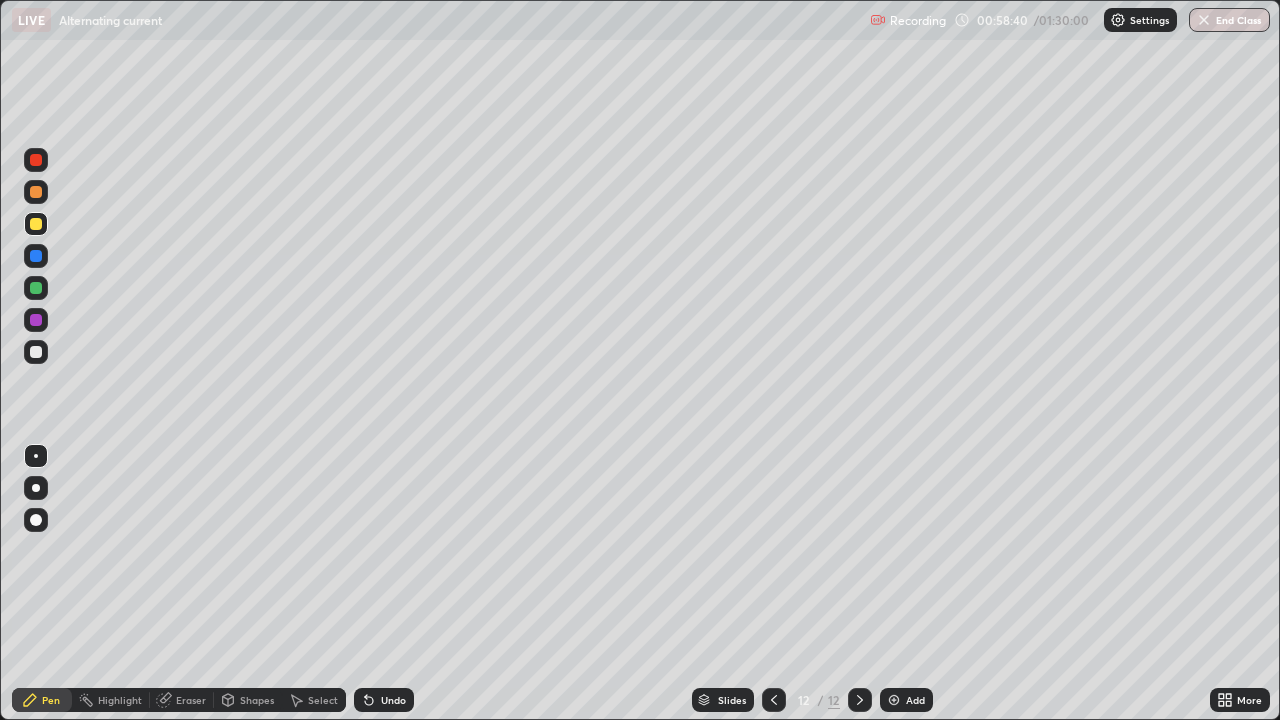 click on "Shapes" at bounding box center (257, 700) 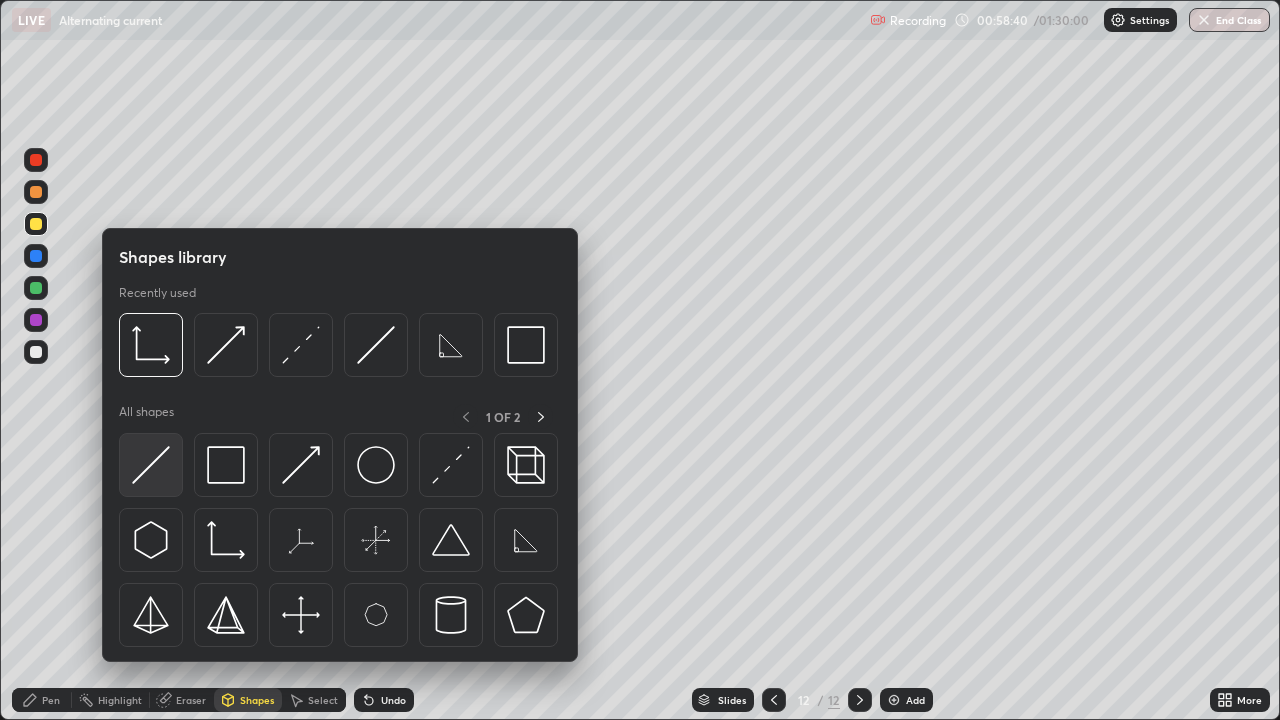 click at bounding box center (151, 465) 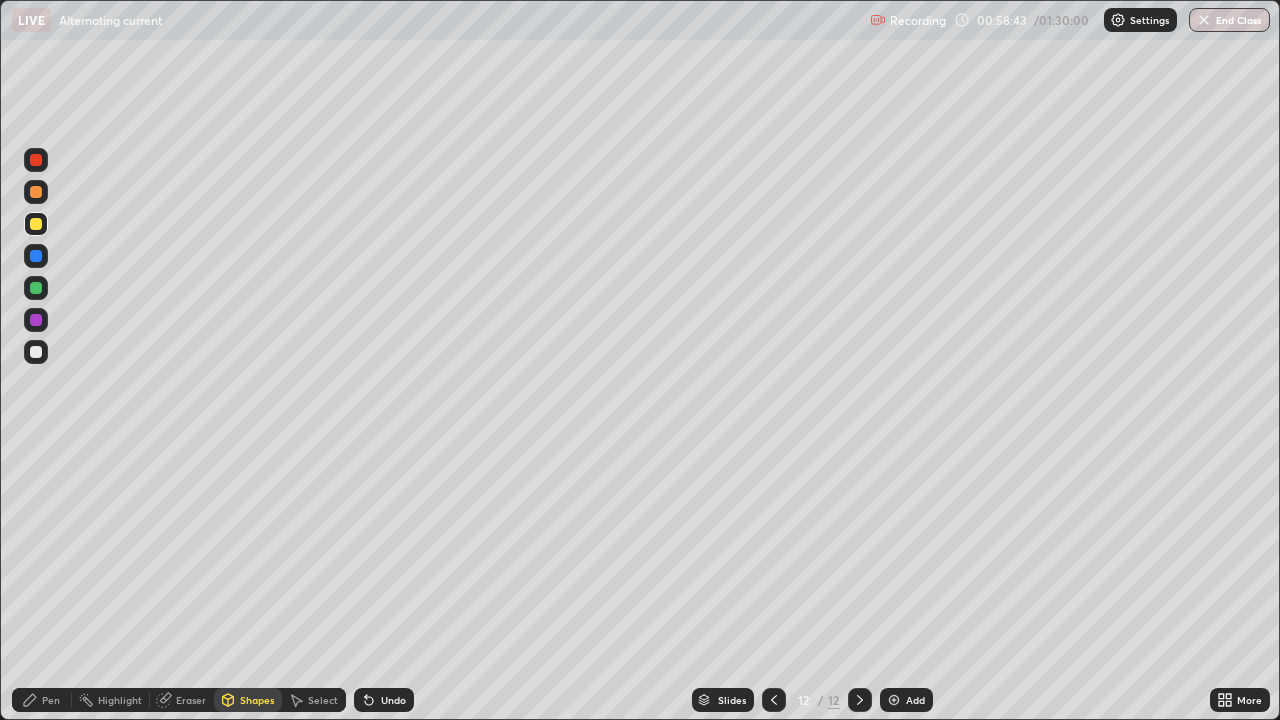 click on "Pen" at bounding box center [51, 700] 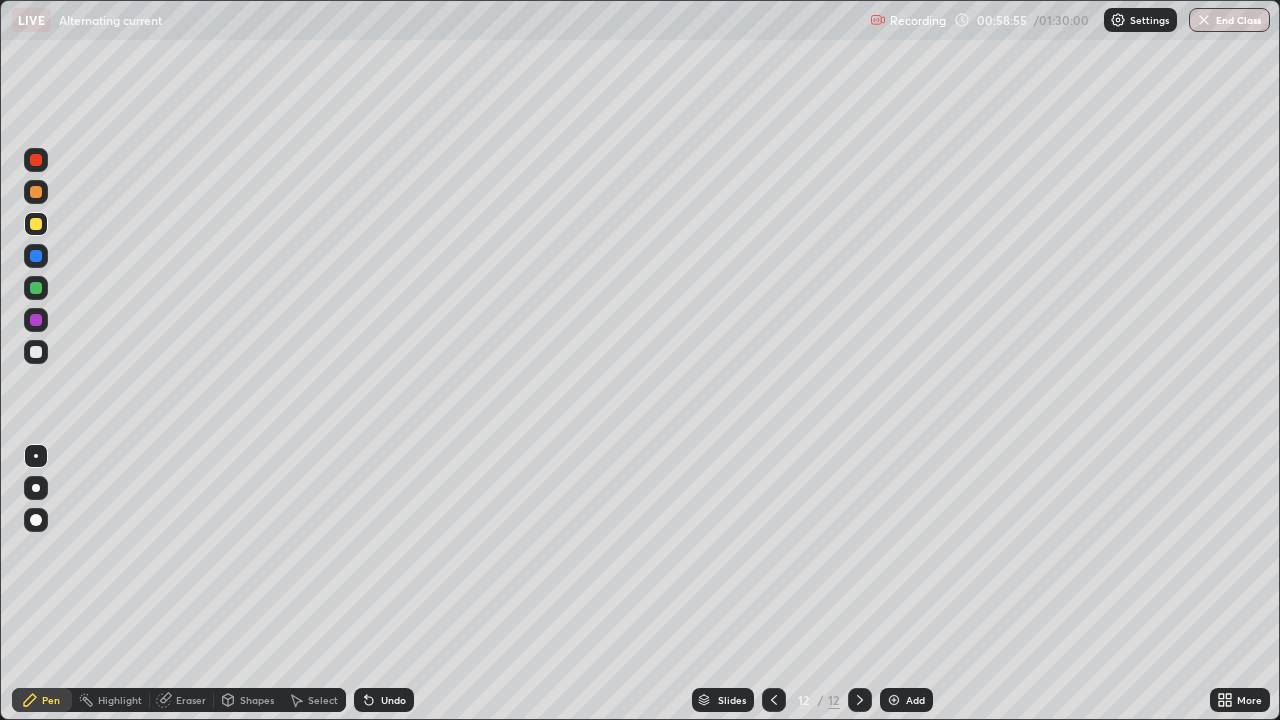click on "Shapes" at bounding box center (257, 700) 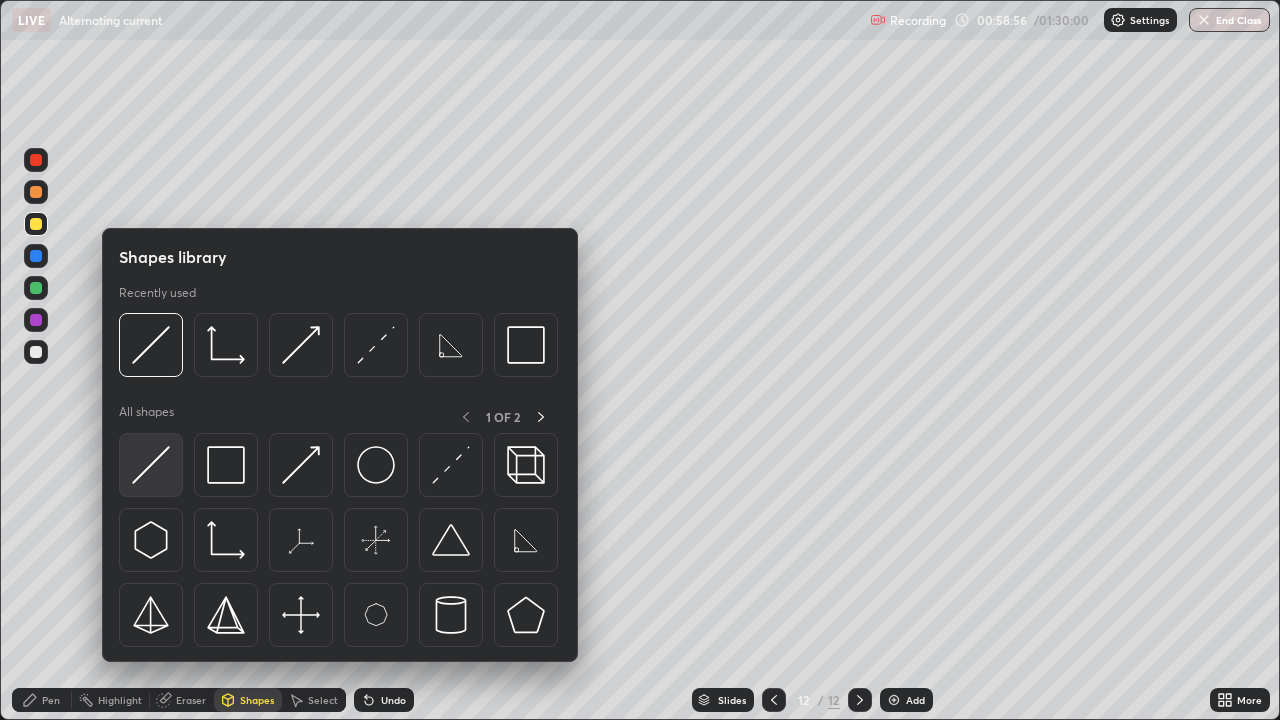 click at bounding box center (151, 465) 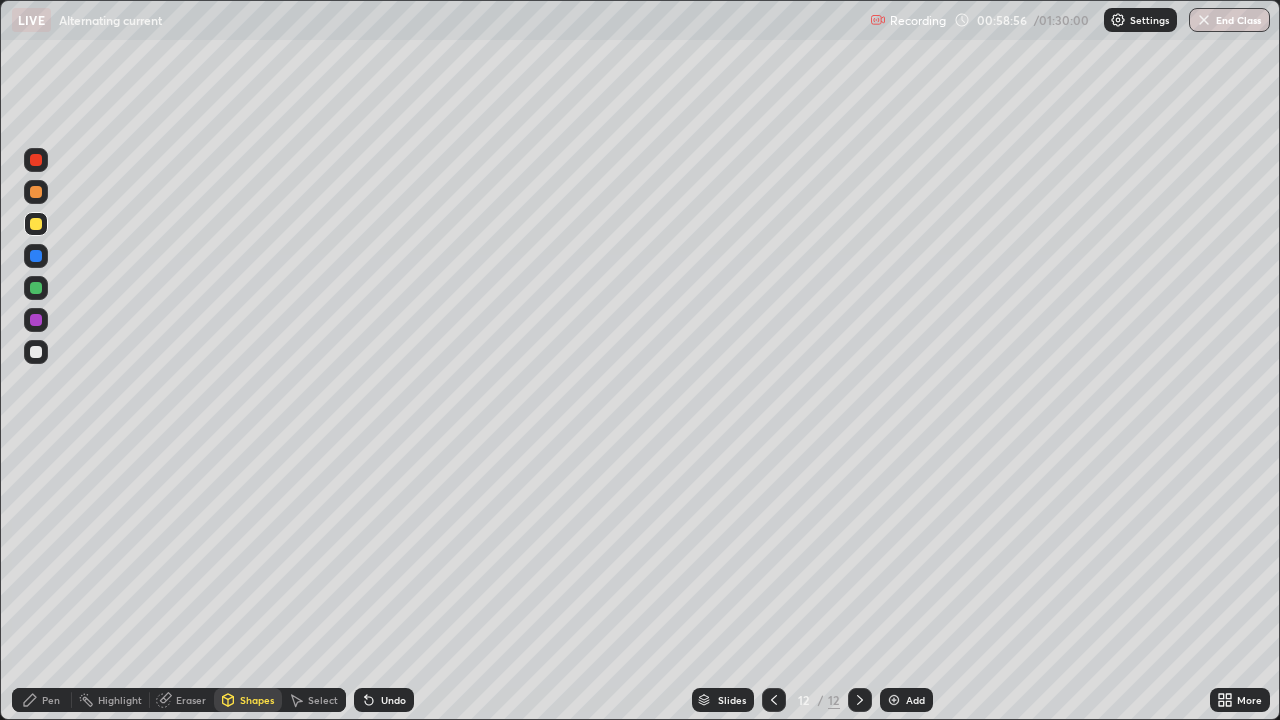 click at bounding box center (36, 288) 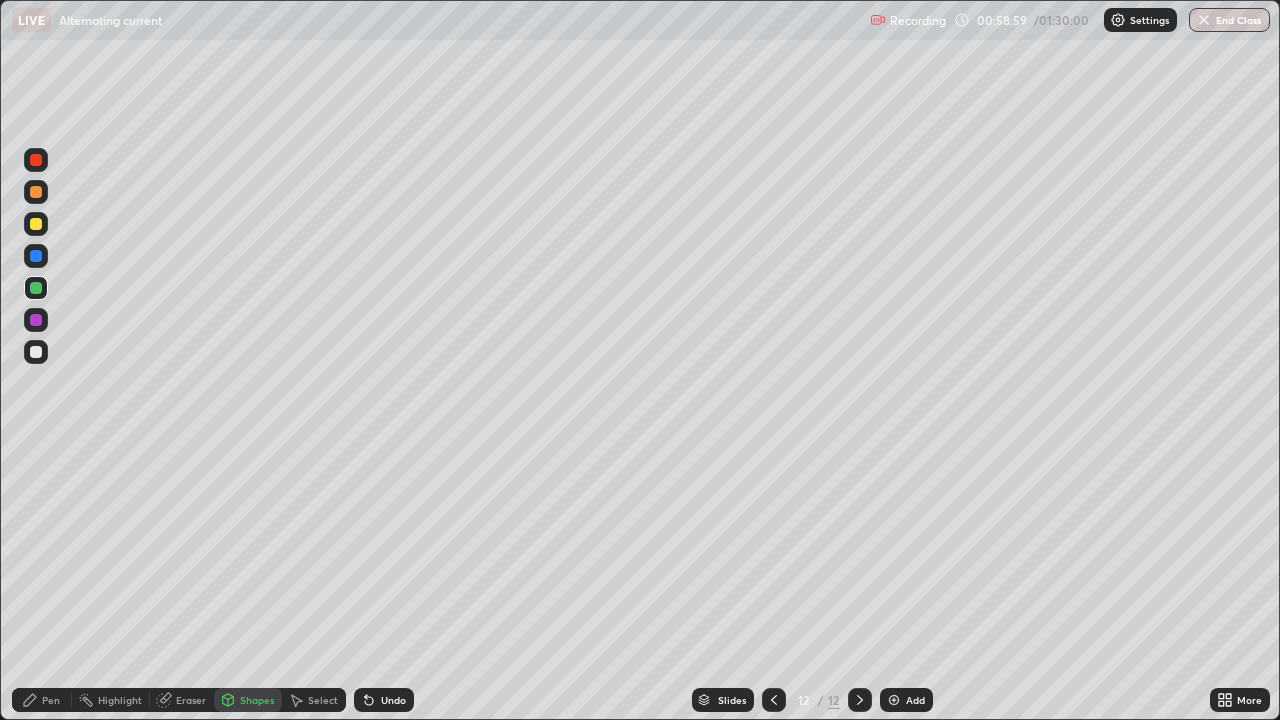 click on "Pen" at bounding box center [42, 700] 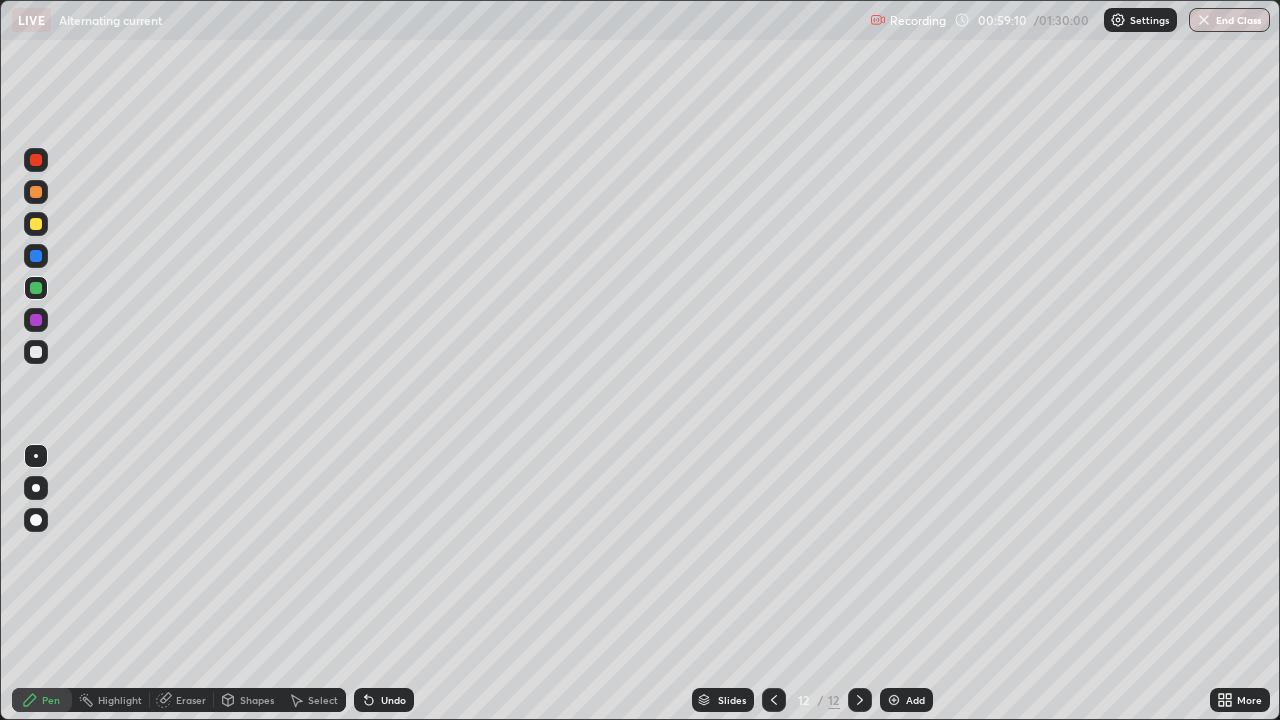 click on "Undo" at bounding box center (393, 700) 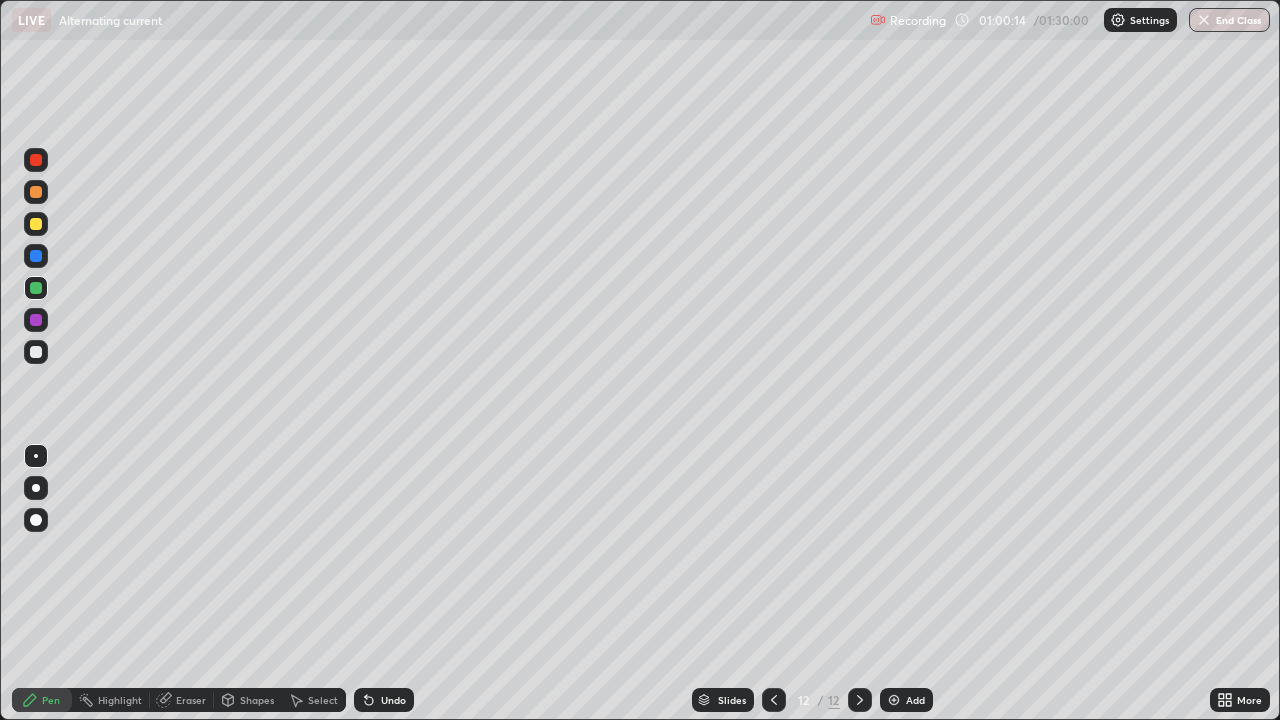 click at bounding box center (36, 352) 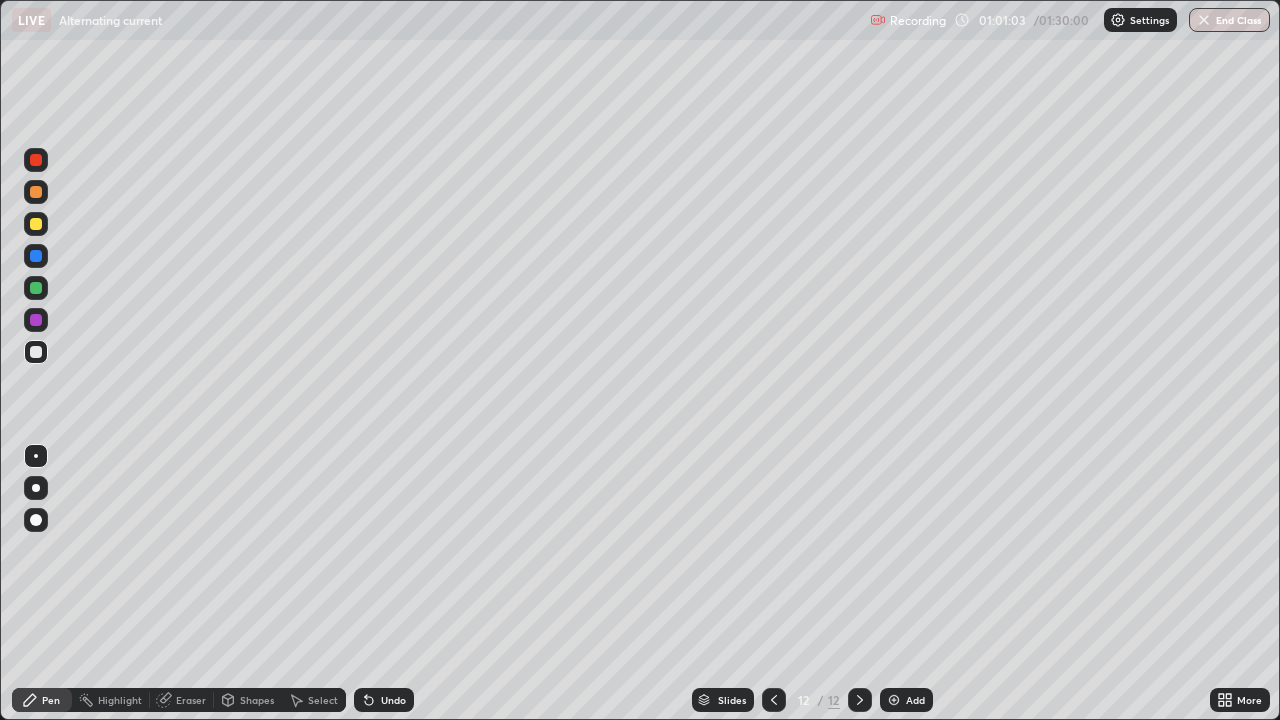 click on "Undo" at bounding box center [384, 700] 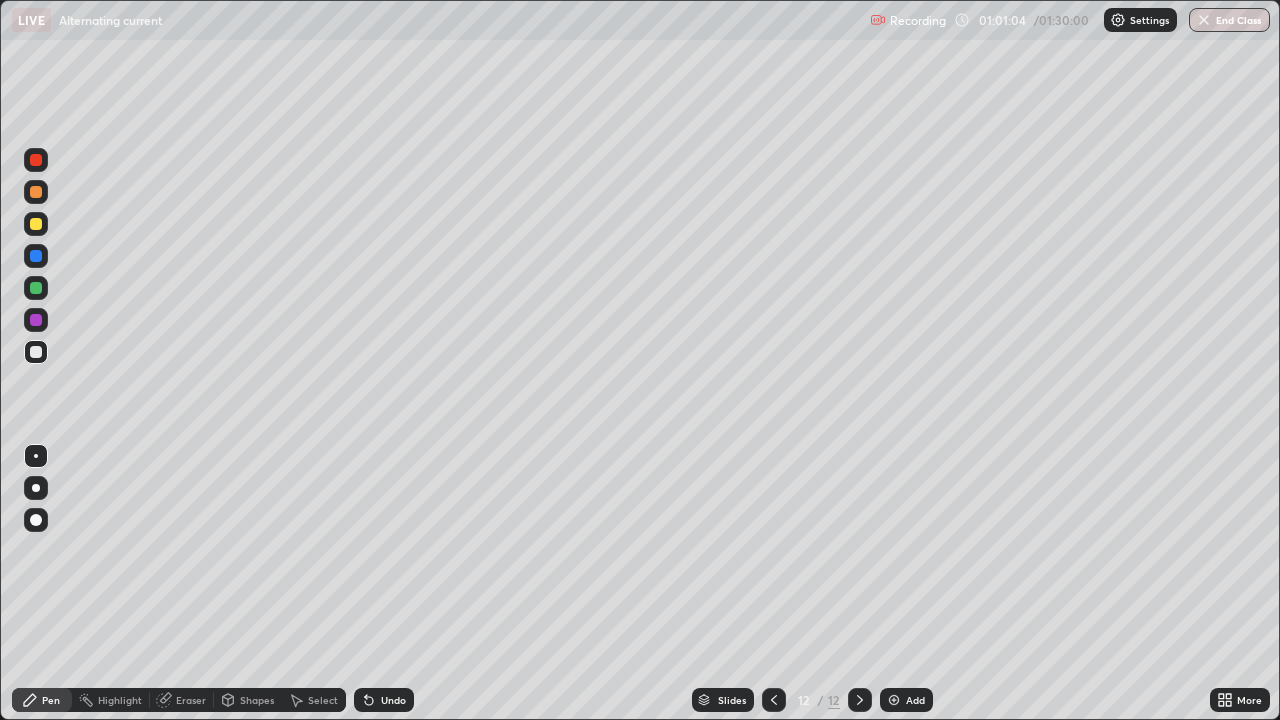 click on "Undo" at bounding box center [393, 700] 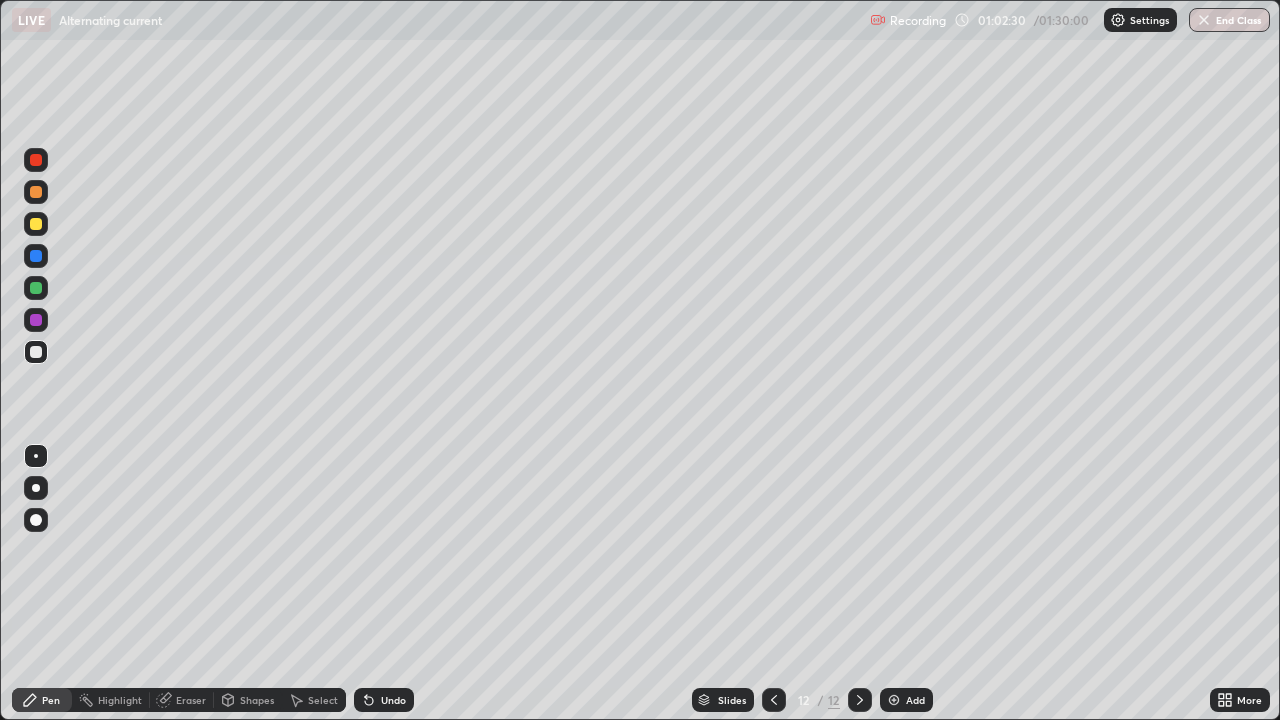 click on "Add" at bounding box center [906, 700] 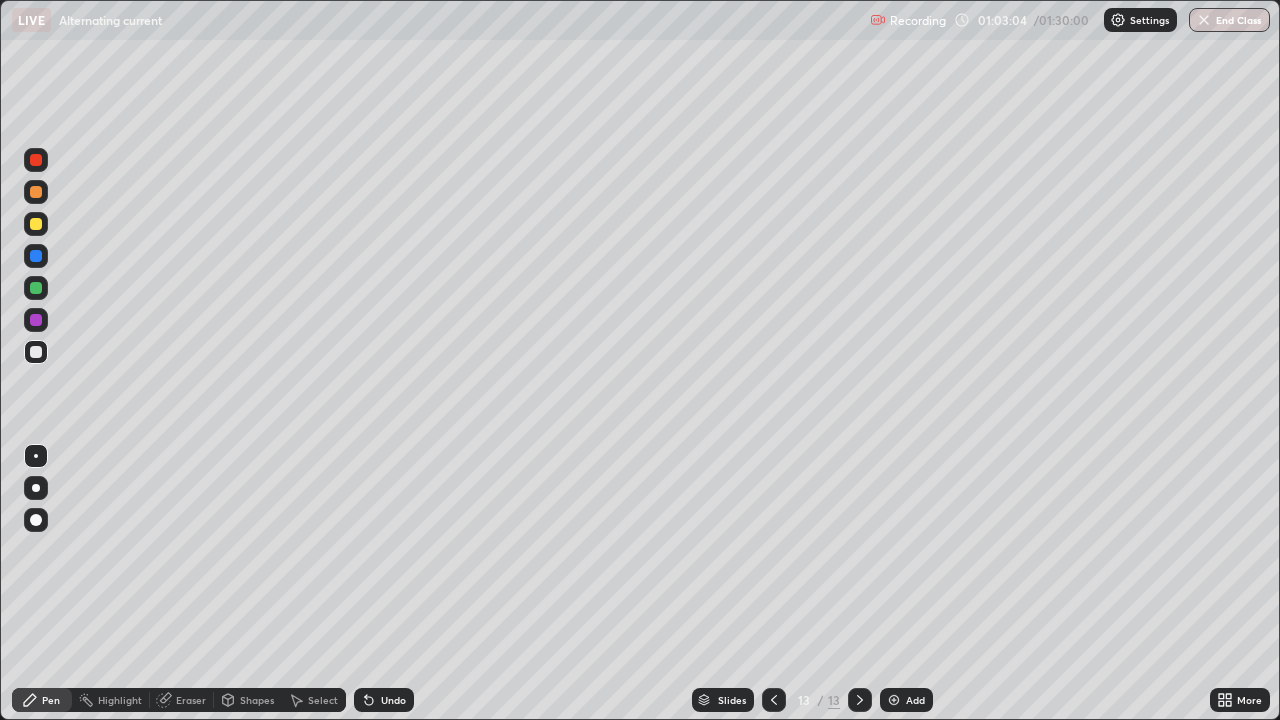 click on "Undo" at bounding box center [384, 700] 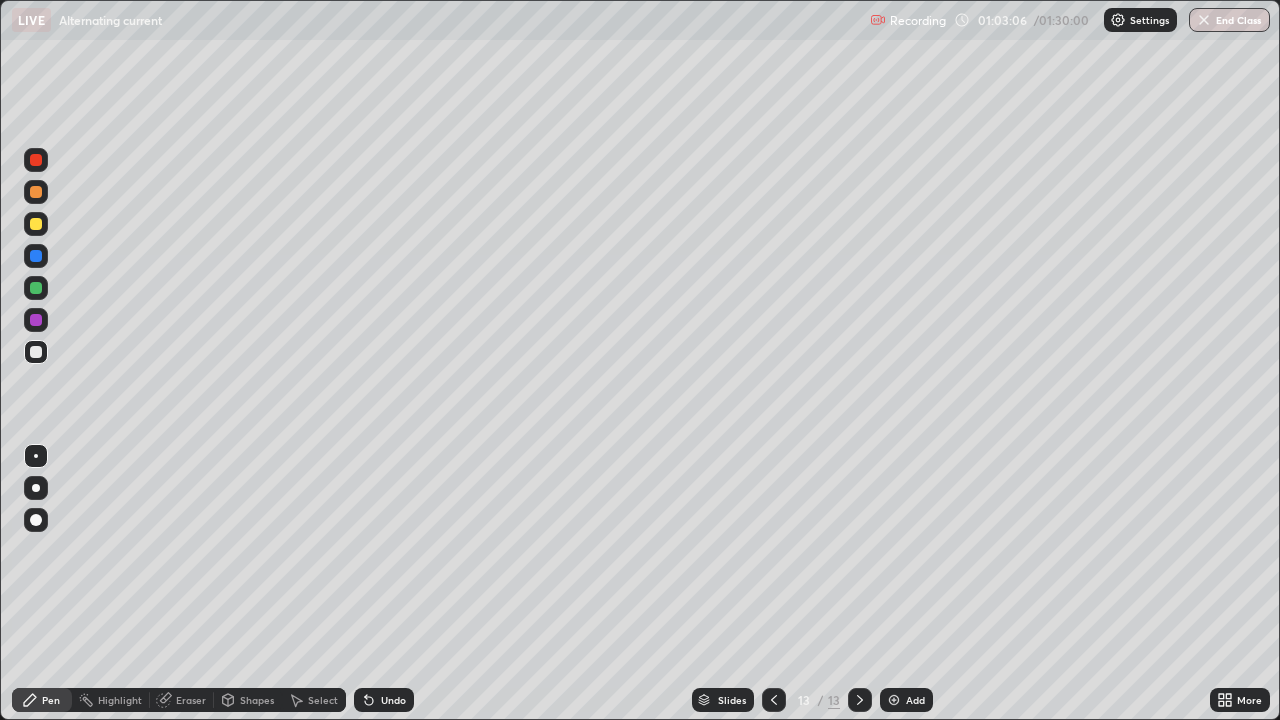 click on "Undo" at bounding box center [384, 700] 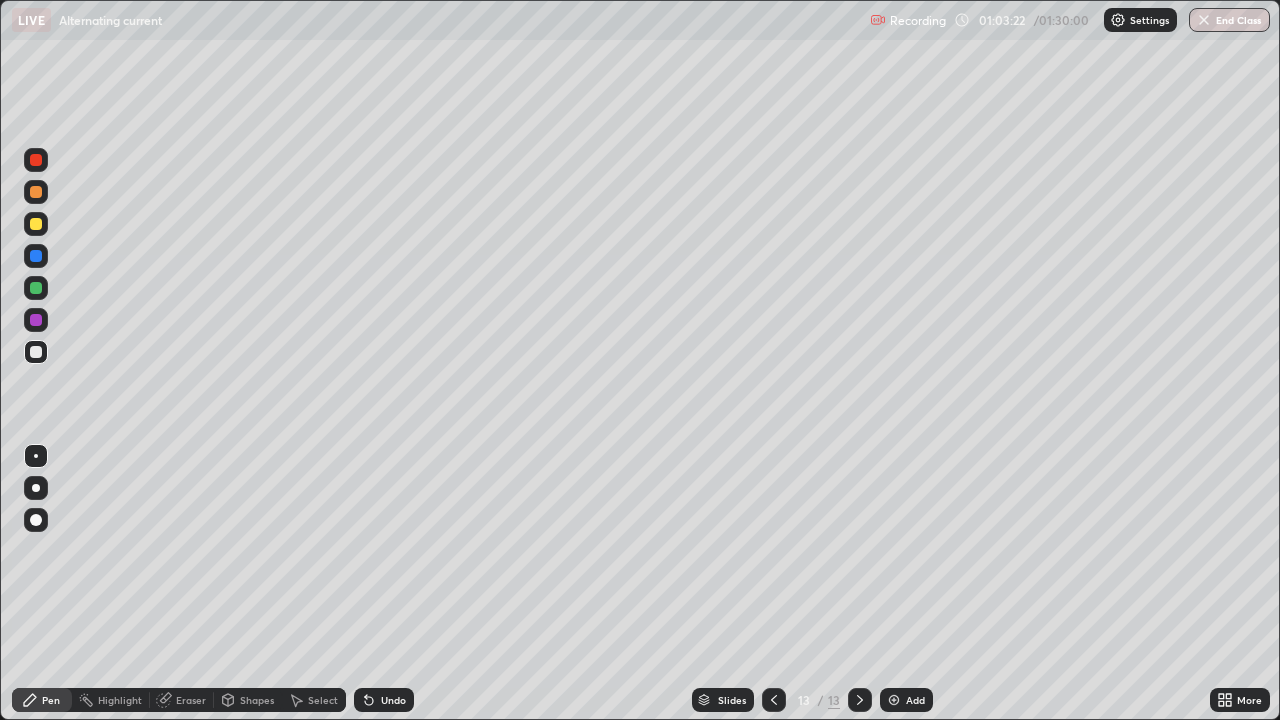click at bounding box center (36, 224) 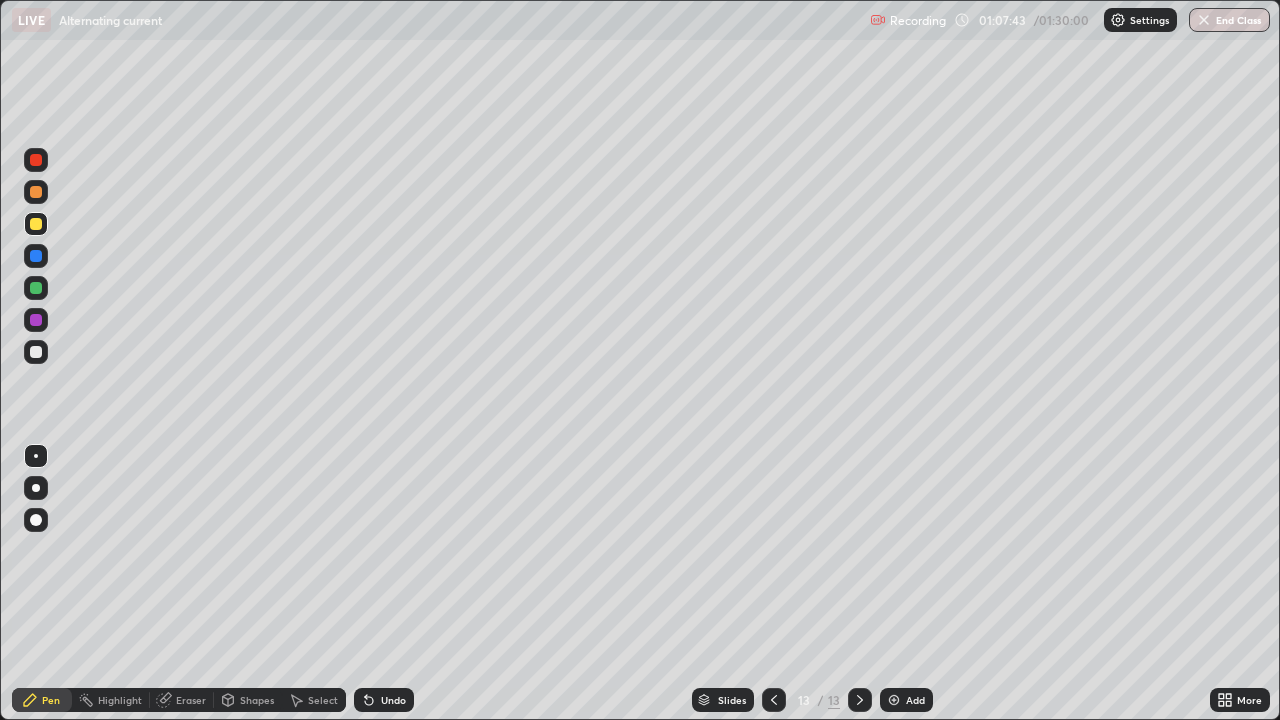 click at bounding box center (36, 352) 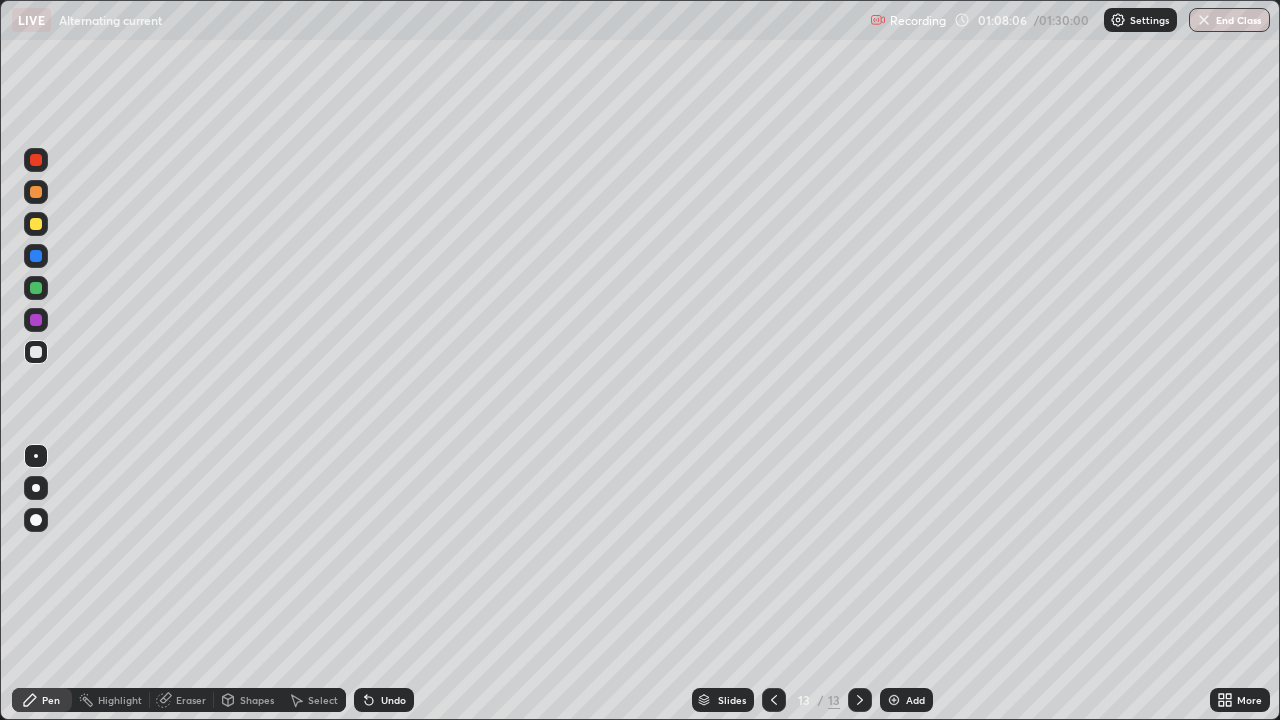 click on "Undo" at bounding box center (393, 700) 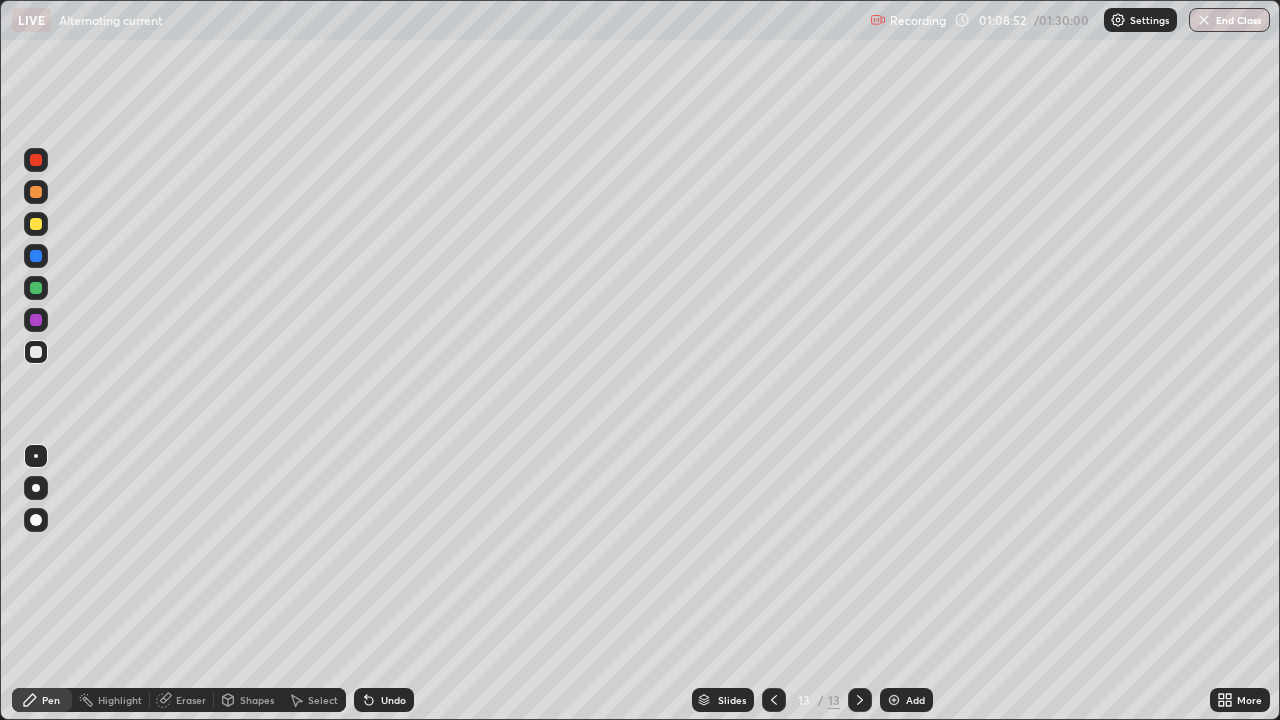 click on "Undo" at bounding box center (393, 700) 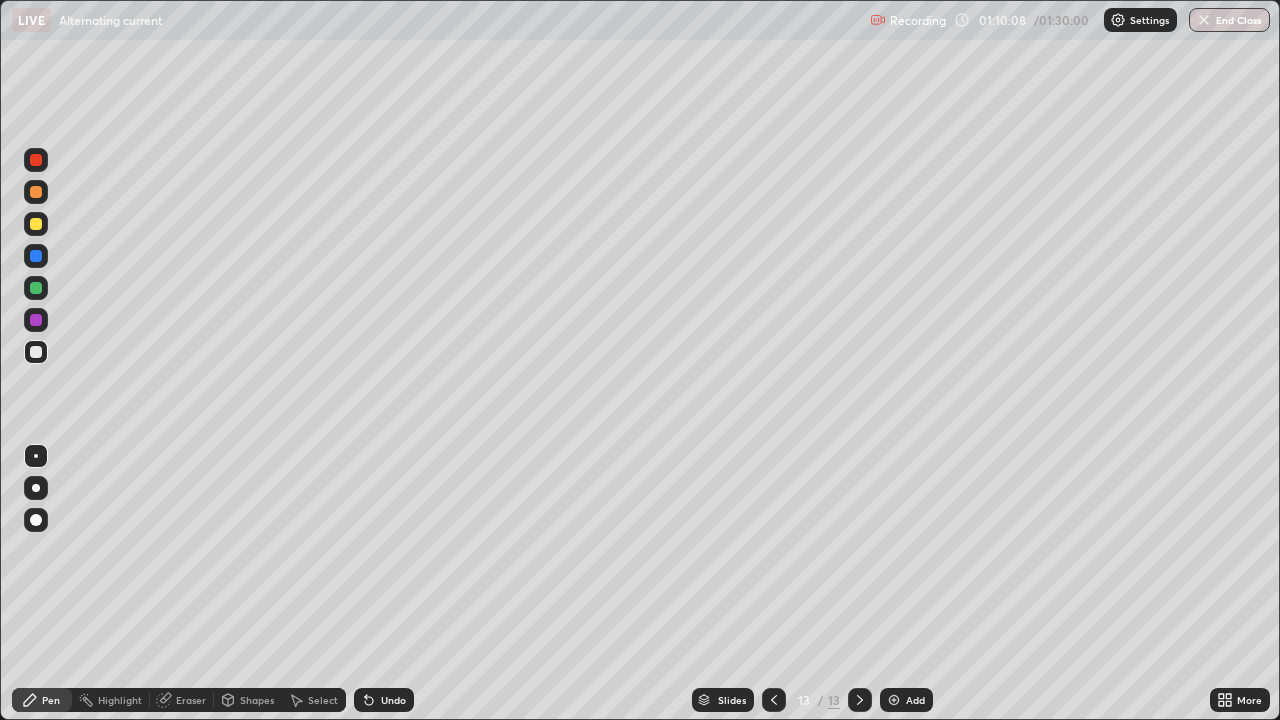 click on "Add" at bounding box center (915, 700) 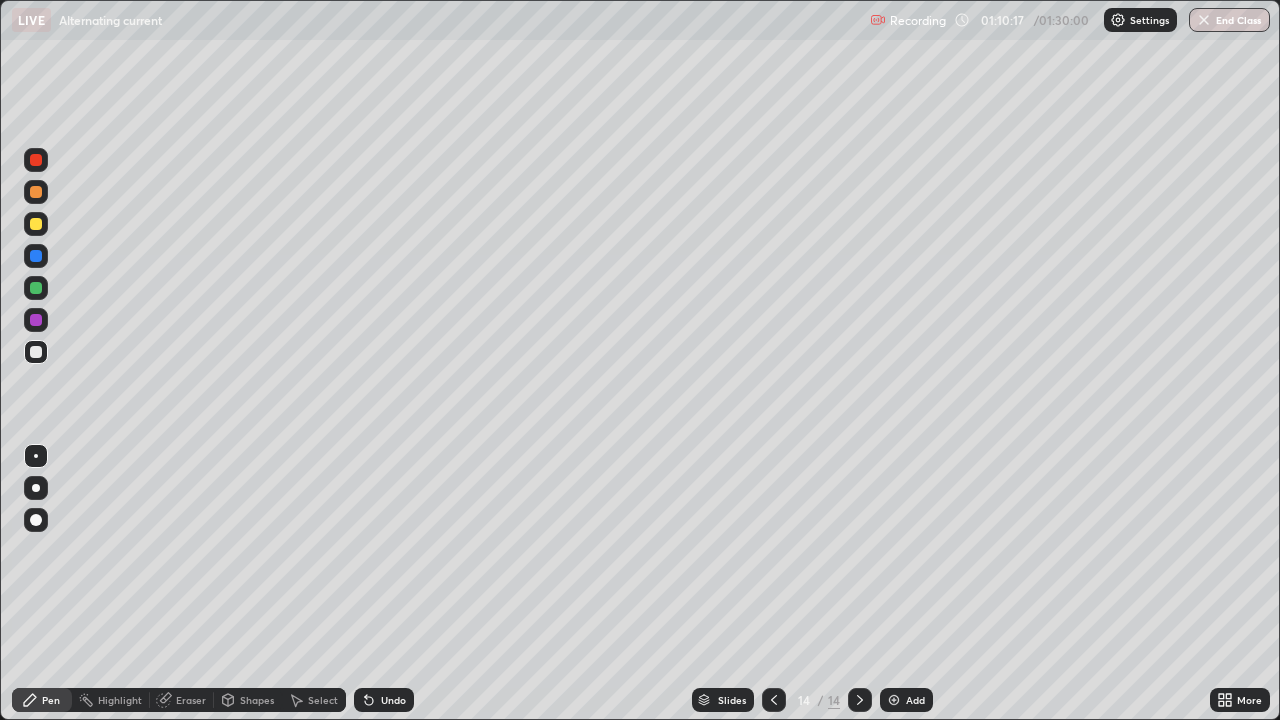 click 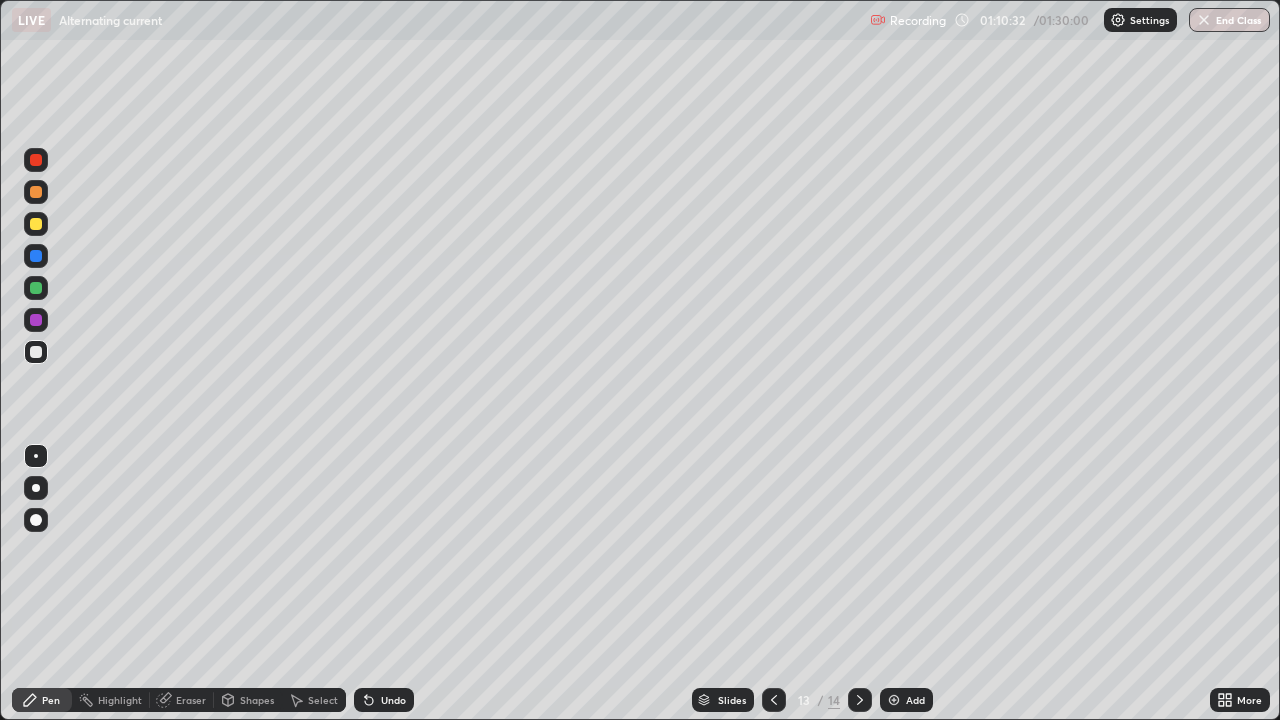 click 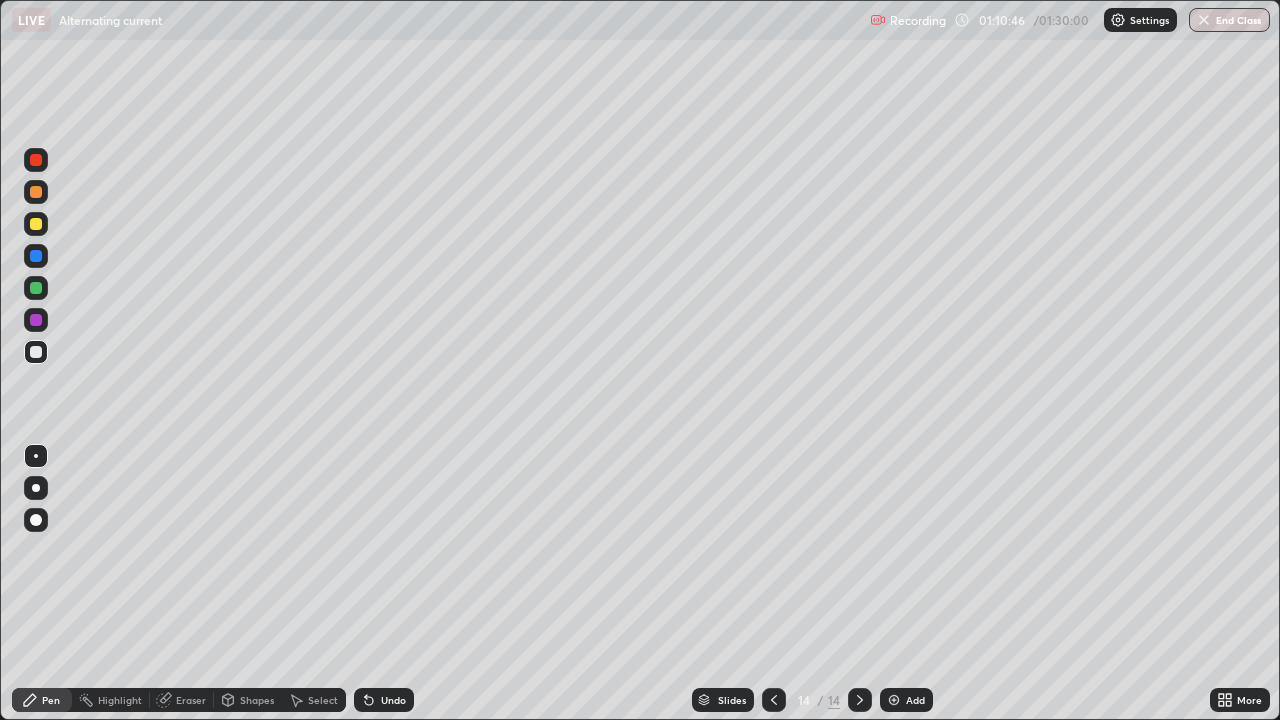 click on "Eraser" at bounding box center [182, 700] 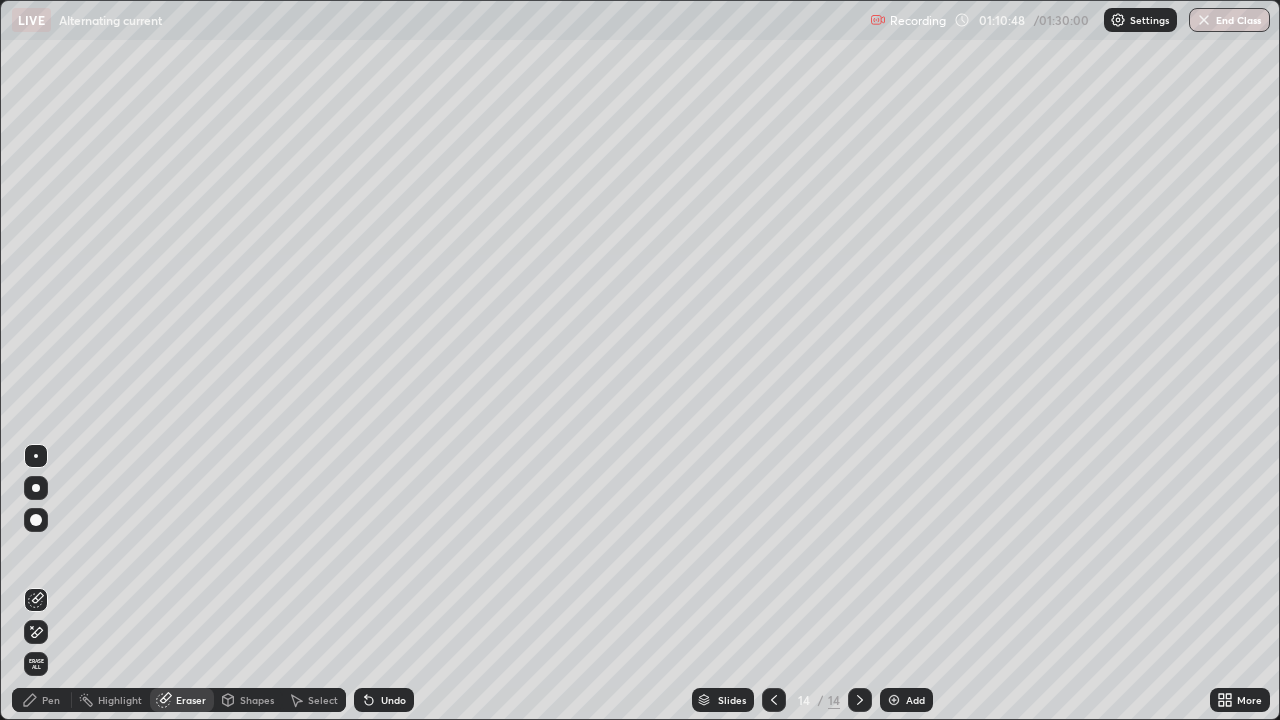click on "Pen" at bounding box center (42, 700) 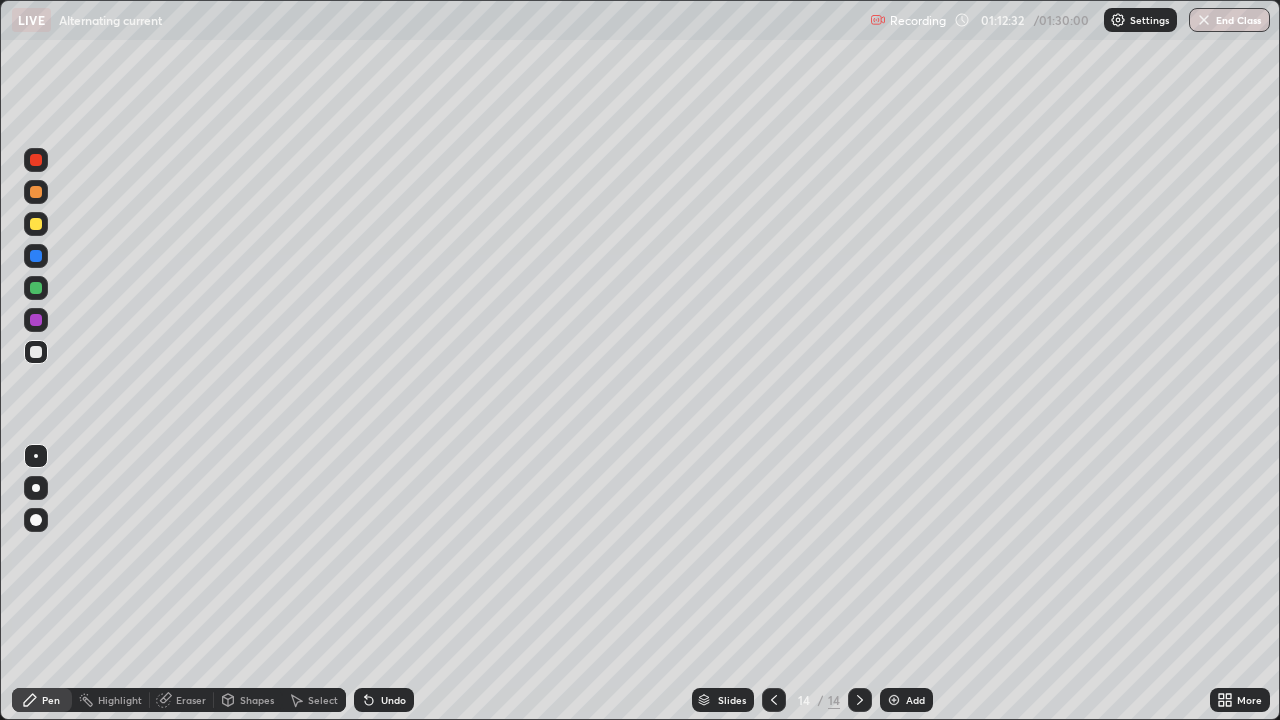 click at bounding box center (774, 700) 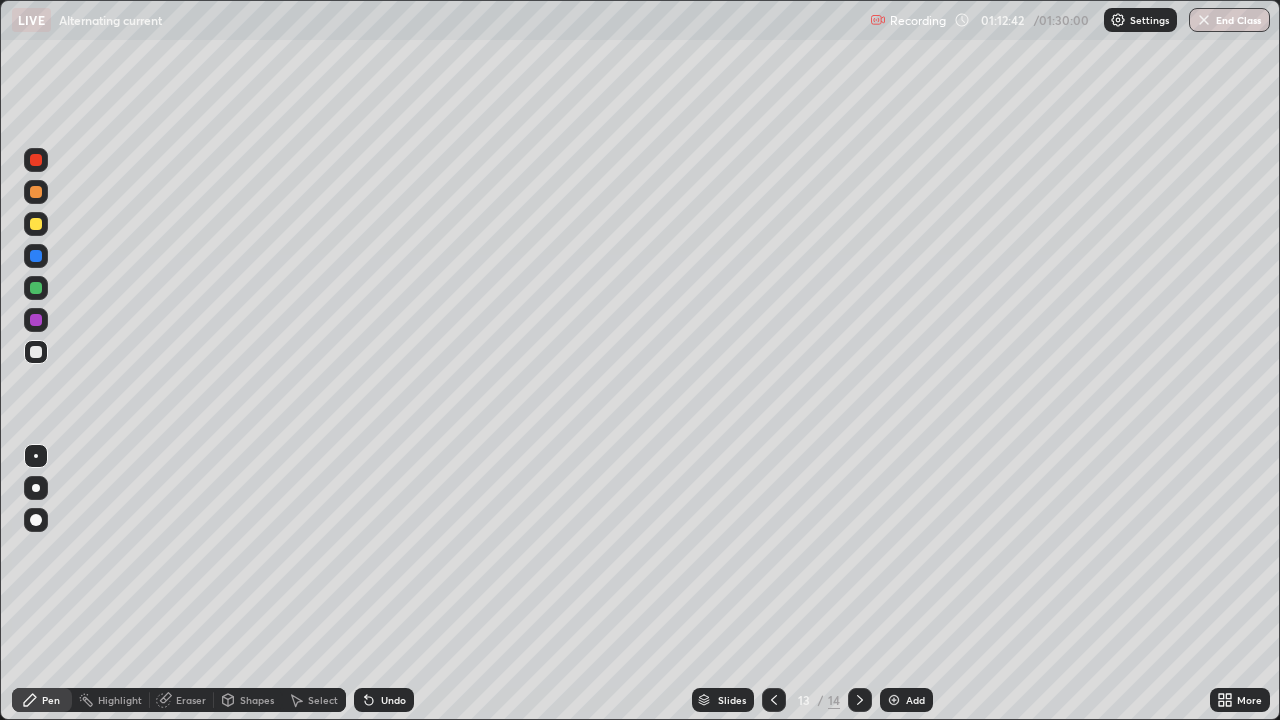 click at bounding box center (774, 700) 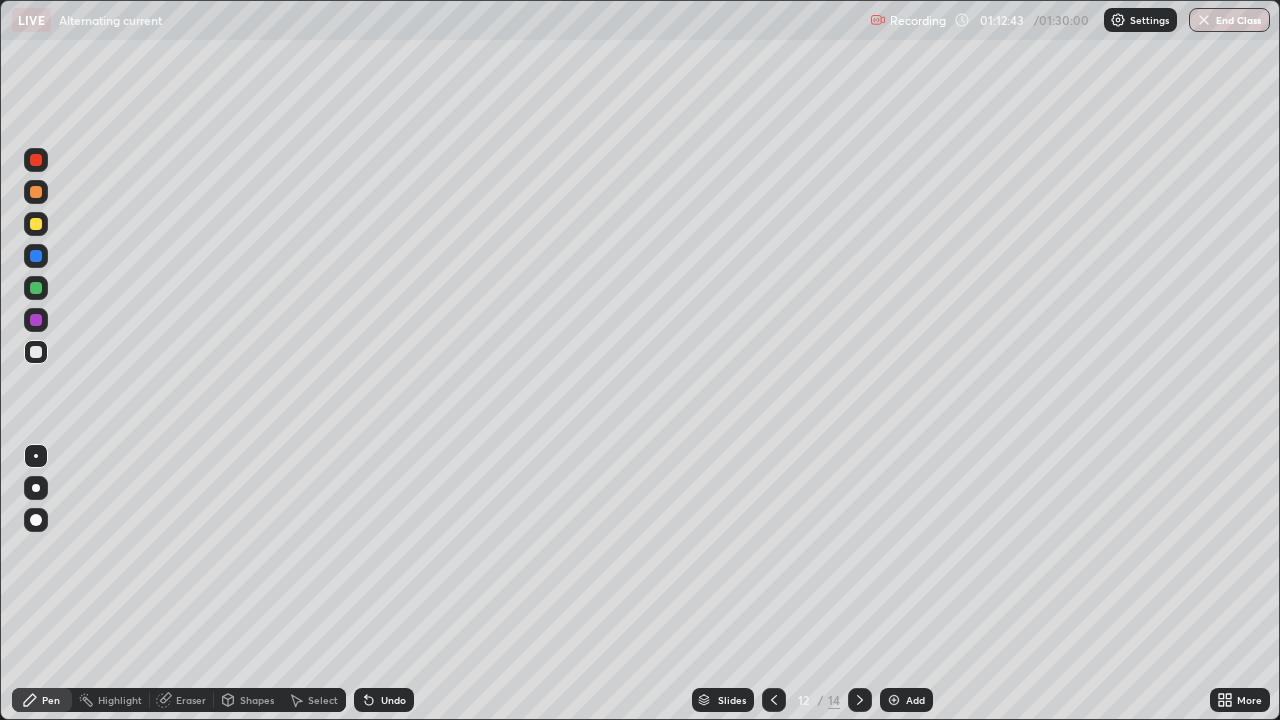 click at bounding box center (860, 700) 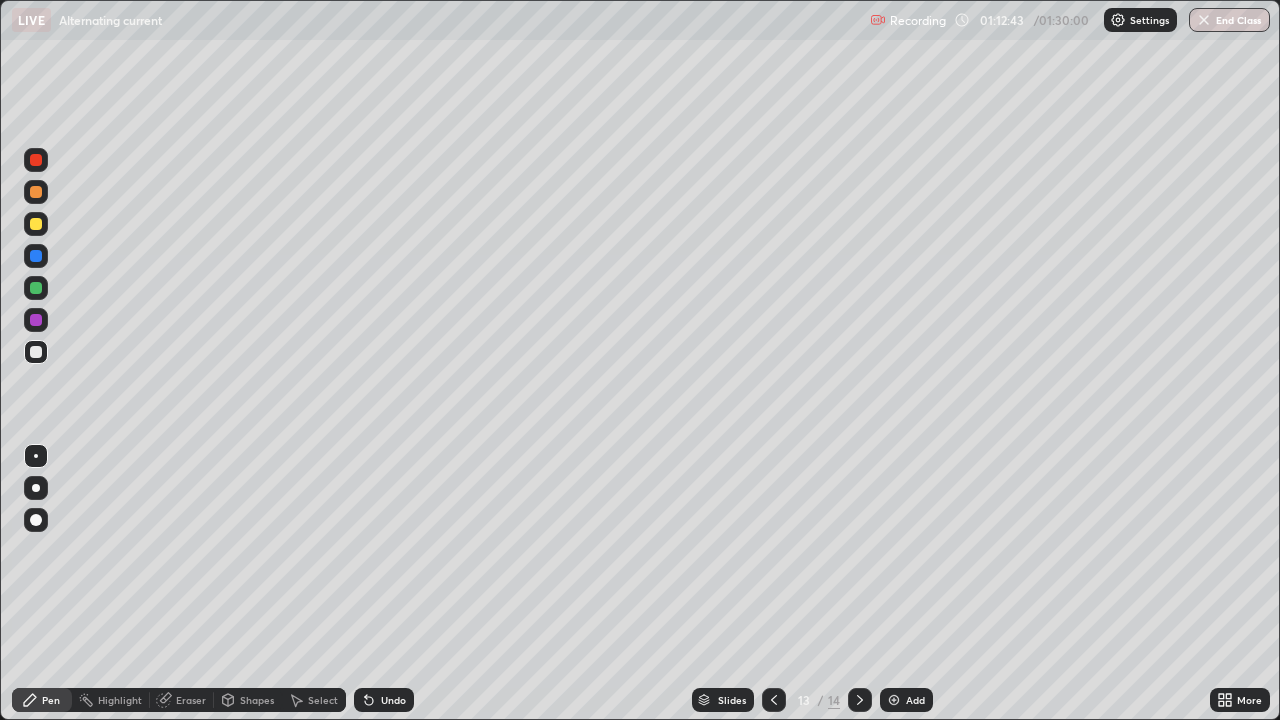 click 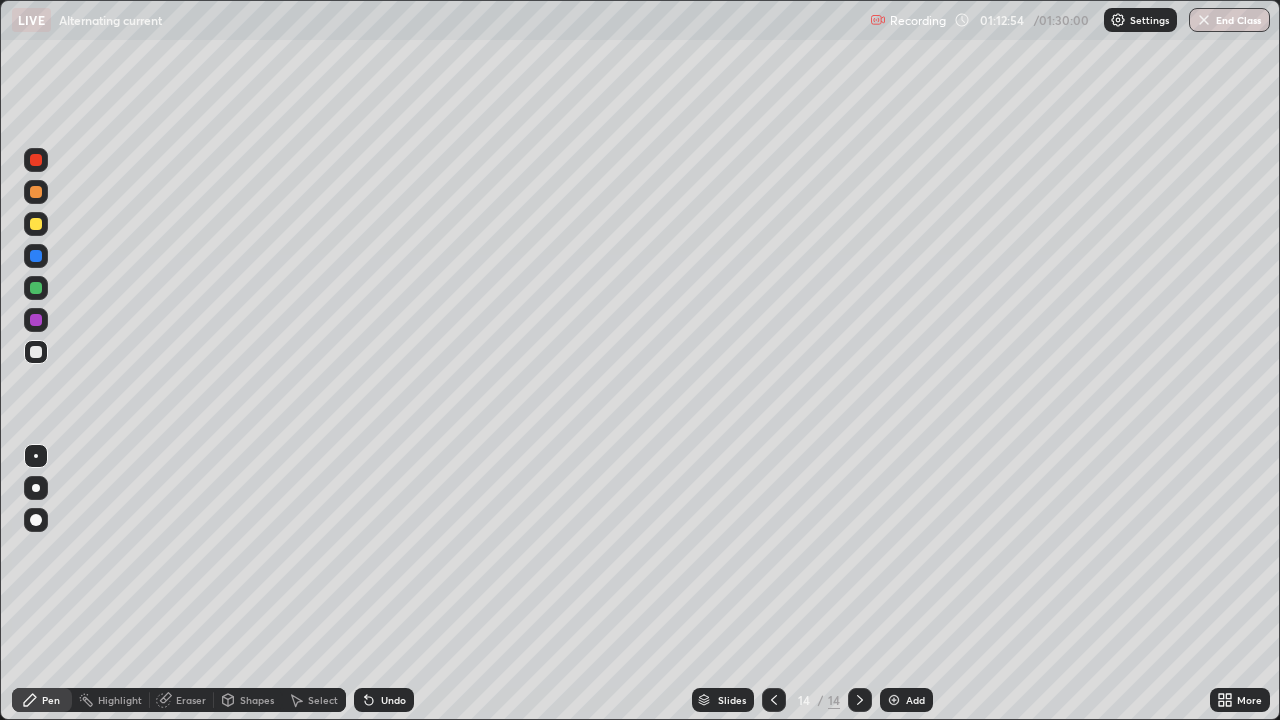 click 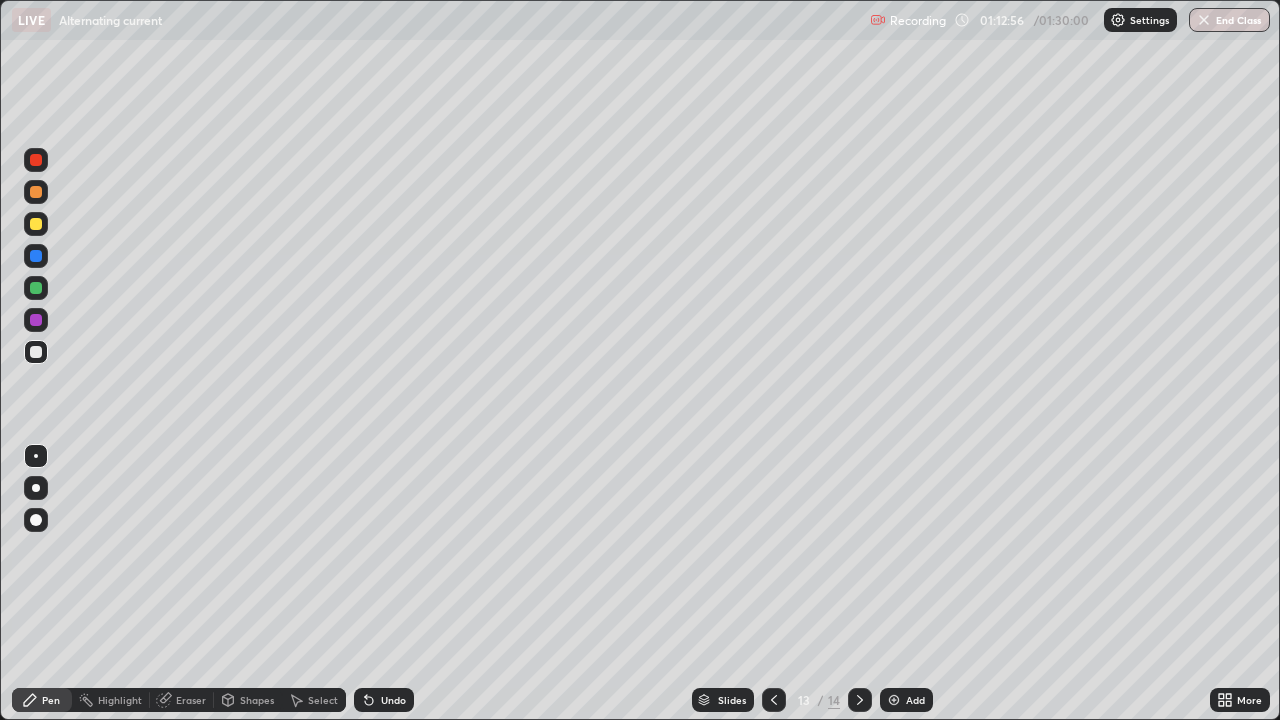 click at bounding box center [860, 700] 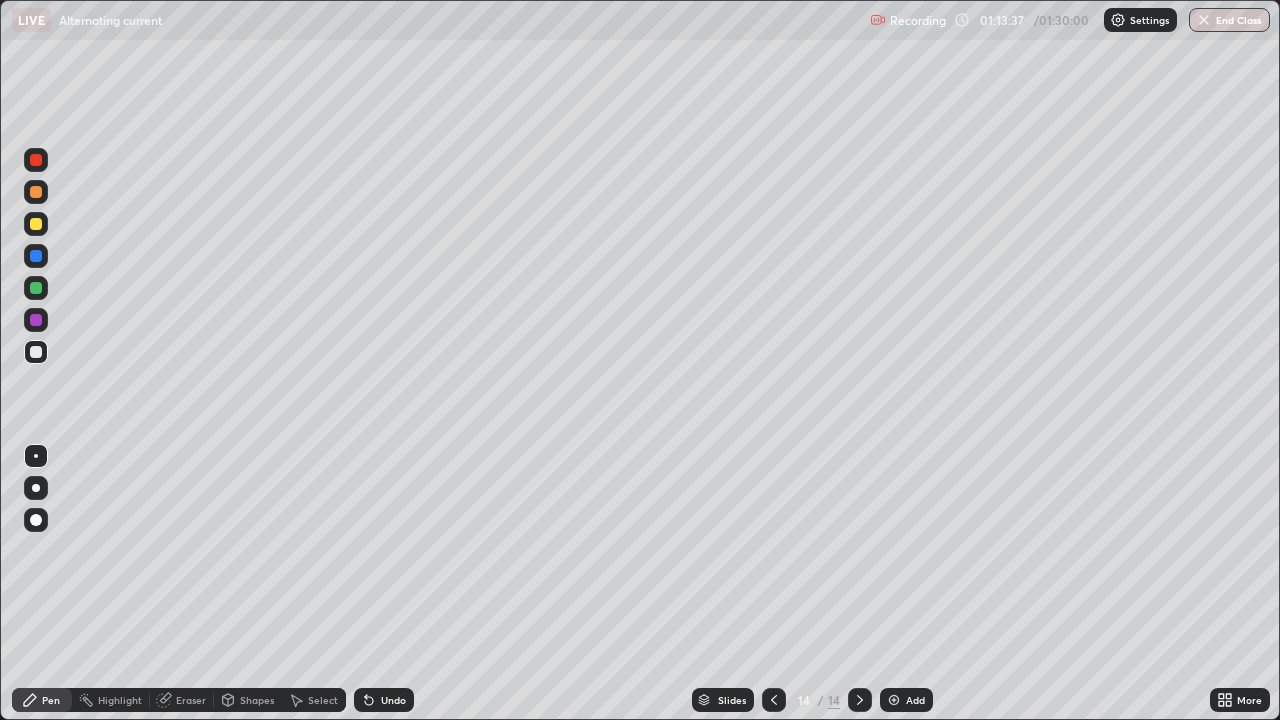 click on "Undo" at bounding box center (393, 700) 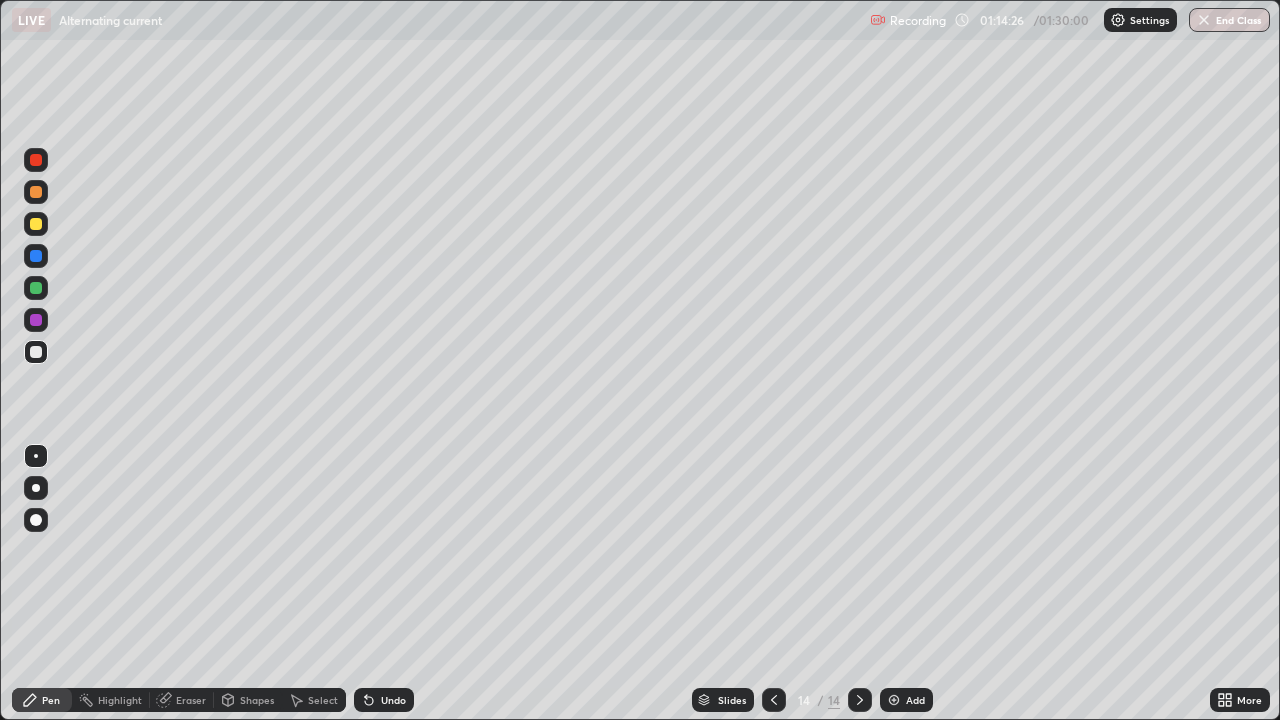 click on "Add" at bounding box center (906, 700) 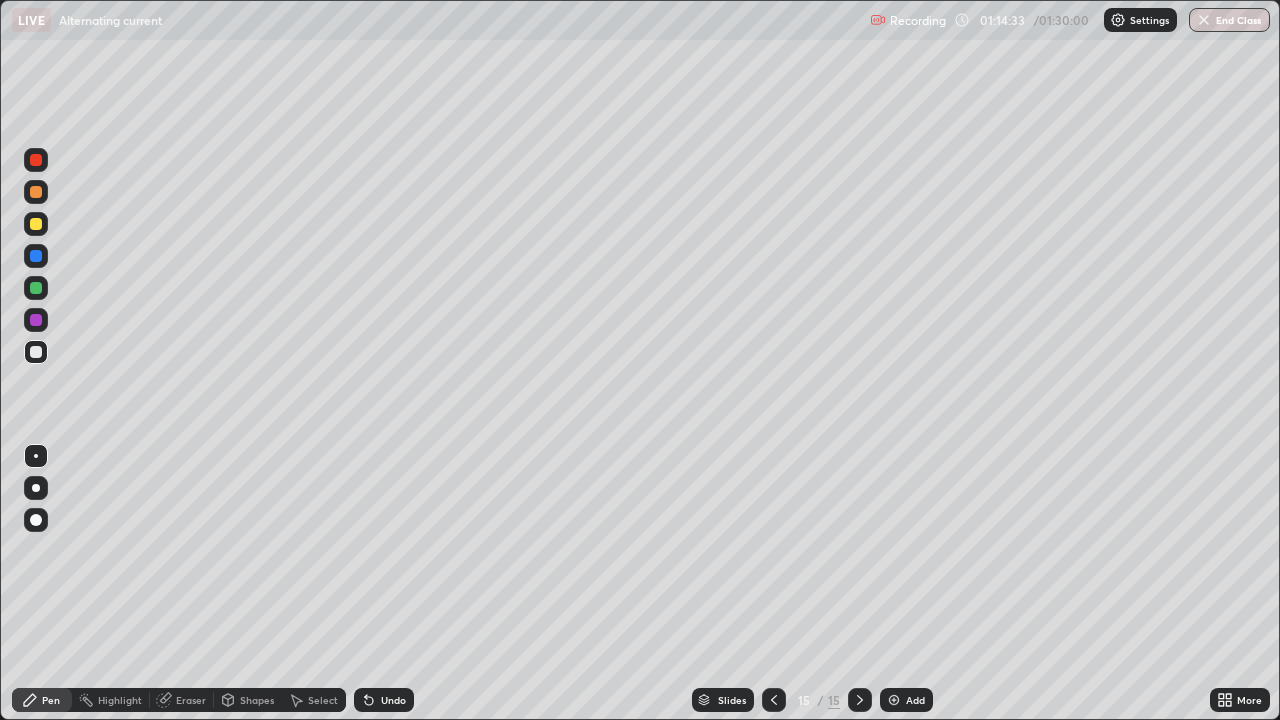 click 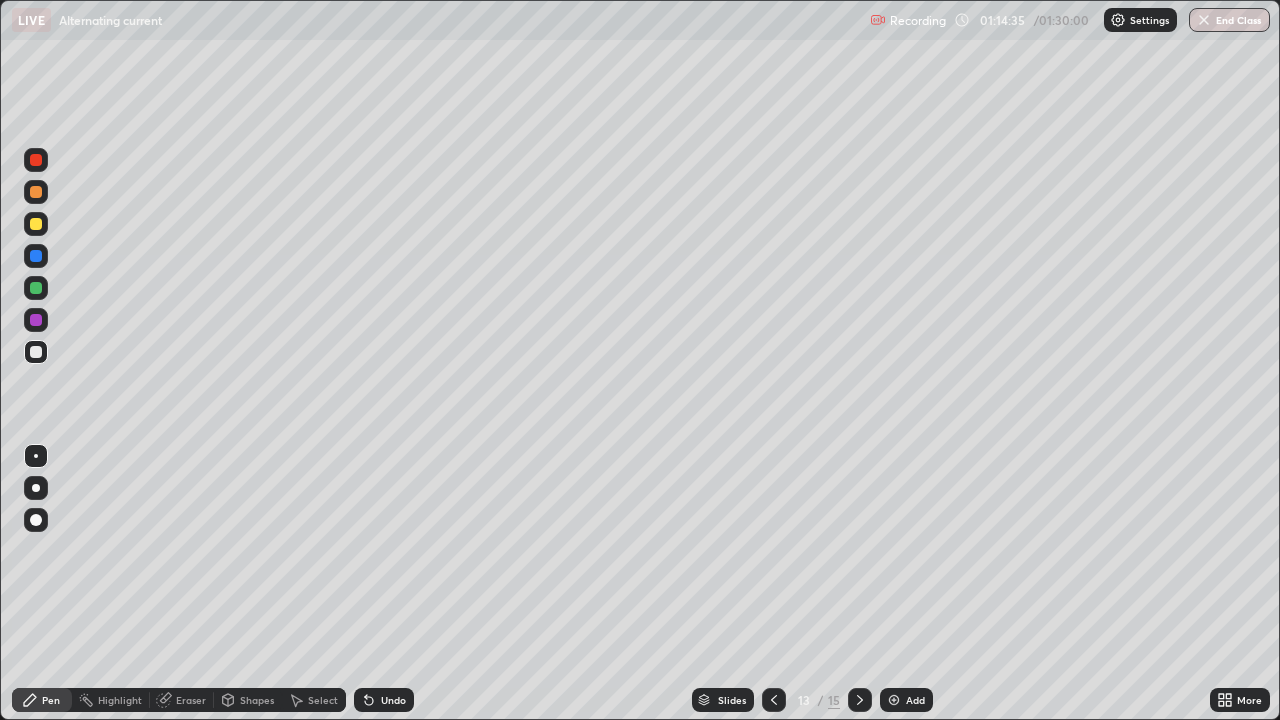 click 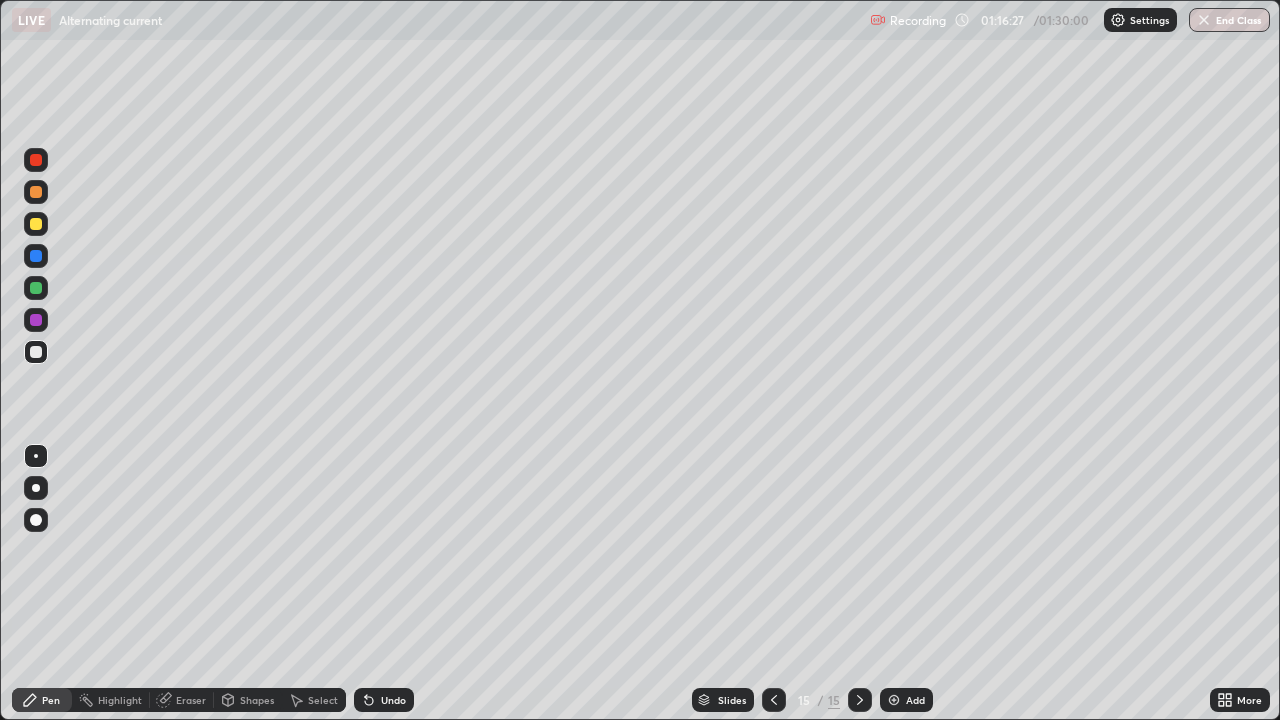 click on "Undo" at bounding box center (393, 700) 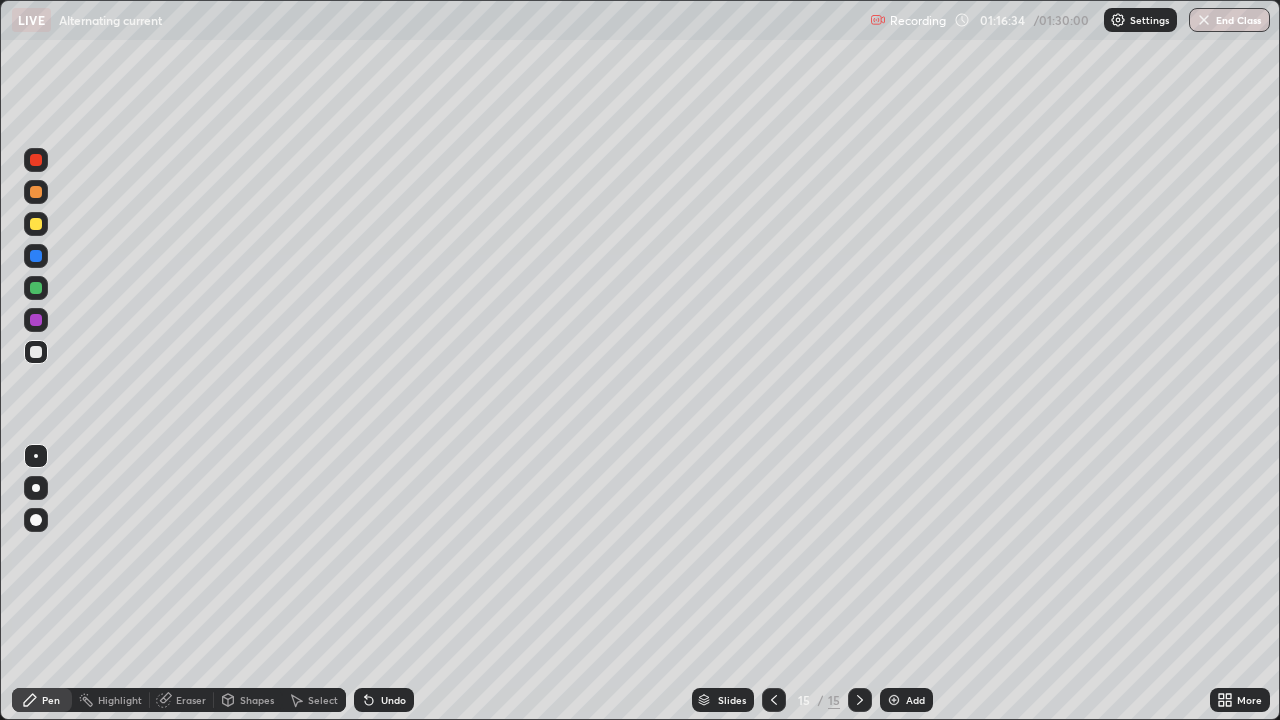 click 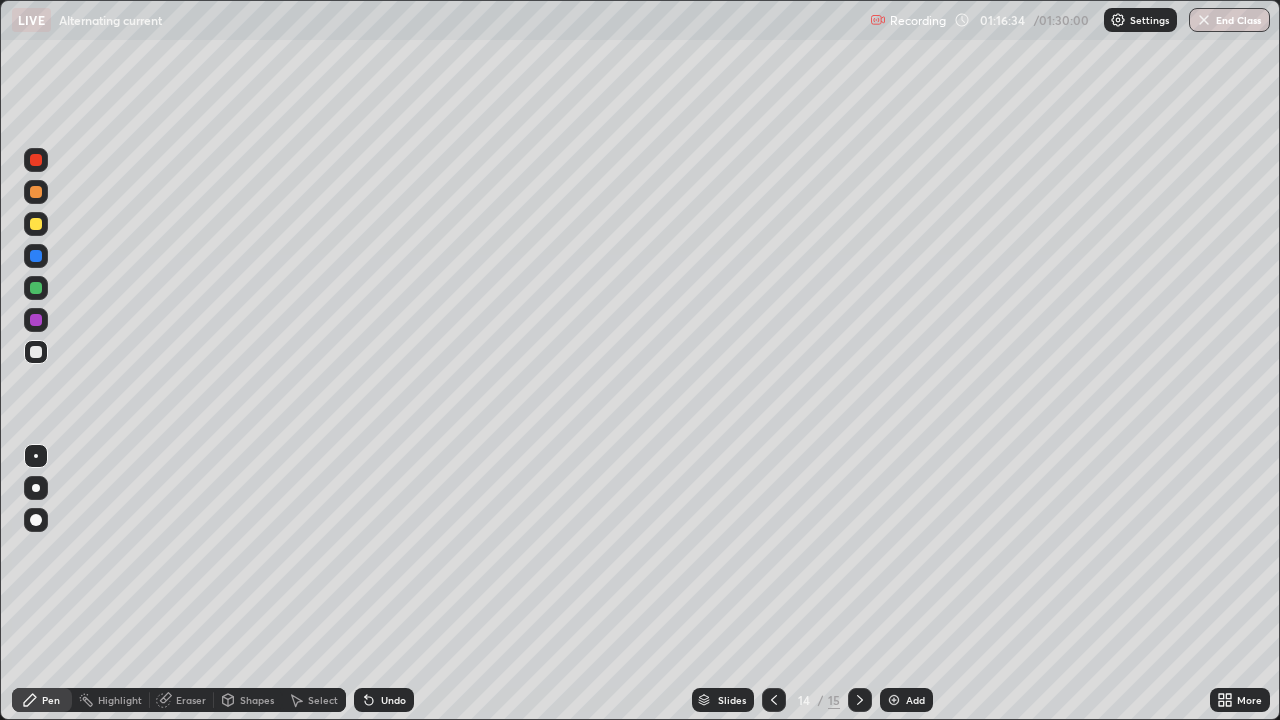 click at bounding box center [774, 700] 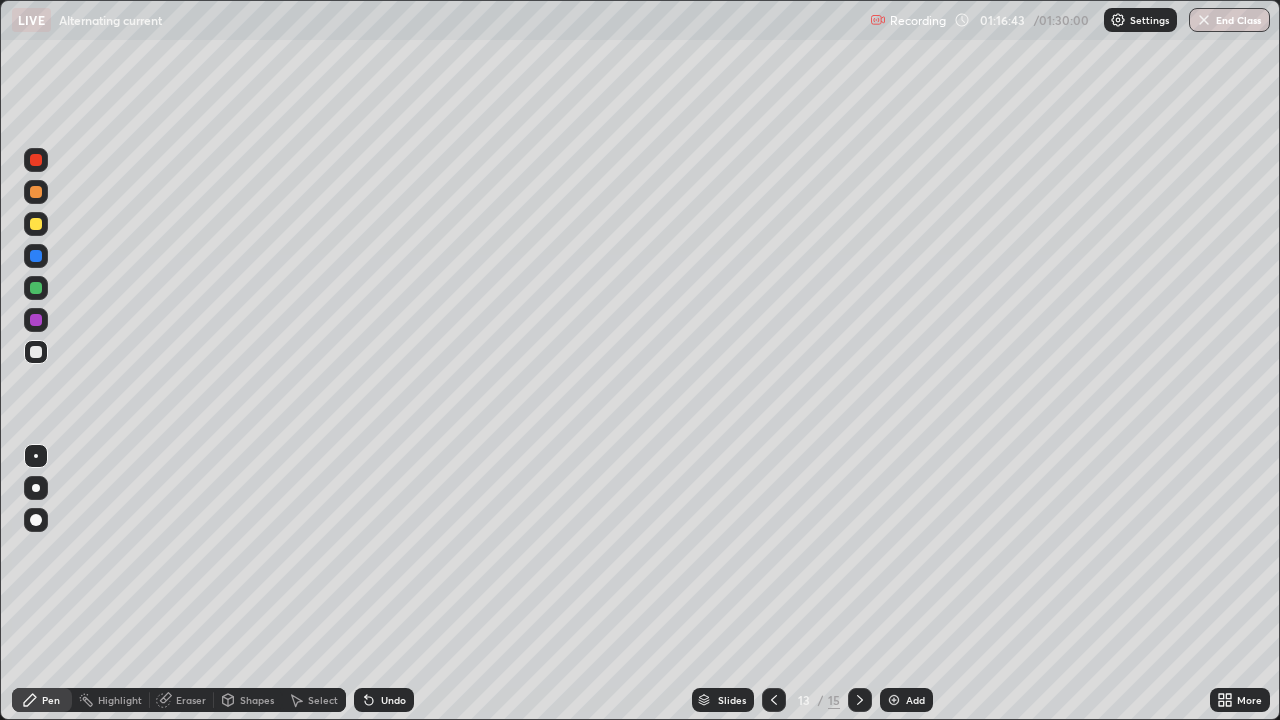 click 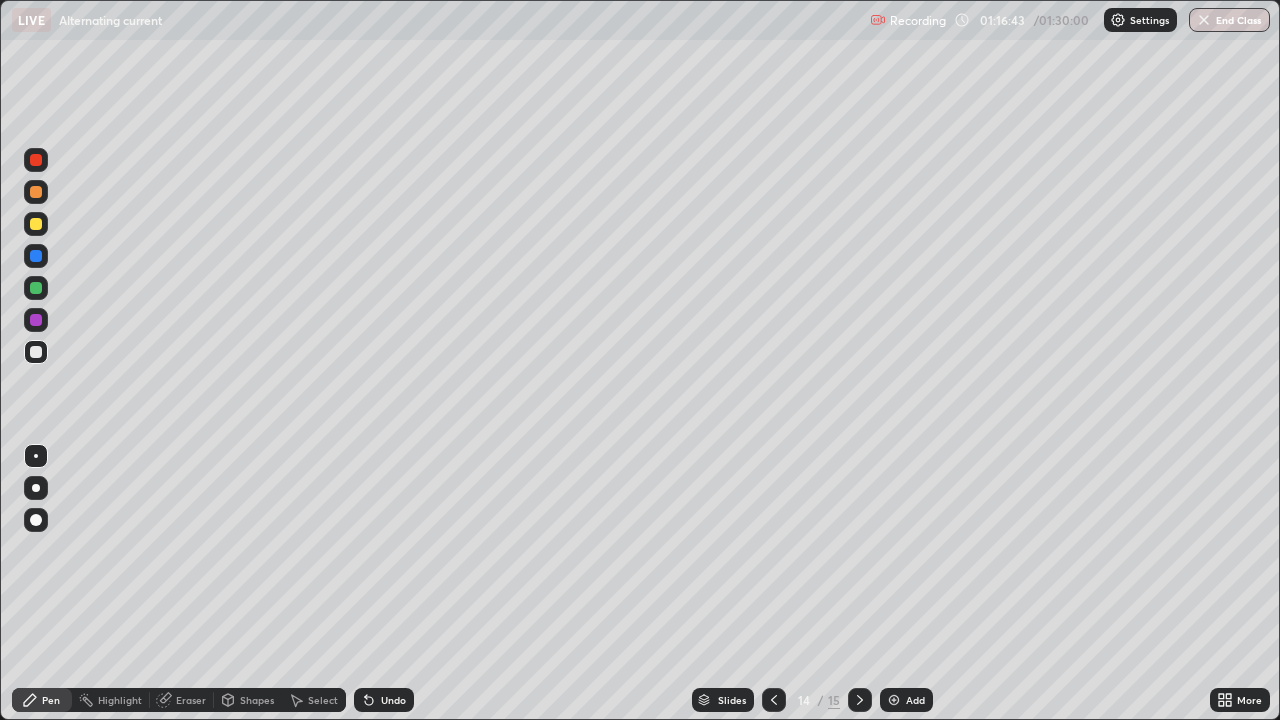 click at bounding box center (860, 700) 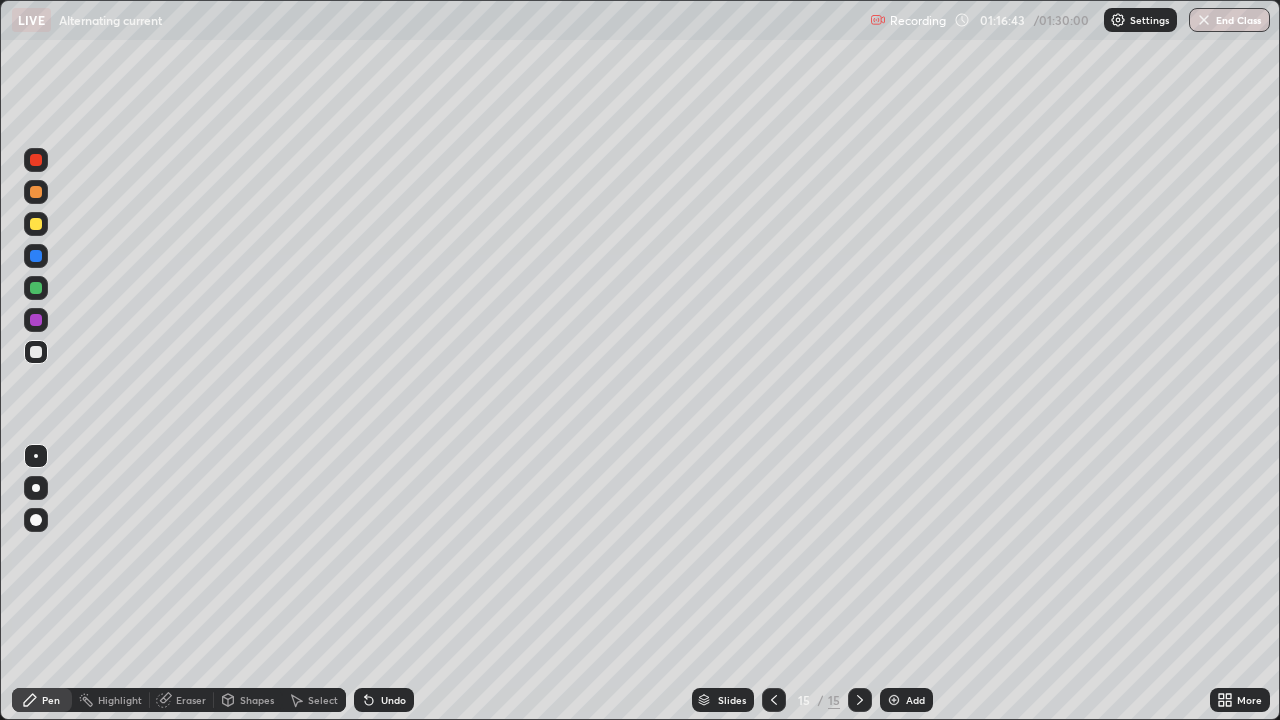 click at bounding box center (860, 700) 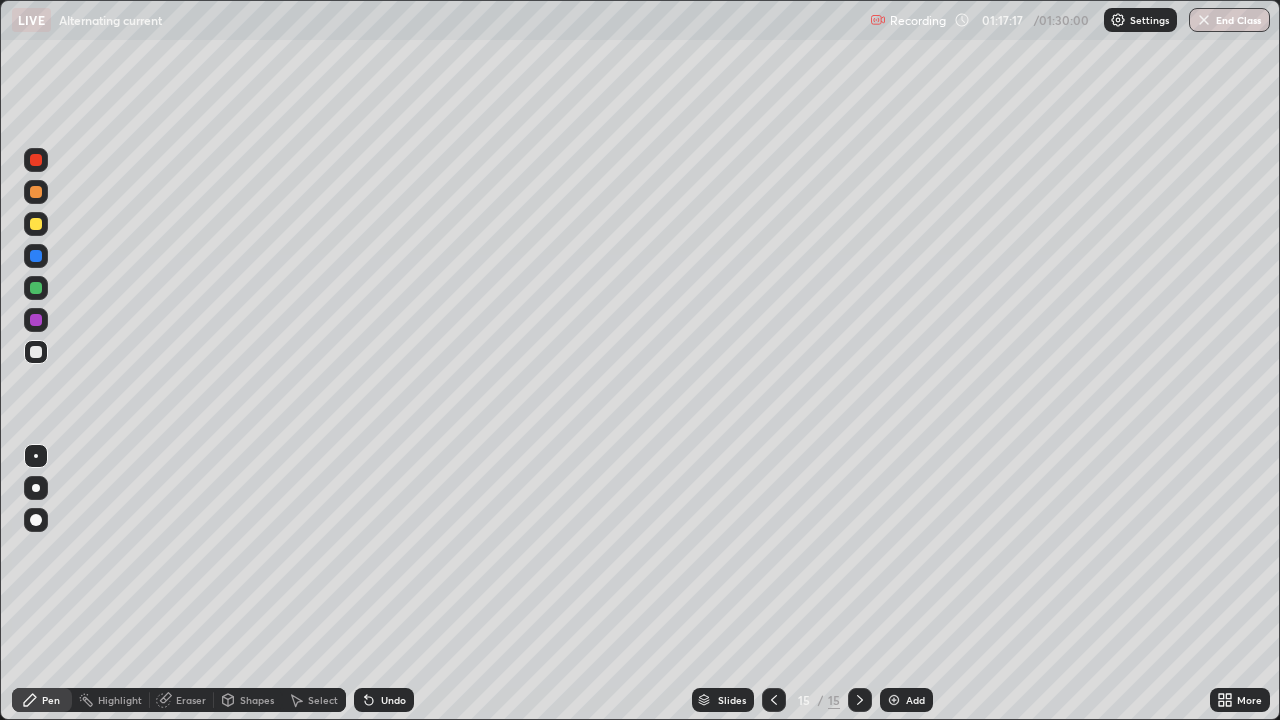 click 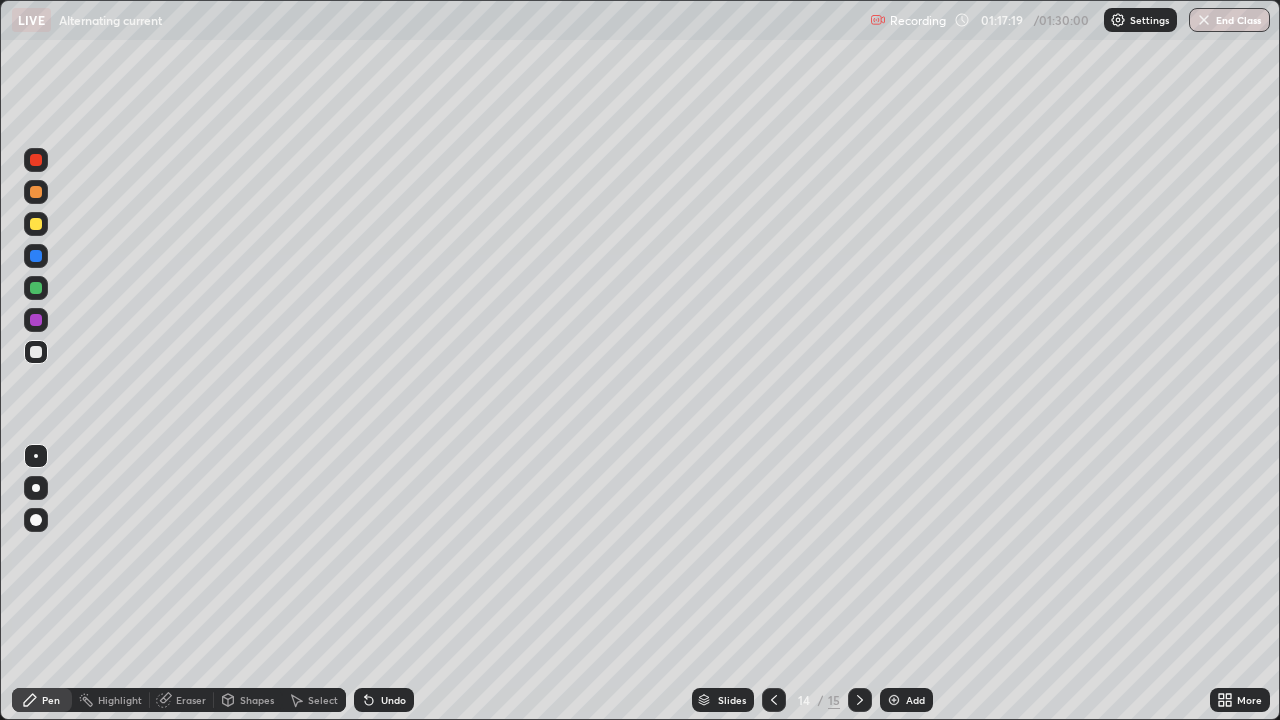 click at bounding box center [774, 700] 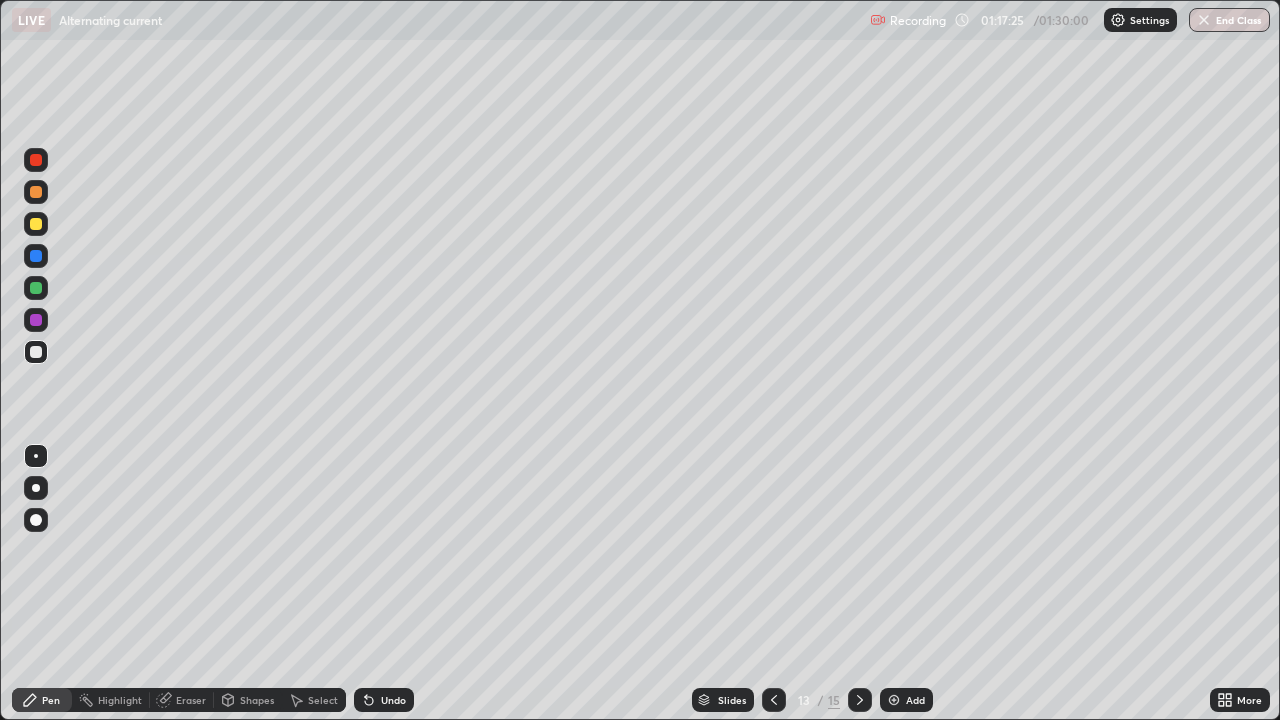 click 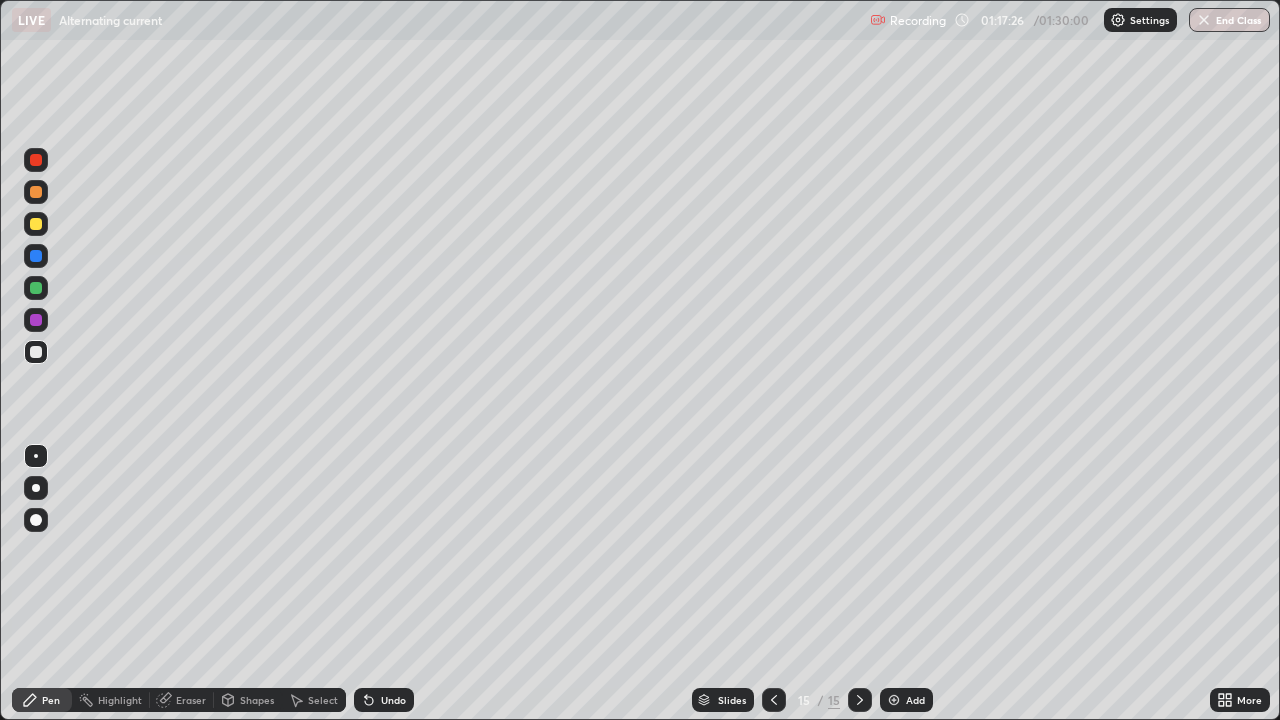 click 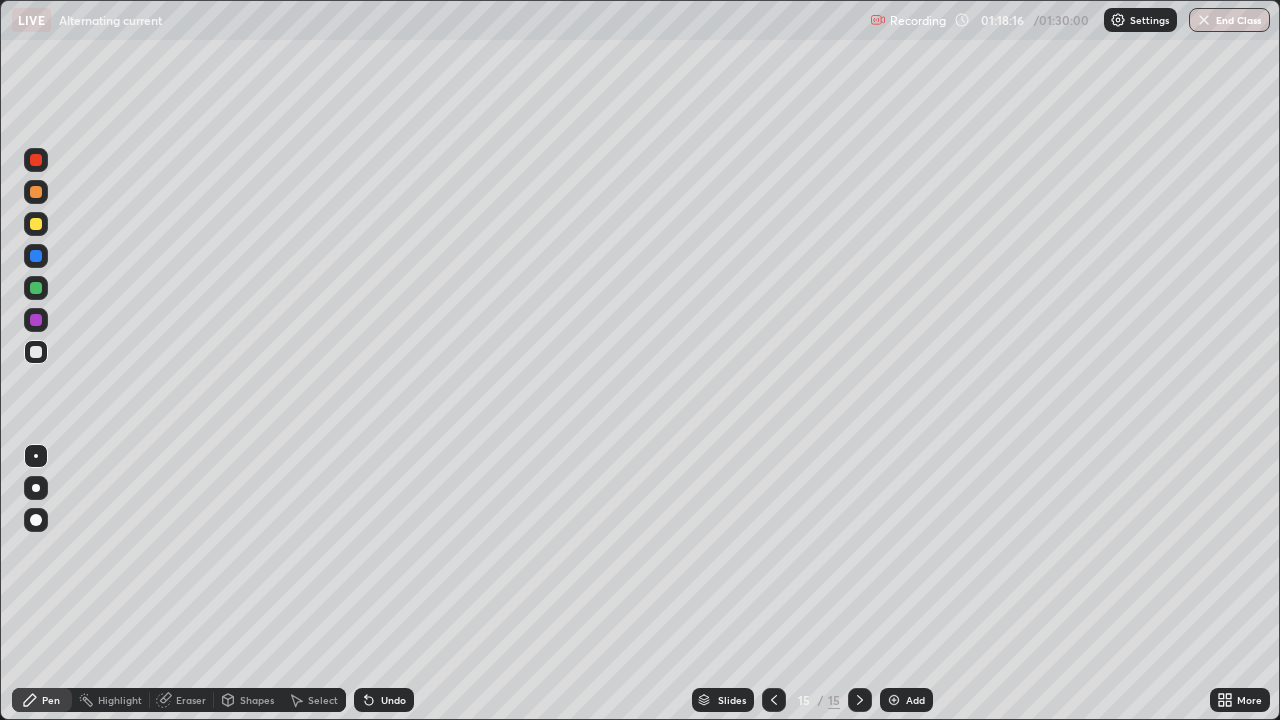 click 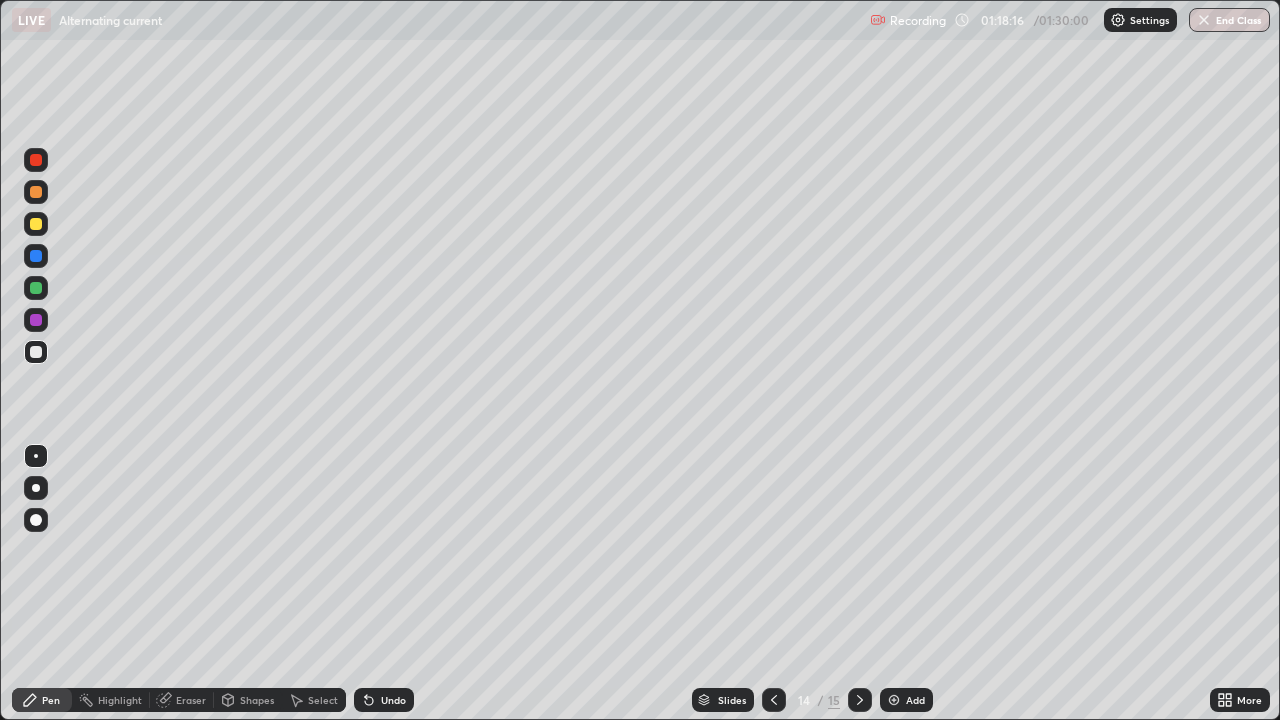 click 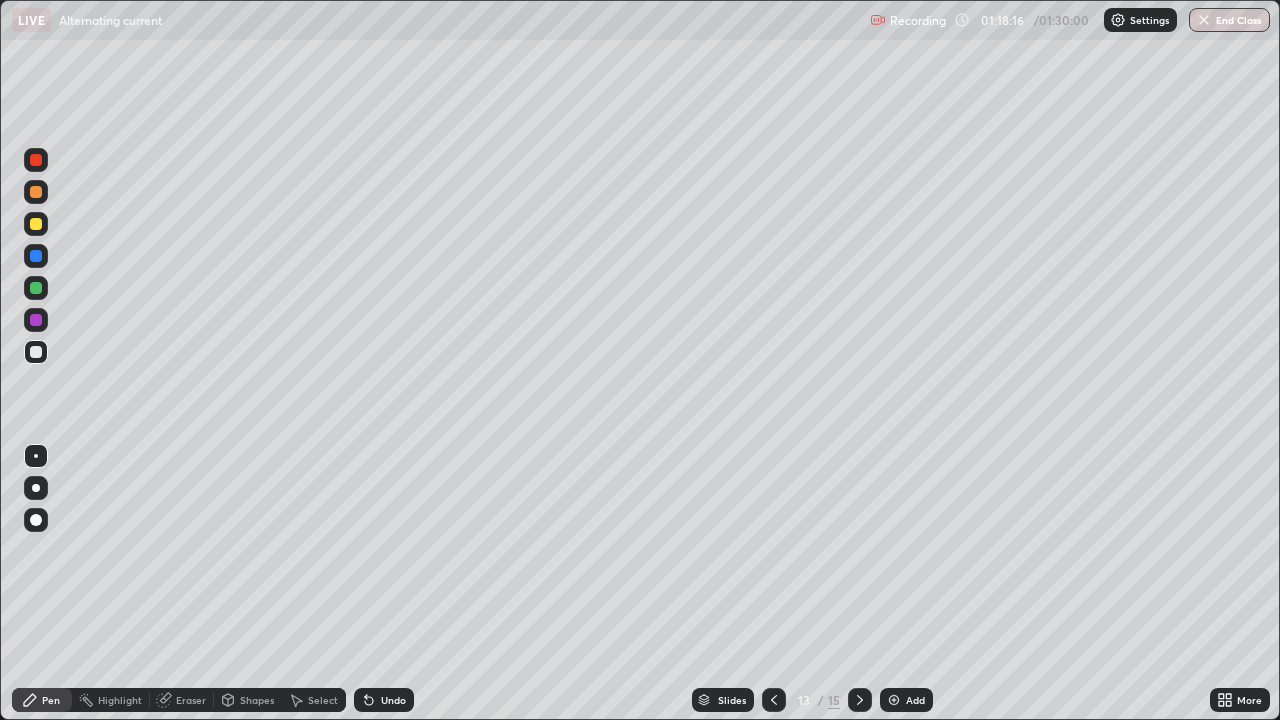 click 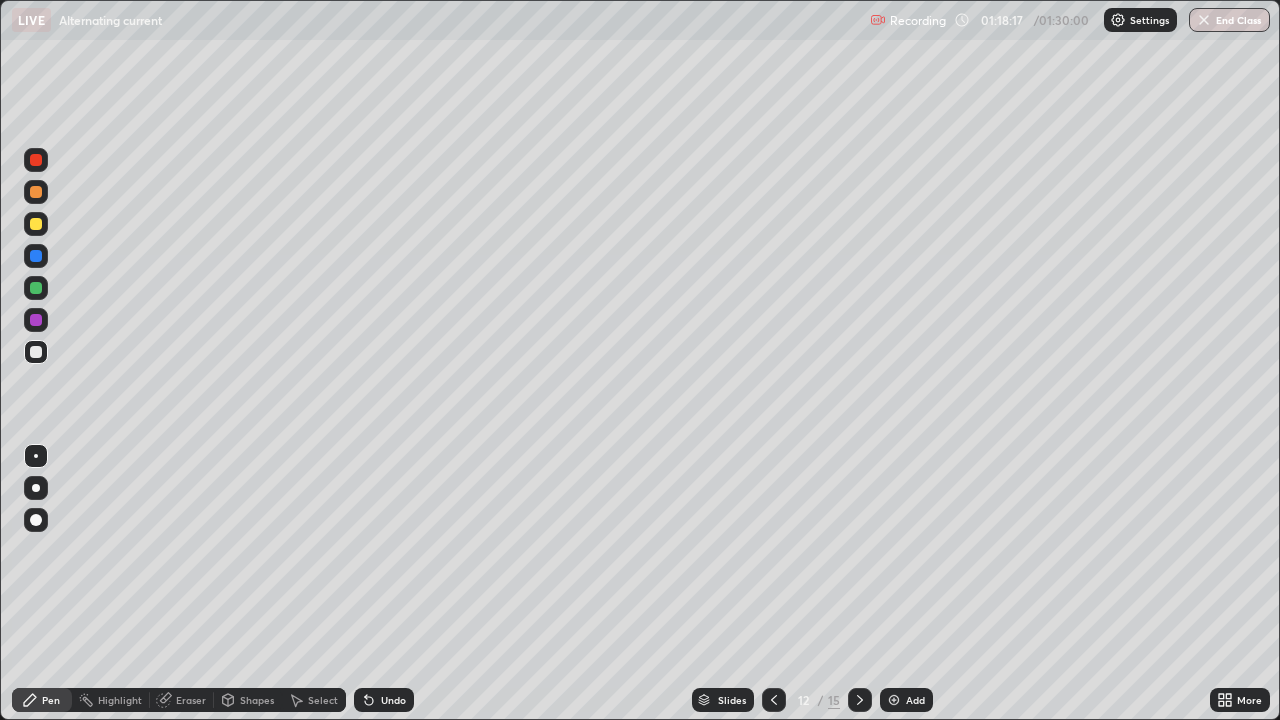 click 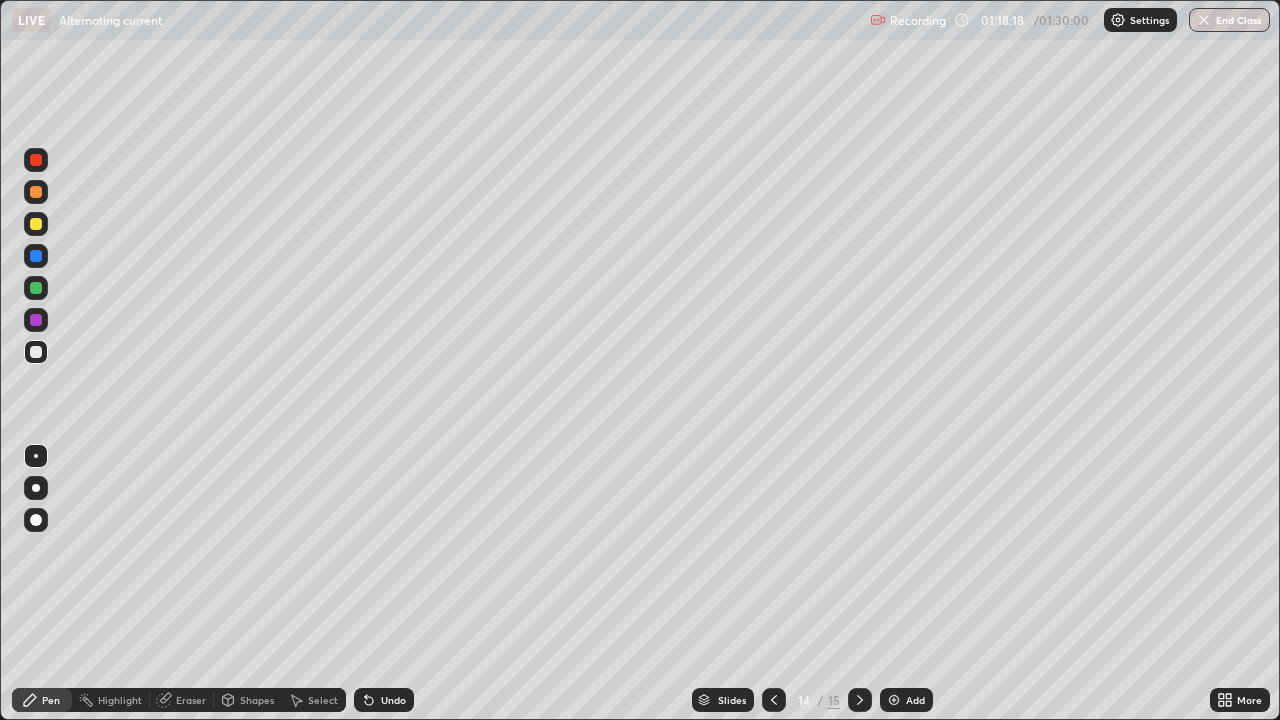 click at bounding box center (774, 700) 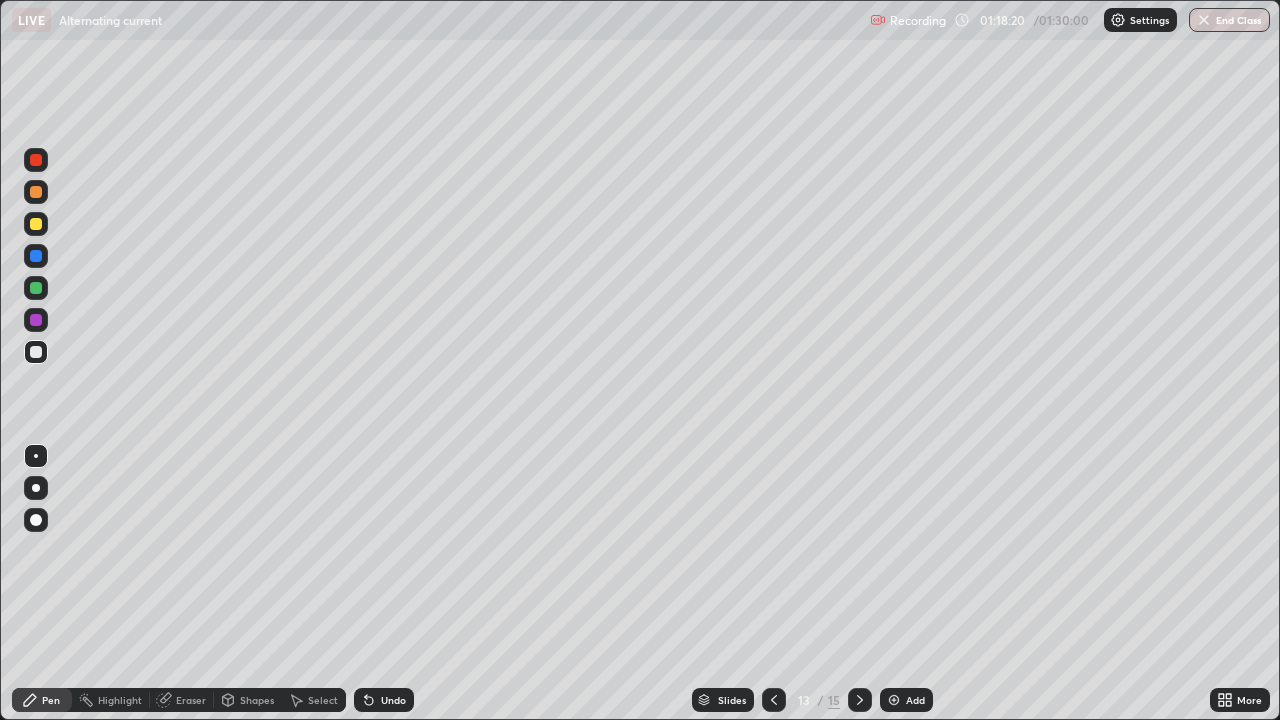 click 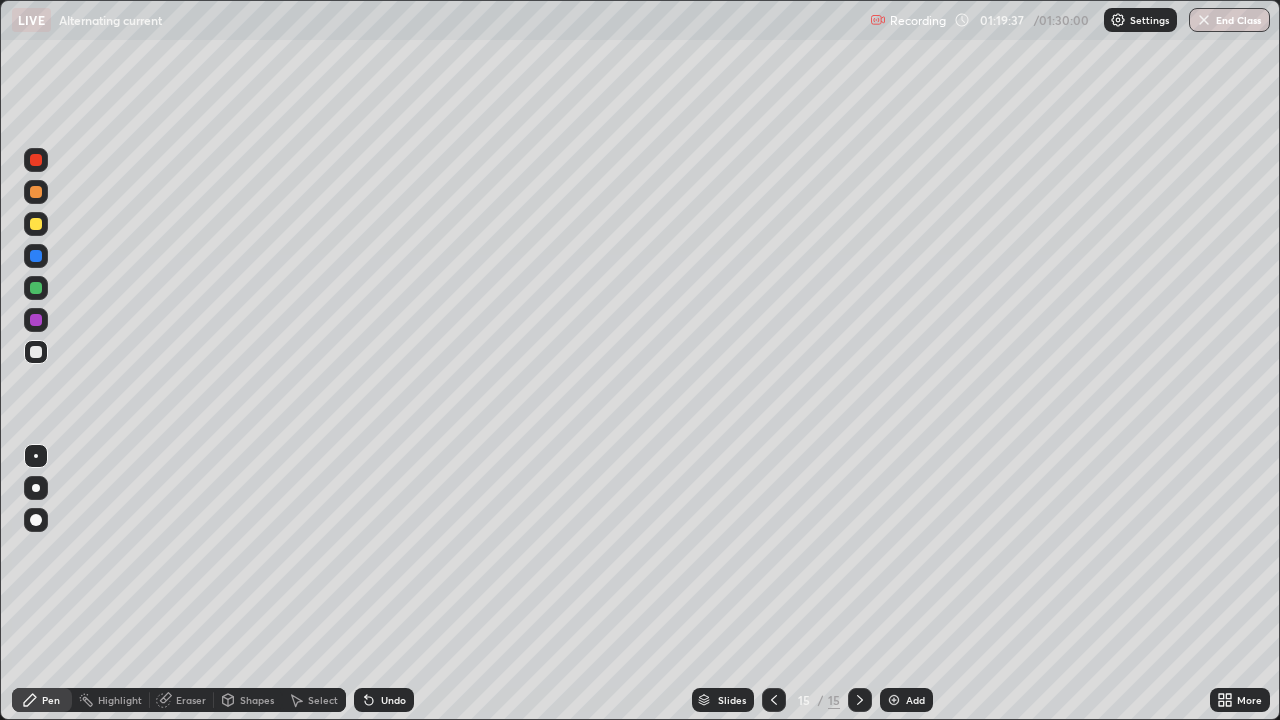 click at bounding box center [36, 224] 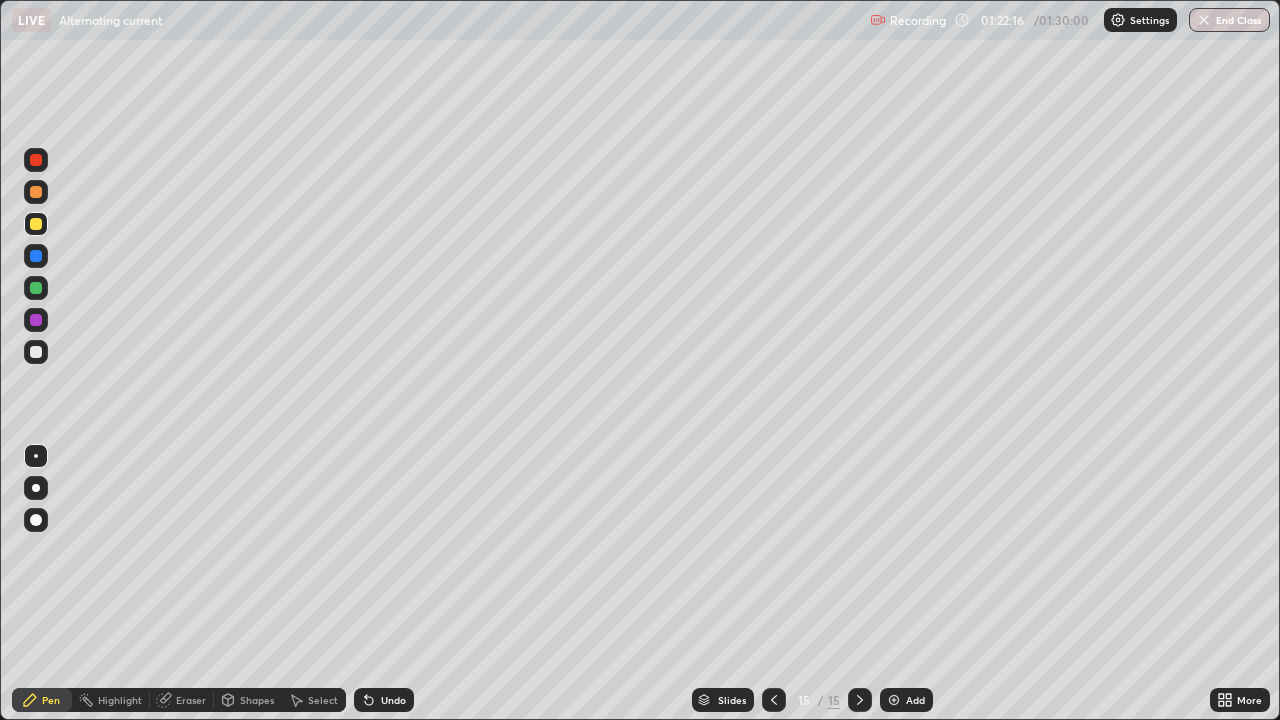click 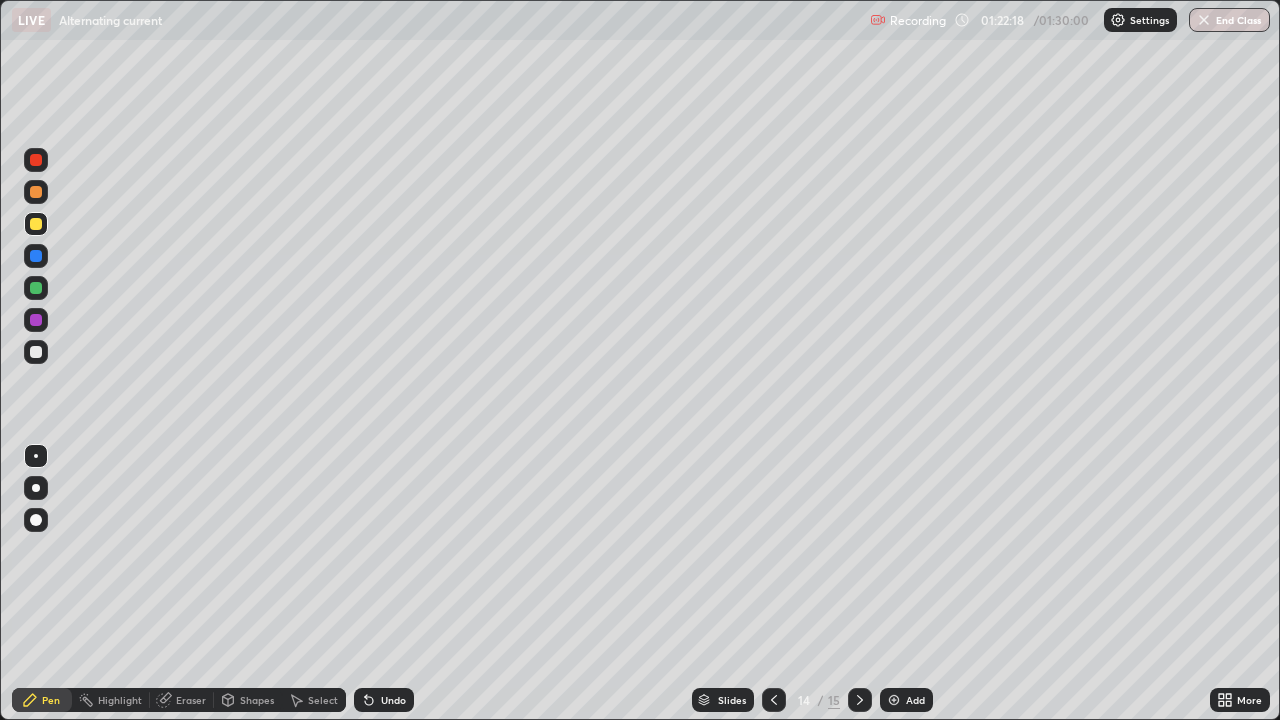 click 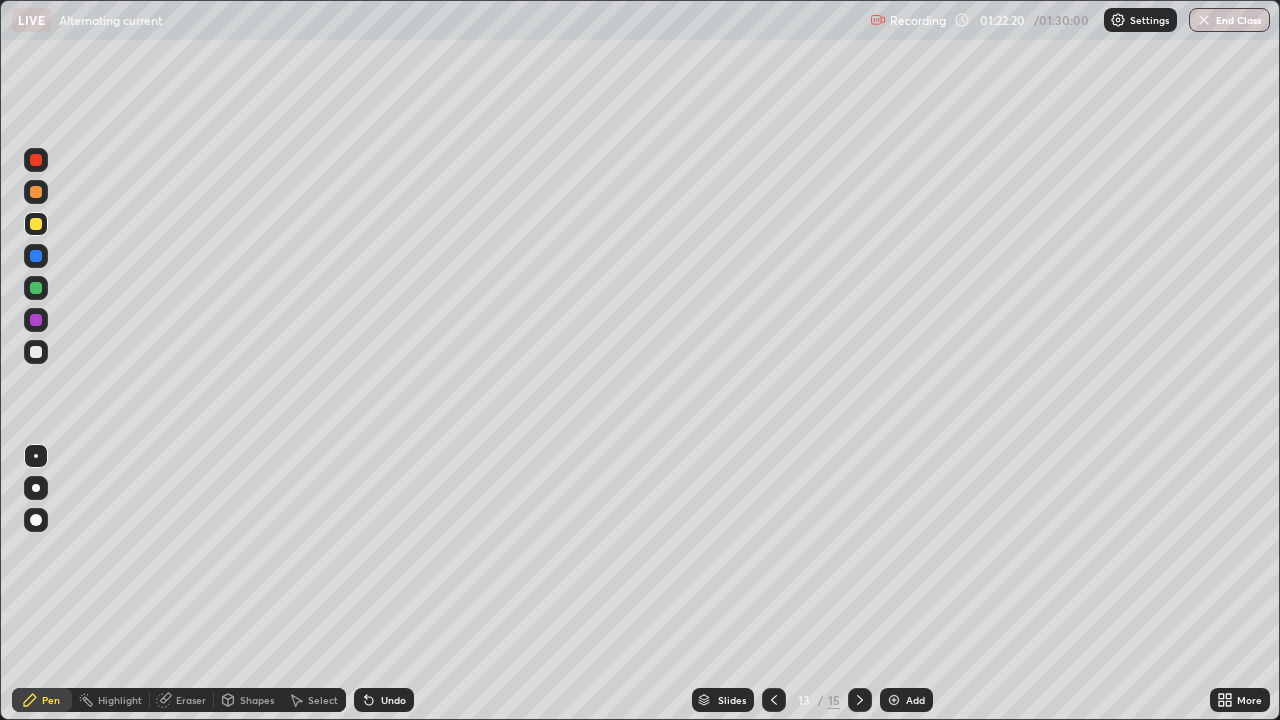 click 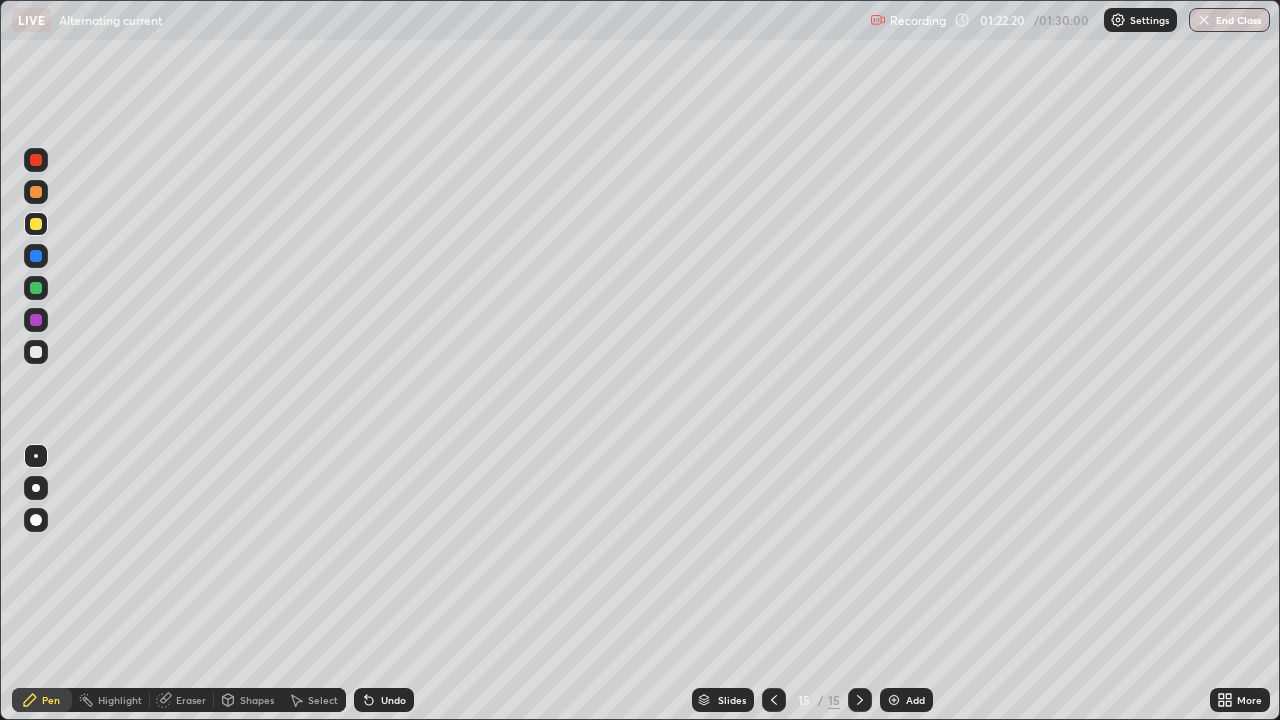 click 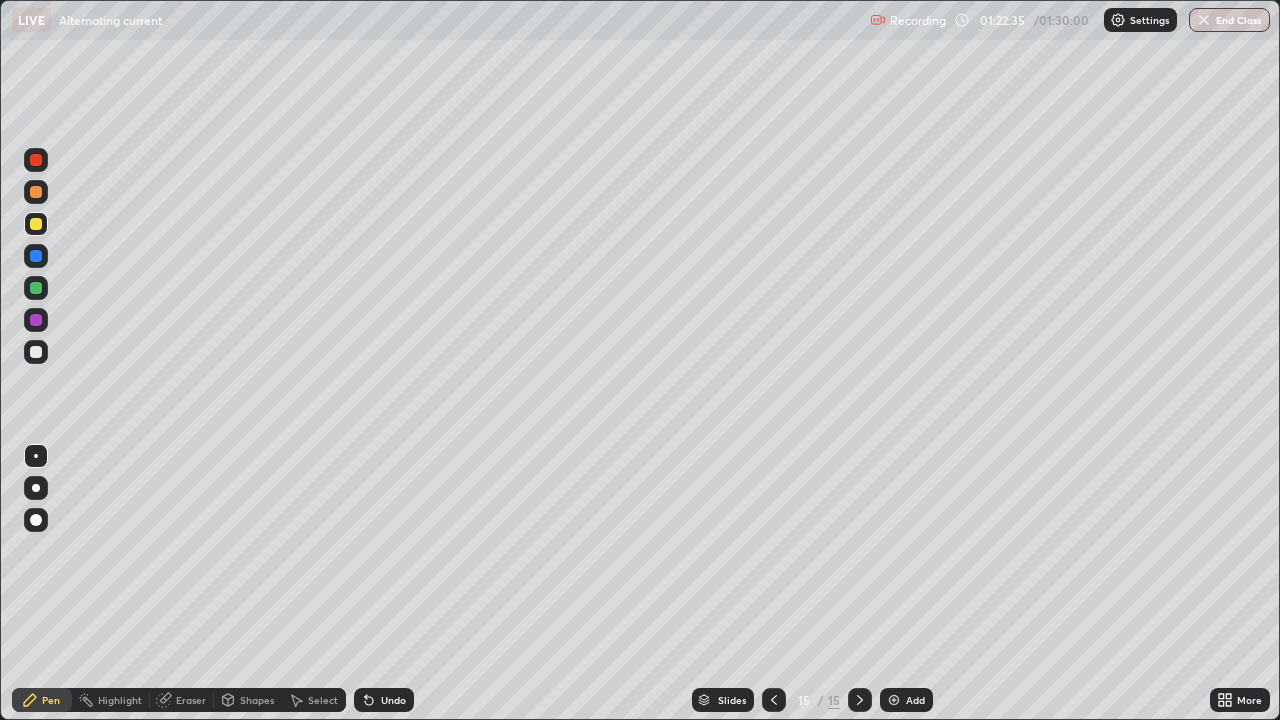 click 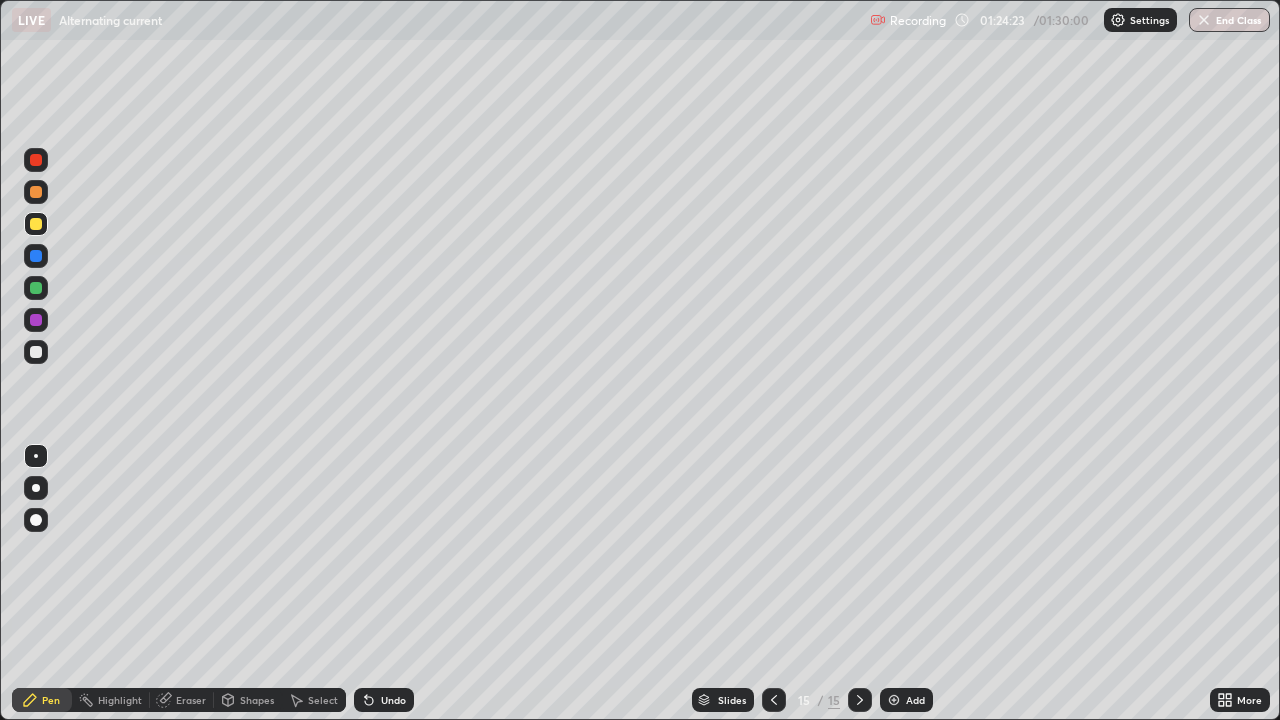 click at bounding box center [36, 352] 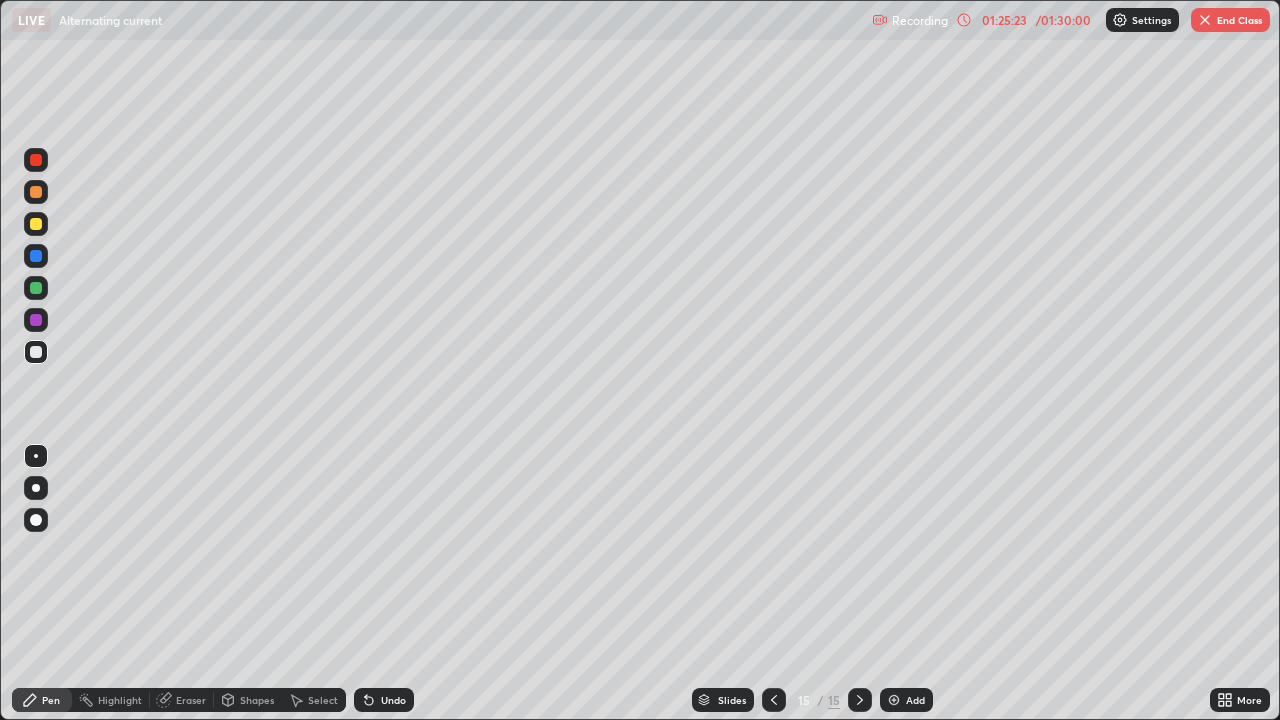 click on "Add" at bounding box center [915, 700] 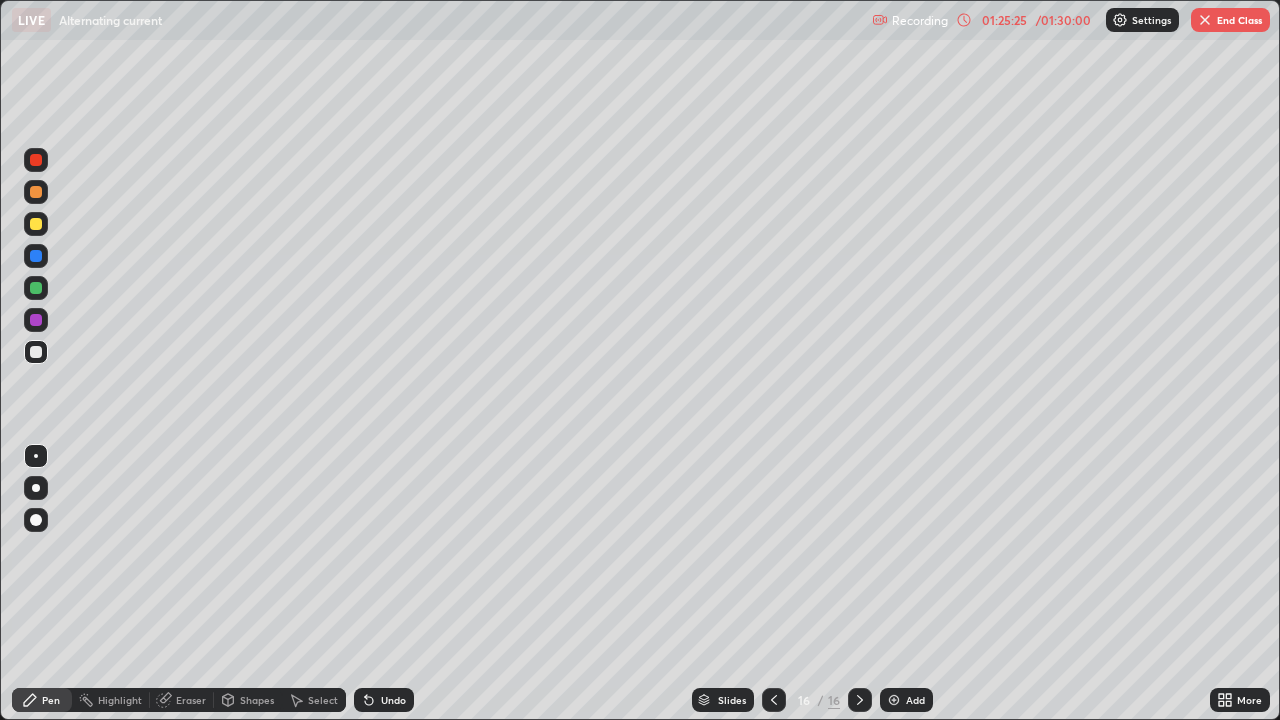 click at bounding box center [36, 224] 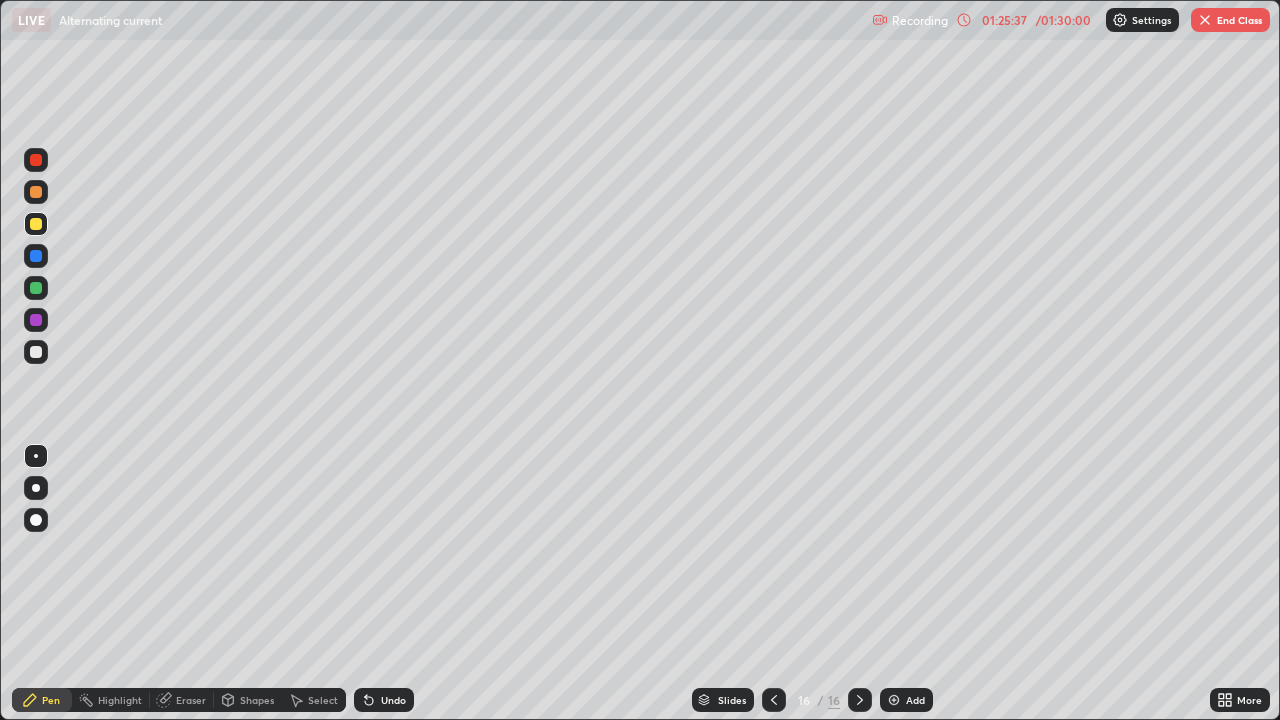 click on "Eraser" at bounding box center [191, 700] 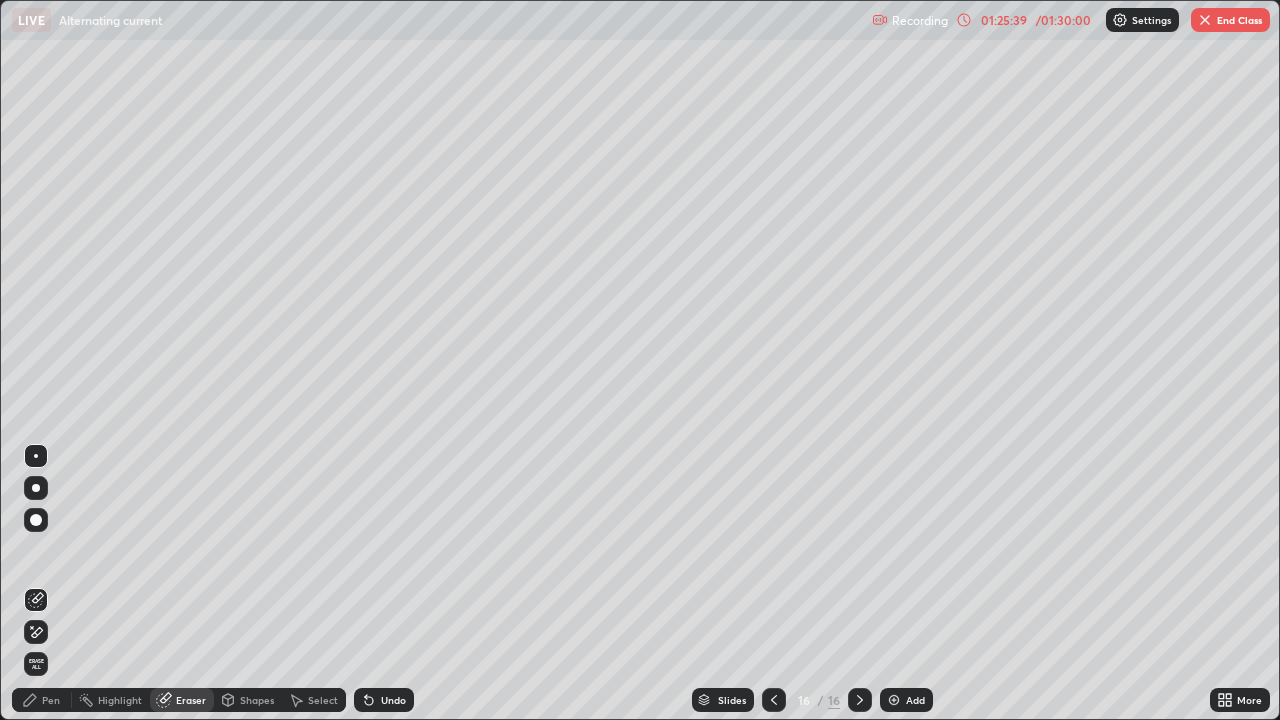 click on "Pen" at bounding box center (51, 700) 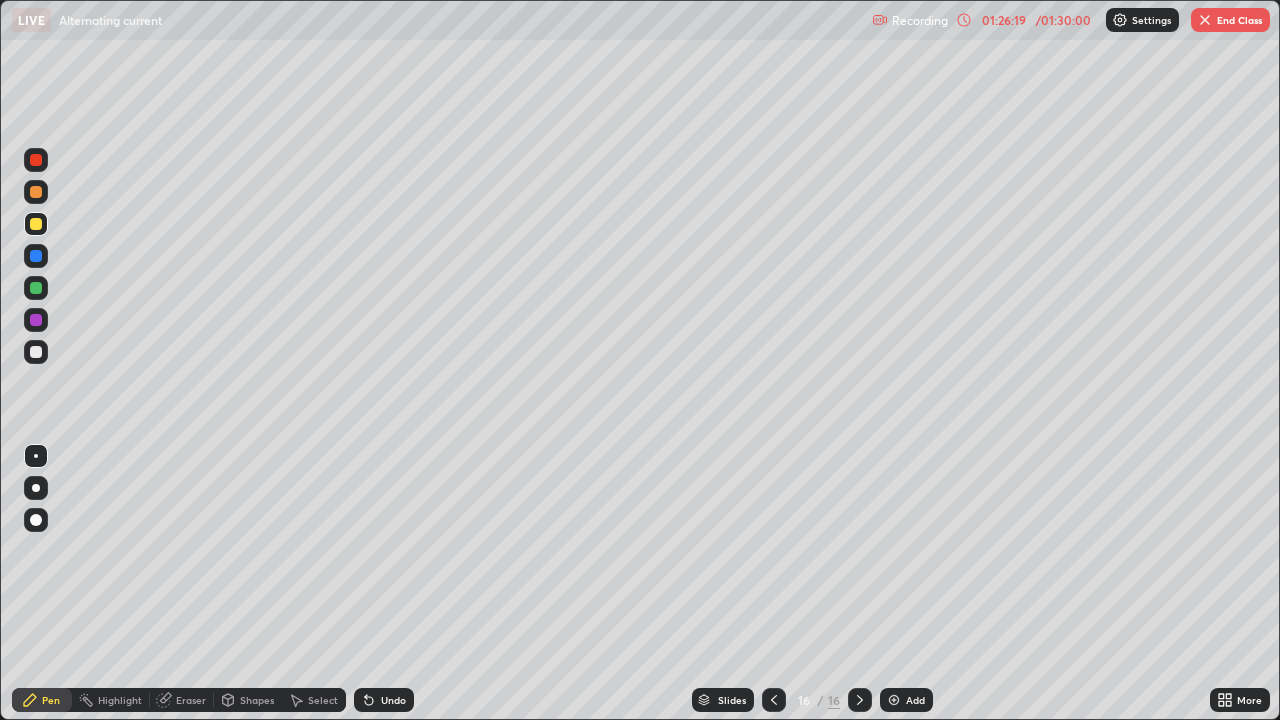 click at bounding box center (36, 352) 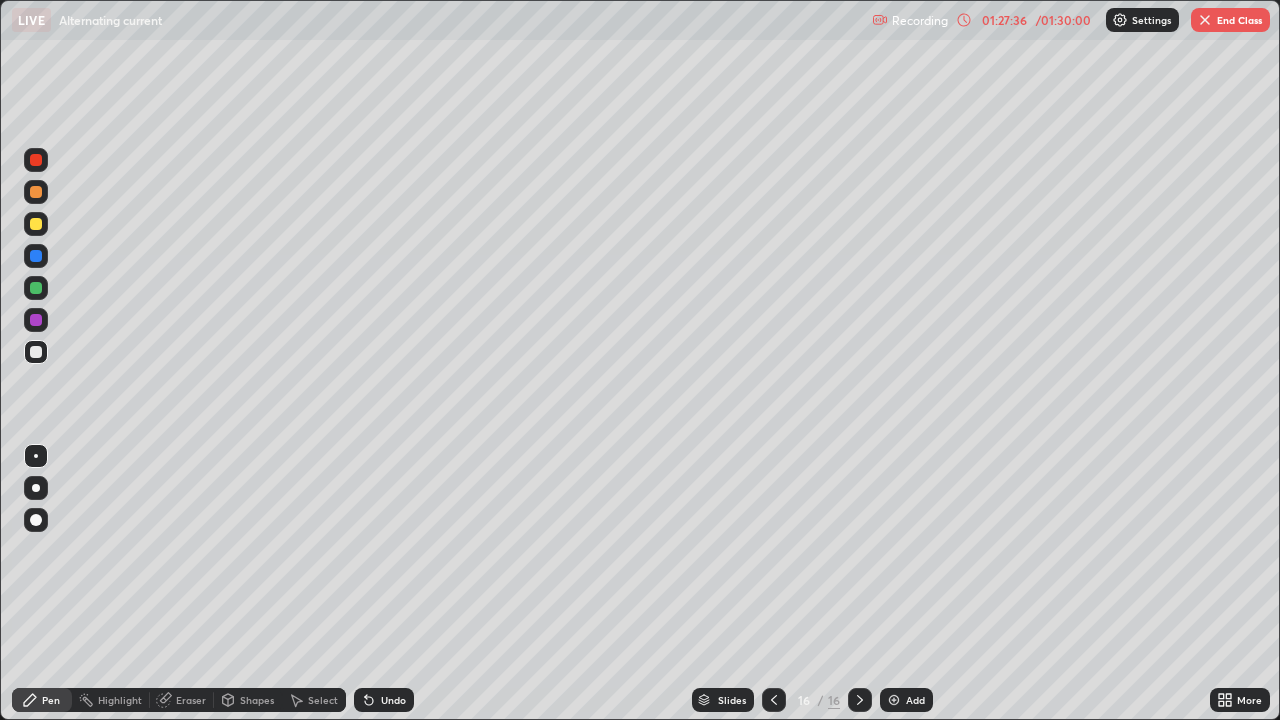 click 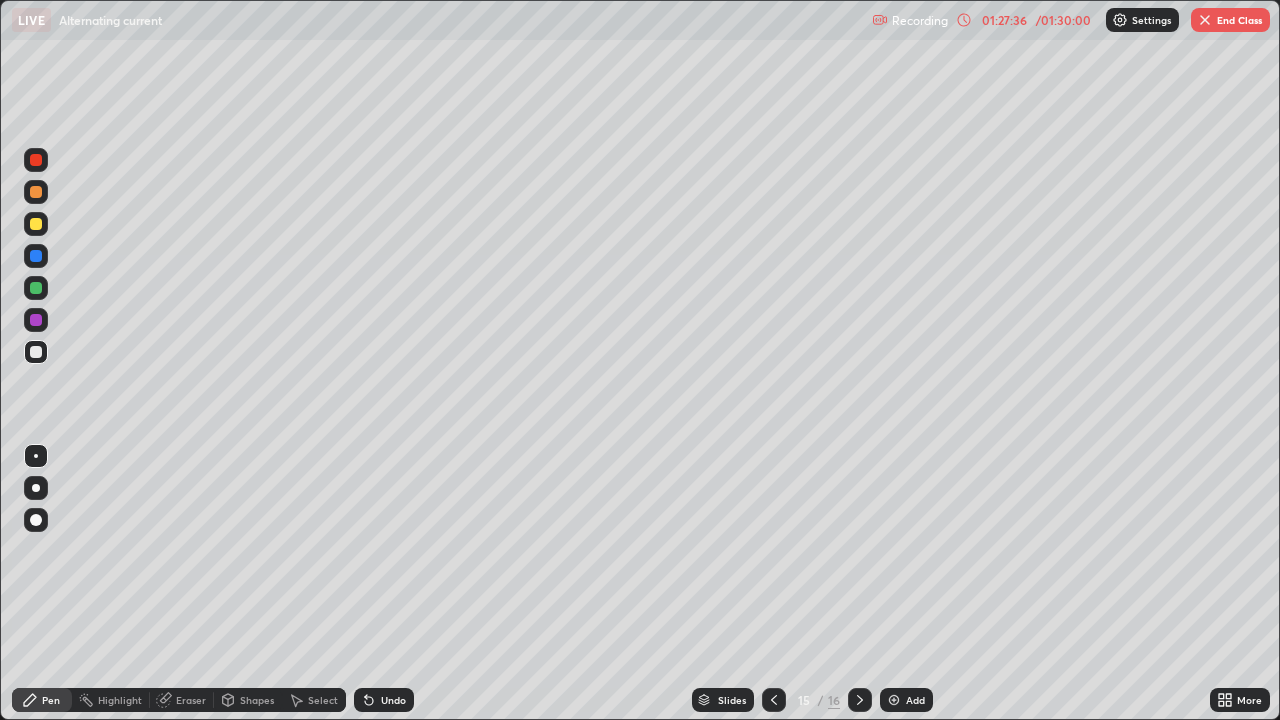 click 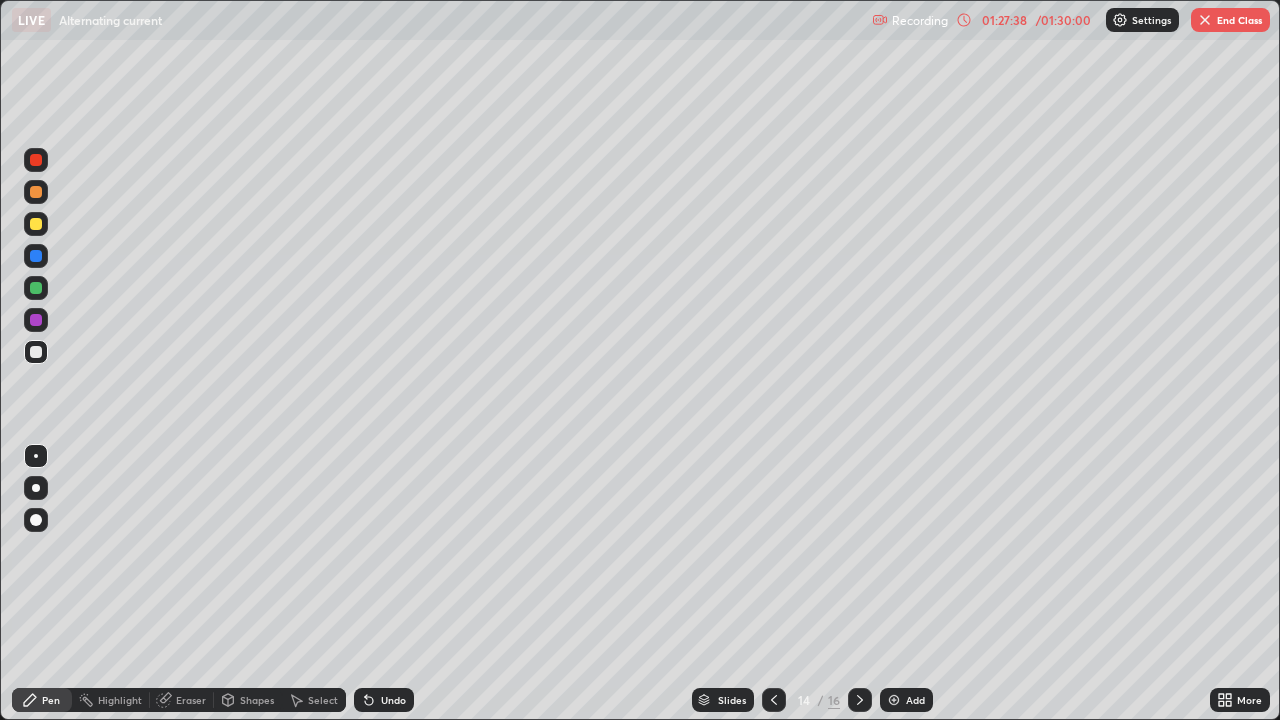 click 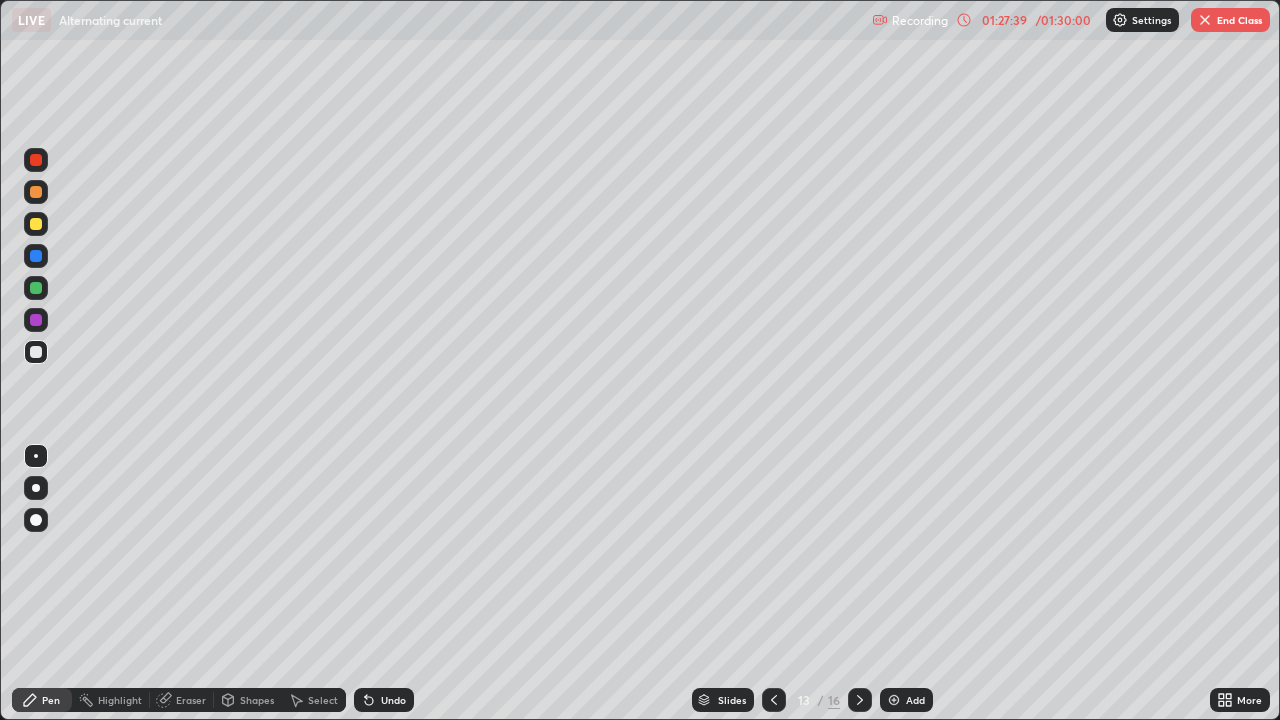 click 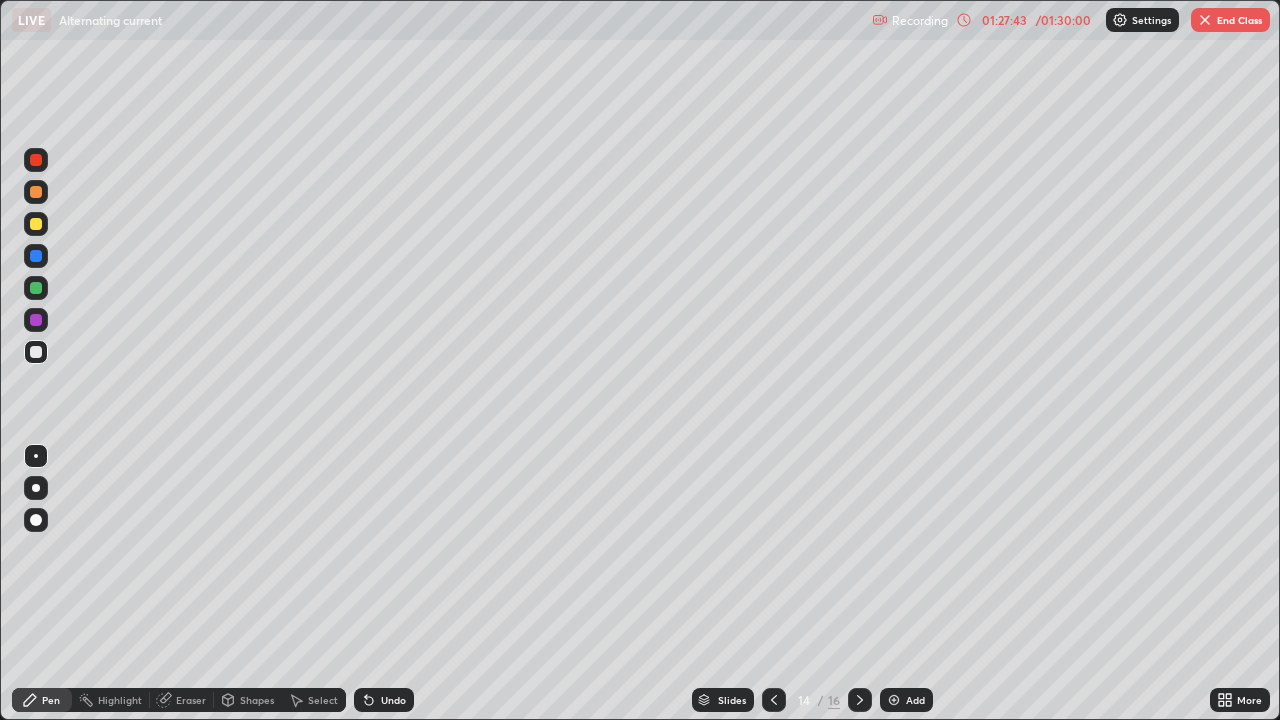 click 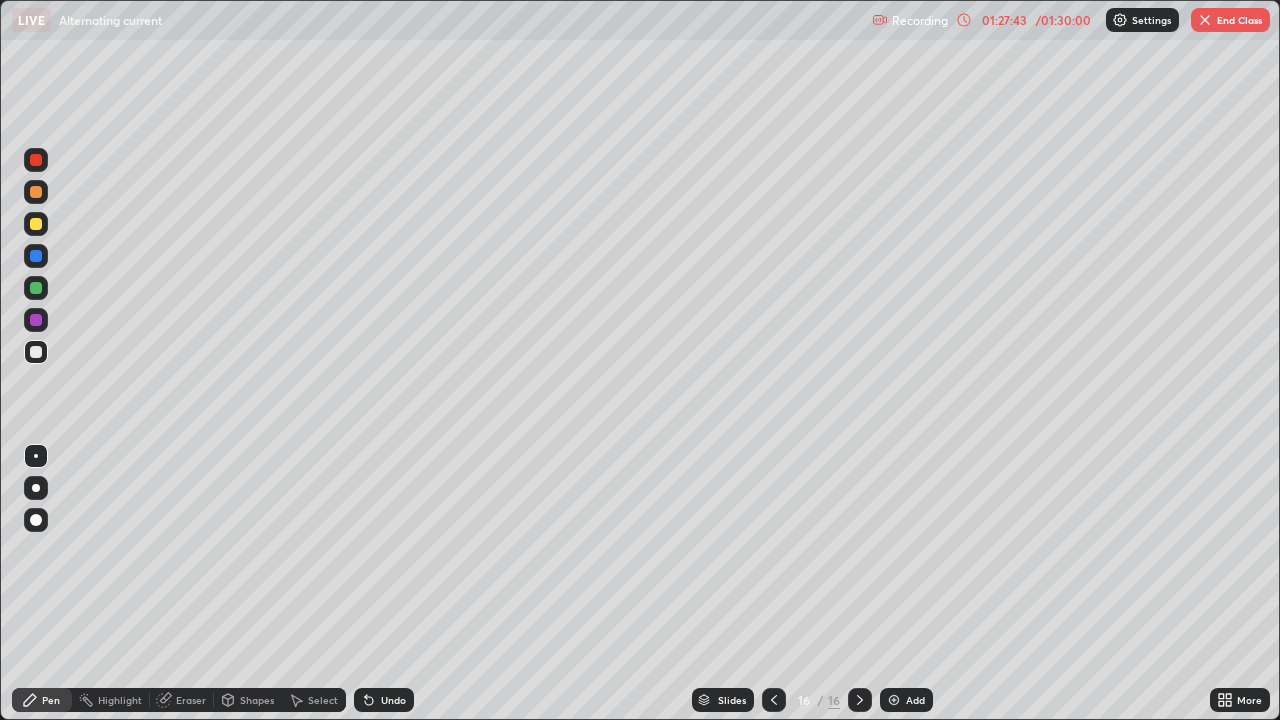 click 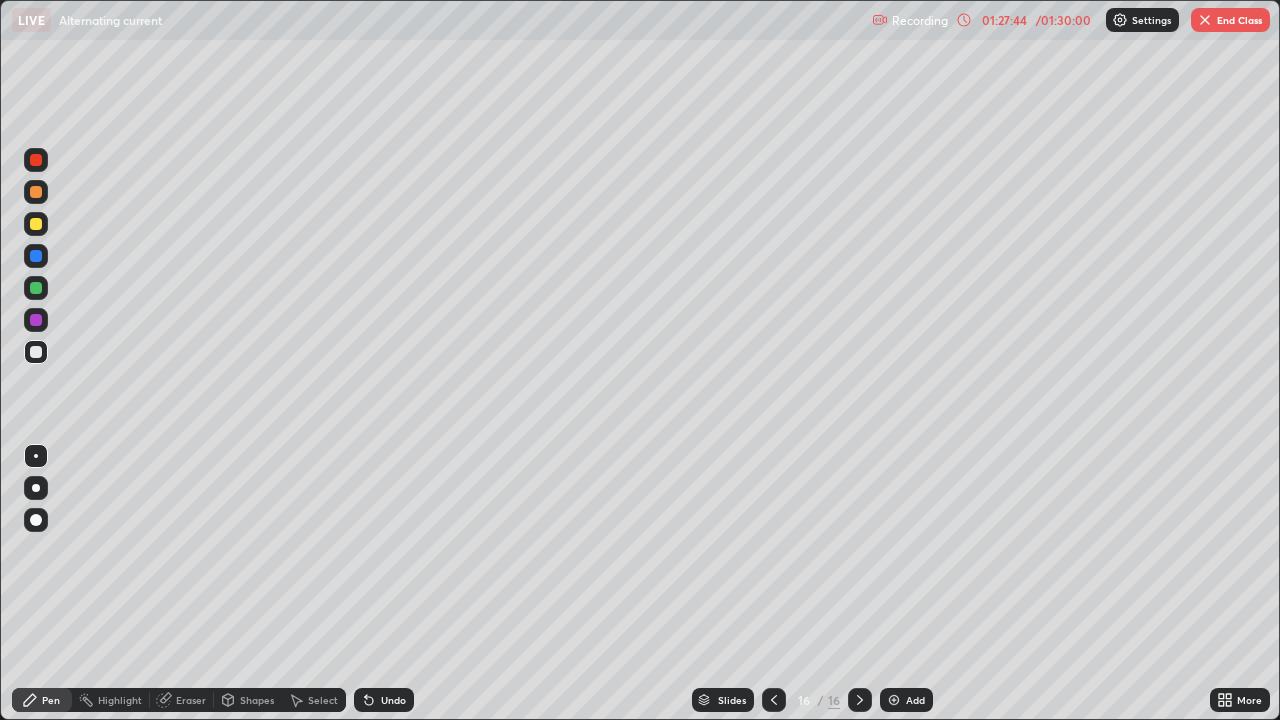 click 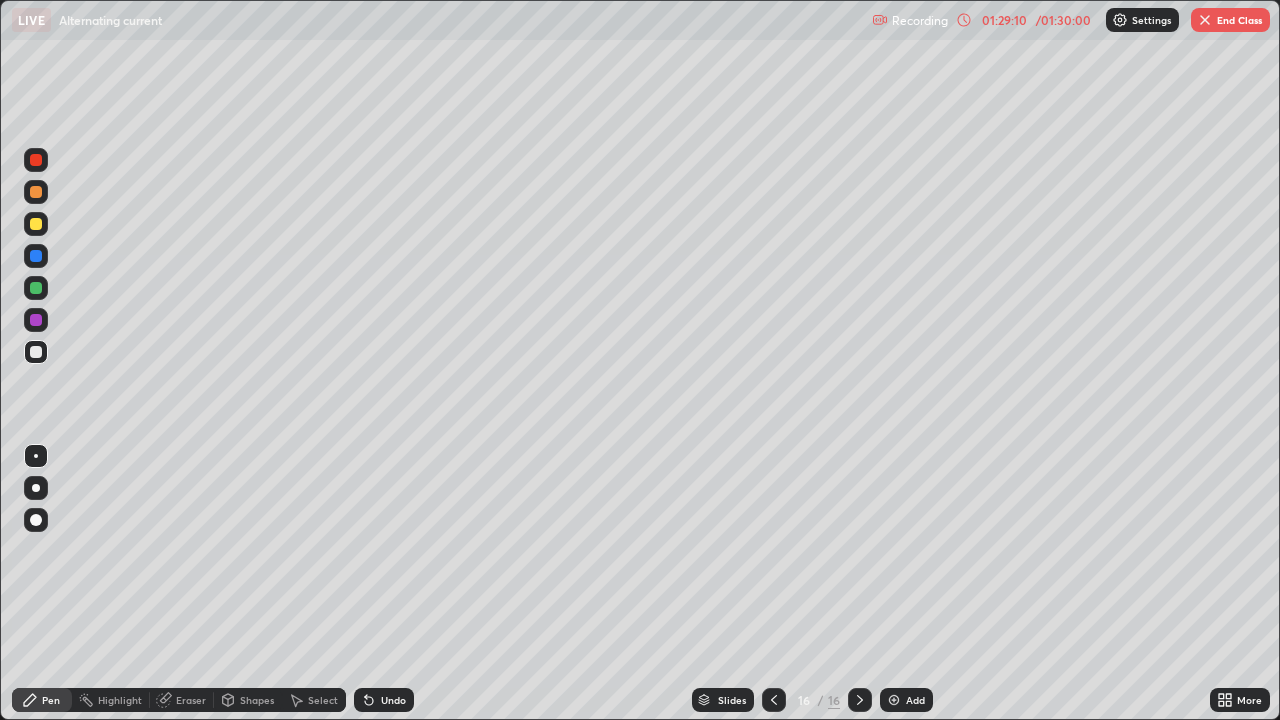 click at bounding box center [36, 224] 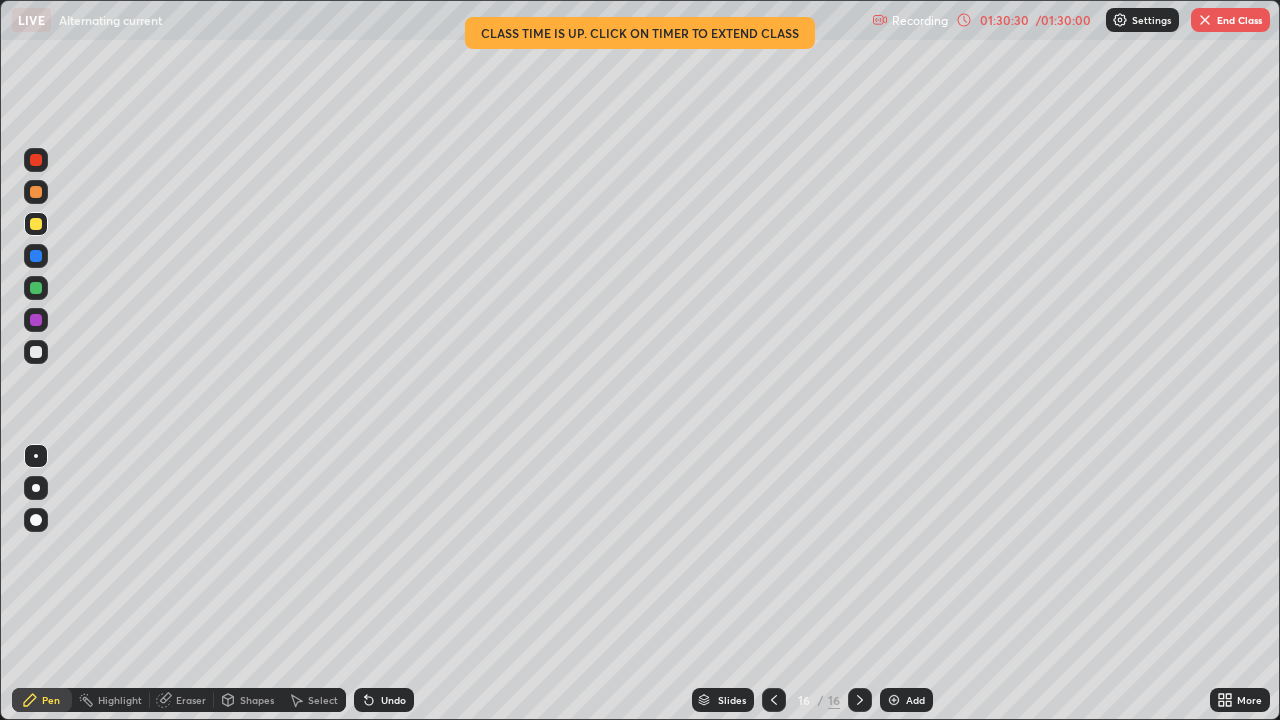 click on "End Class" at bounding box center (1230, 20) 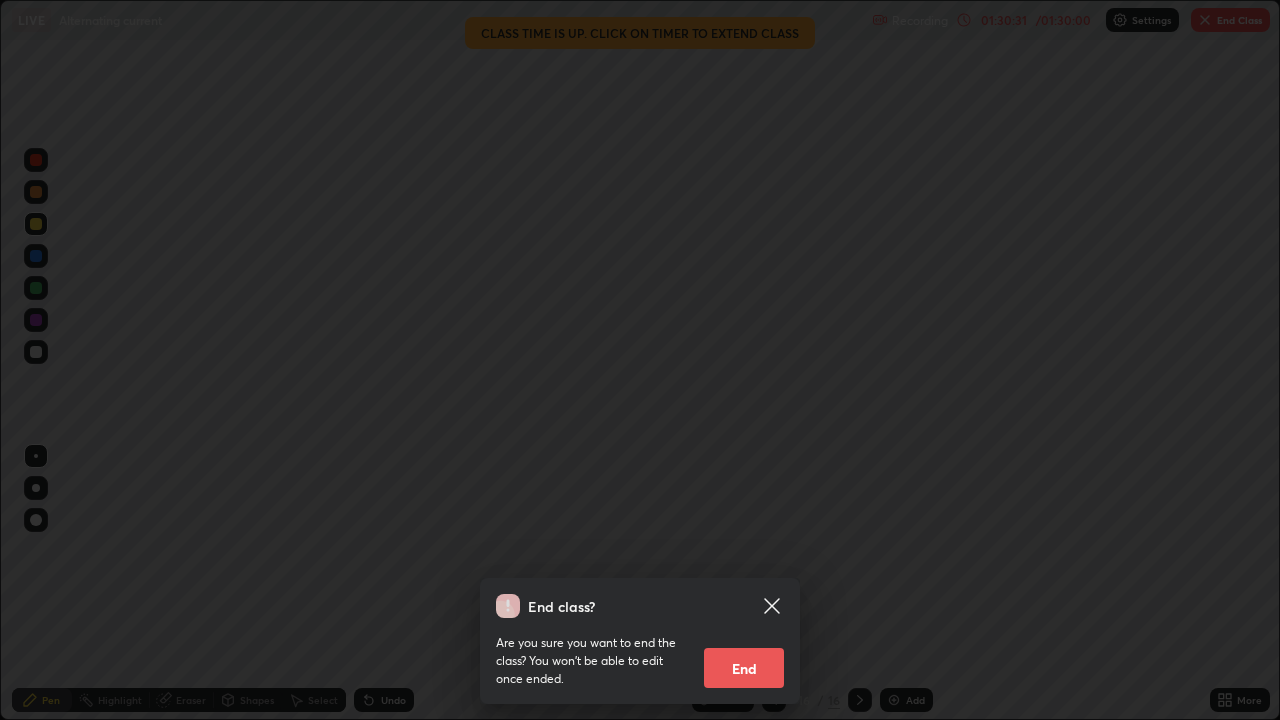 click on "End" at bounding box center (744, 668) 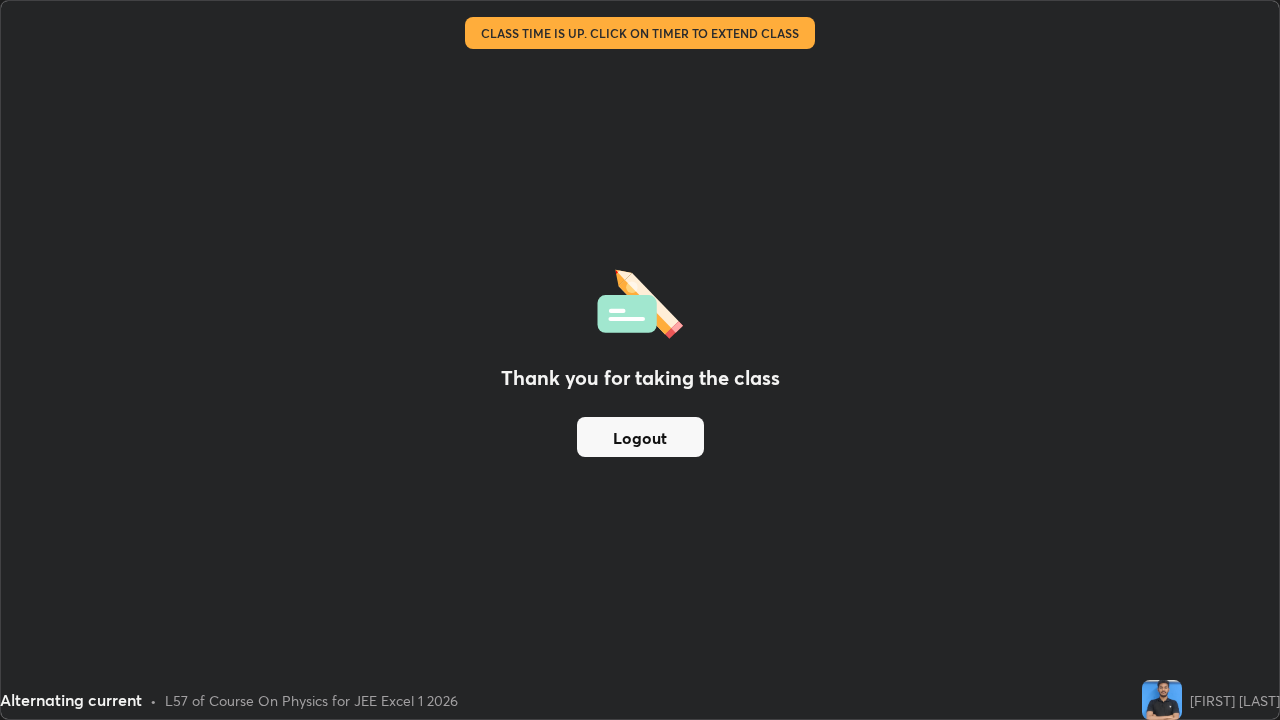 click on "Logout" at bounding box center (640, 437) 